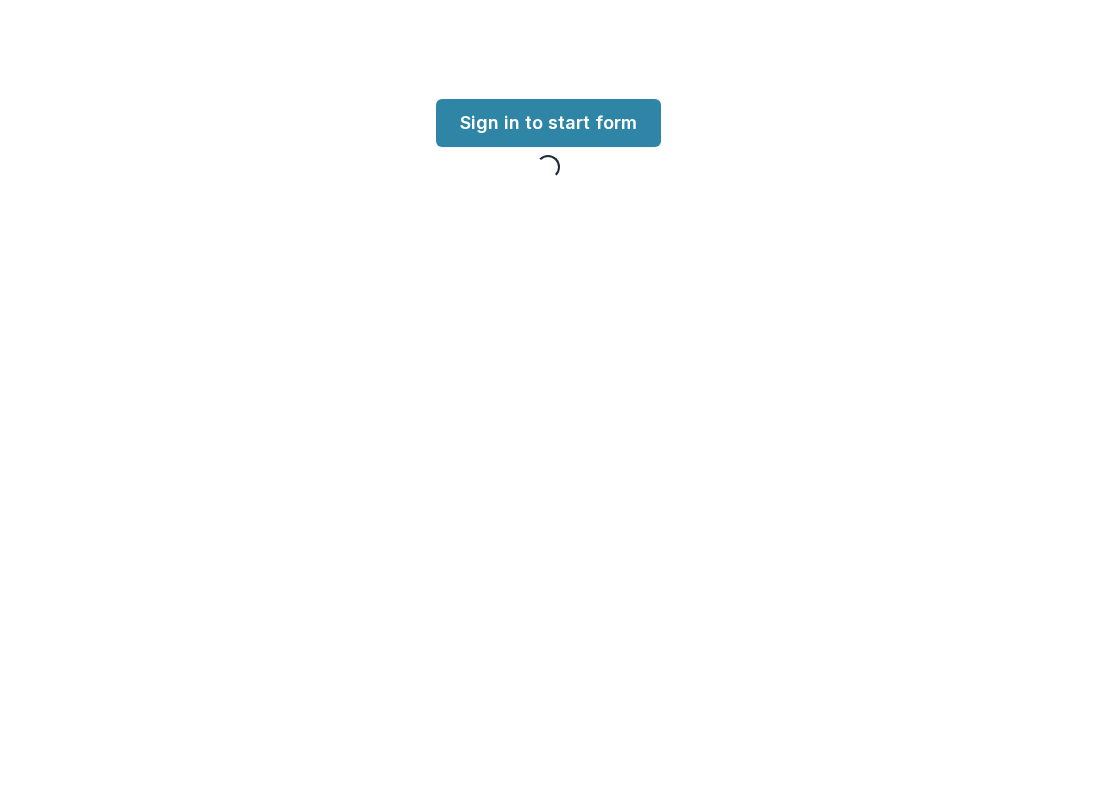 scroll, scrollTop: 0, scrollLeft: 0, axis: both 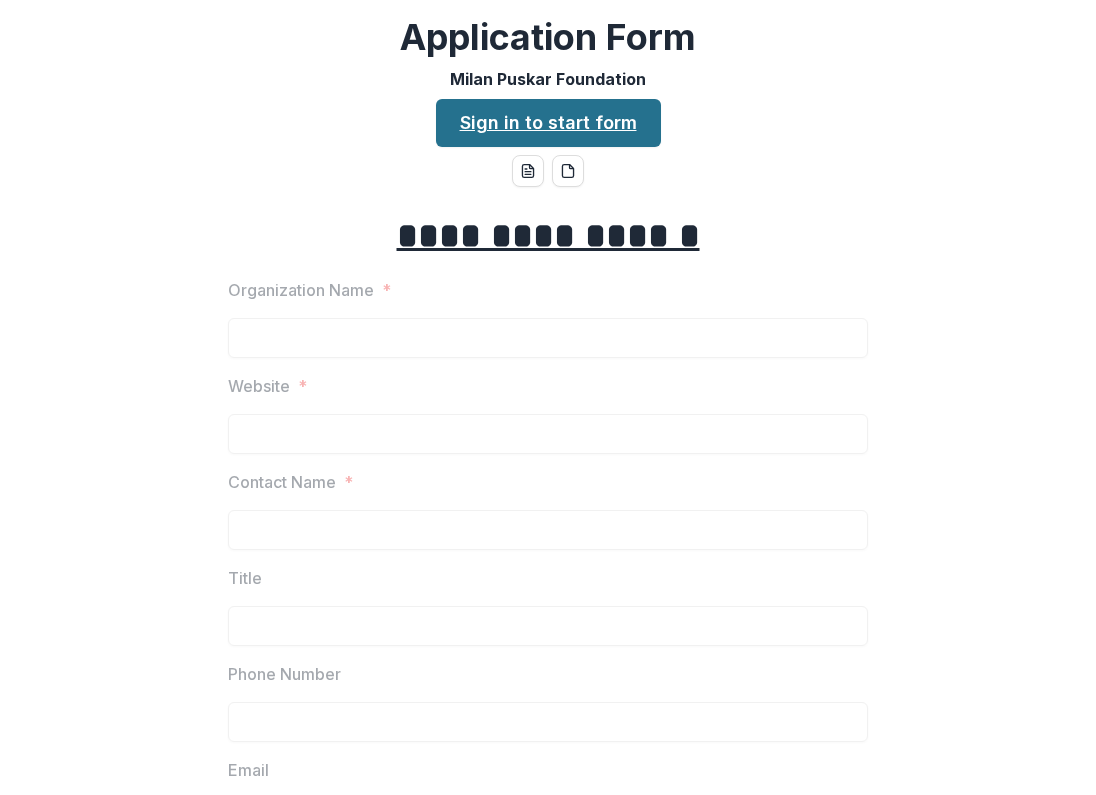 click on "Sign in to start form" at bounding box center [548, 123] 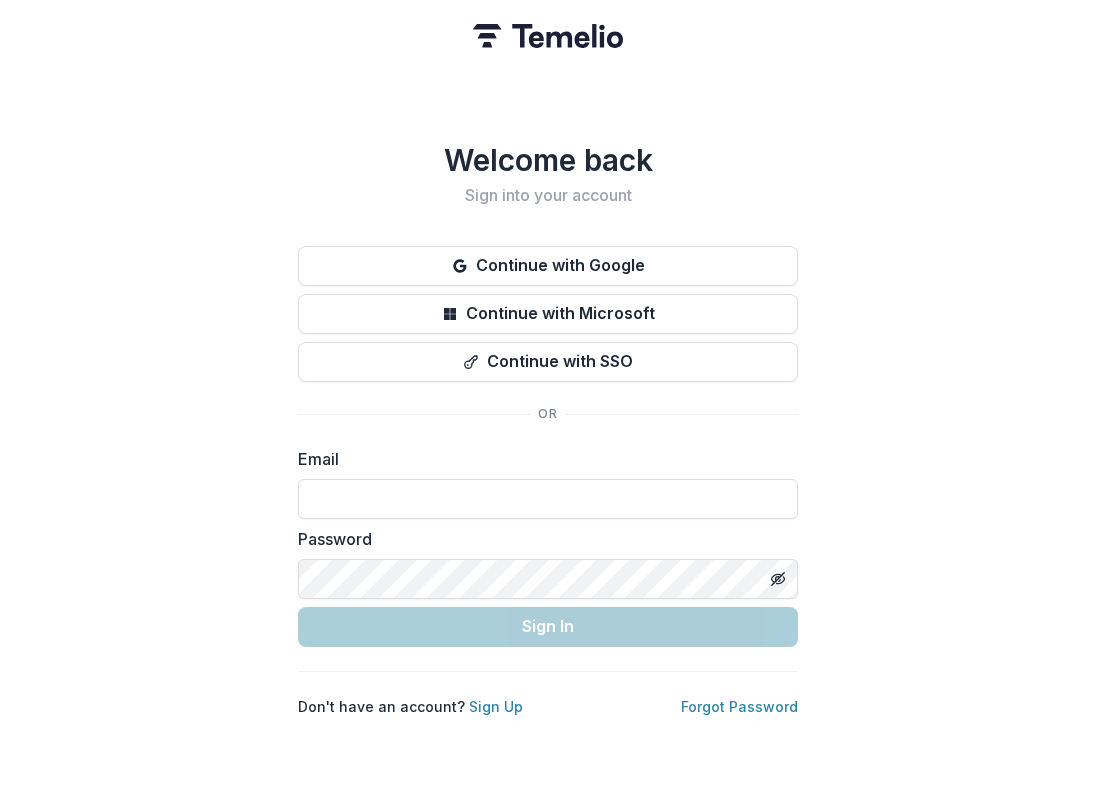 scroll, scrollTop: 0, scrollLeft: 0, axis: both 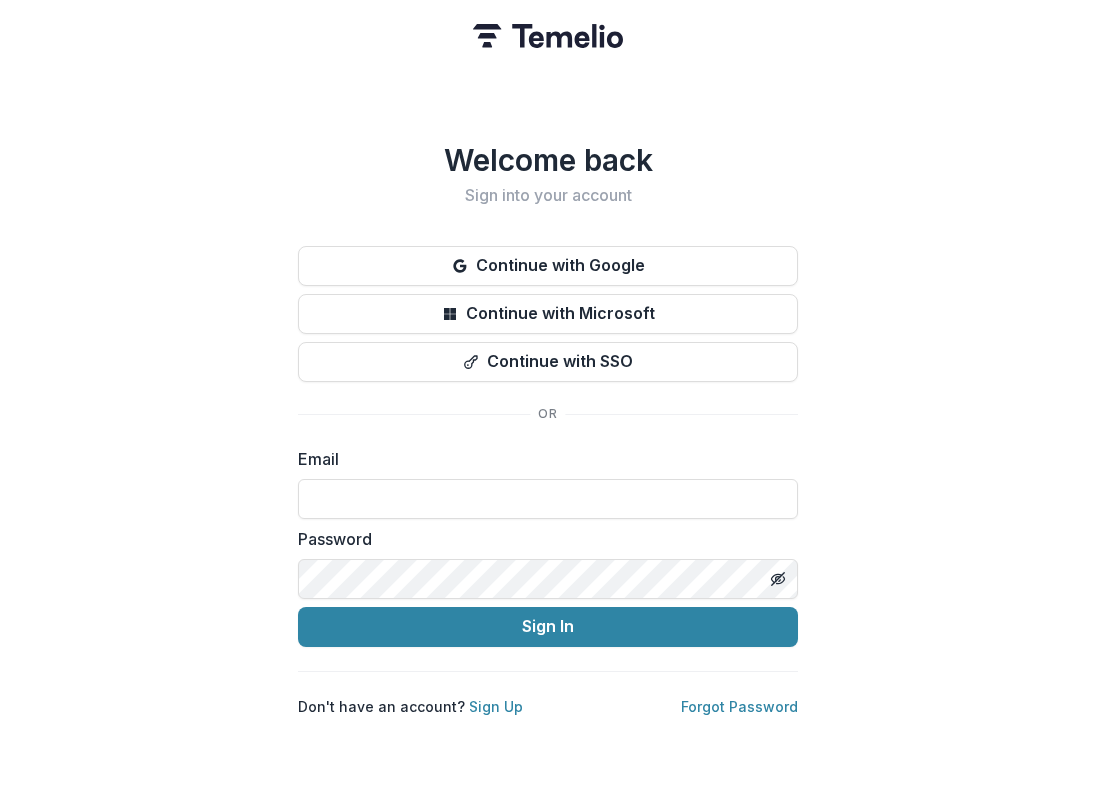 type on "**********" 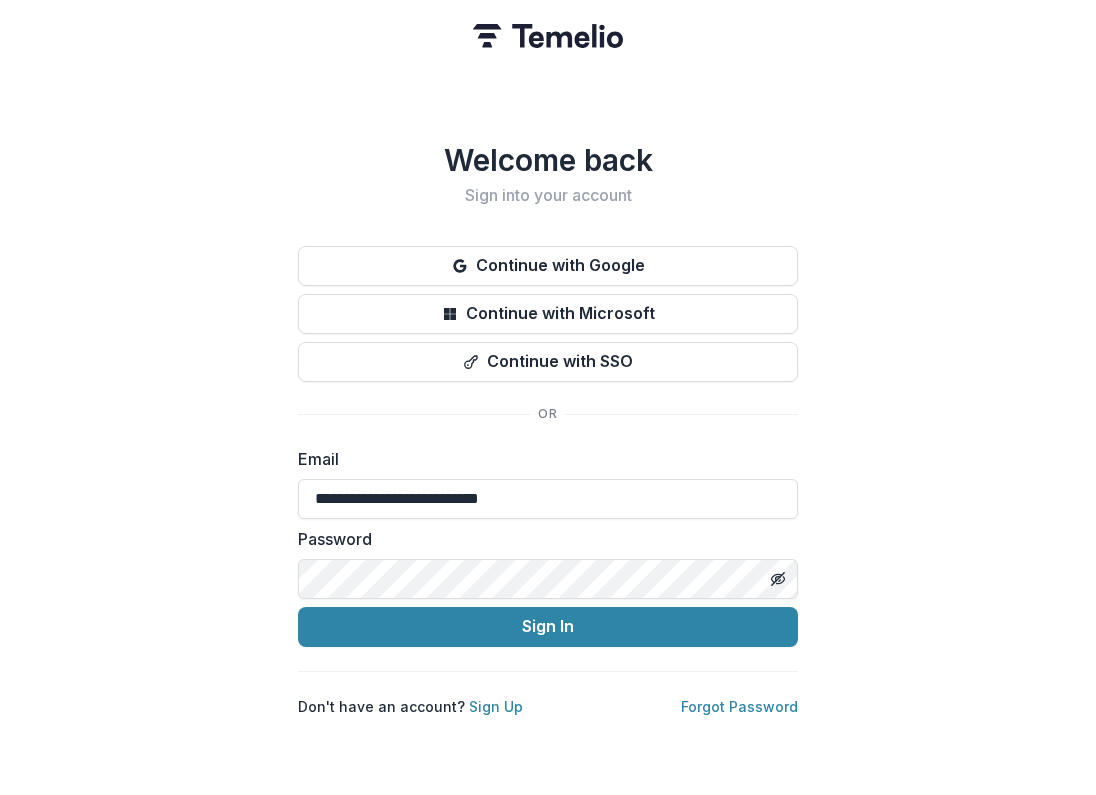 click on "**********" at bounding box center (548, 397) 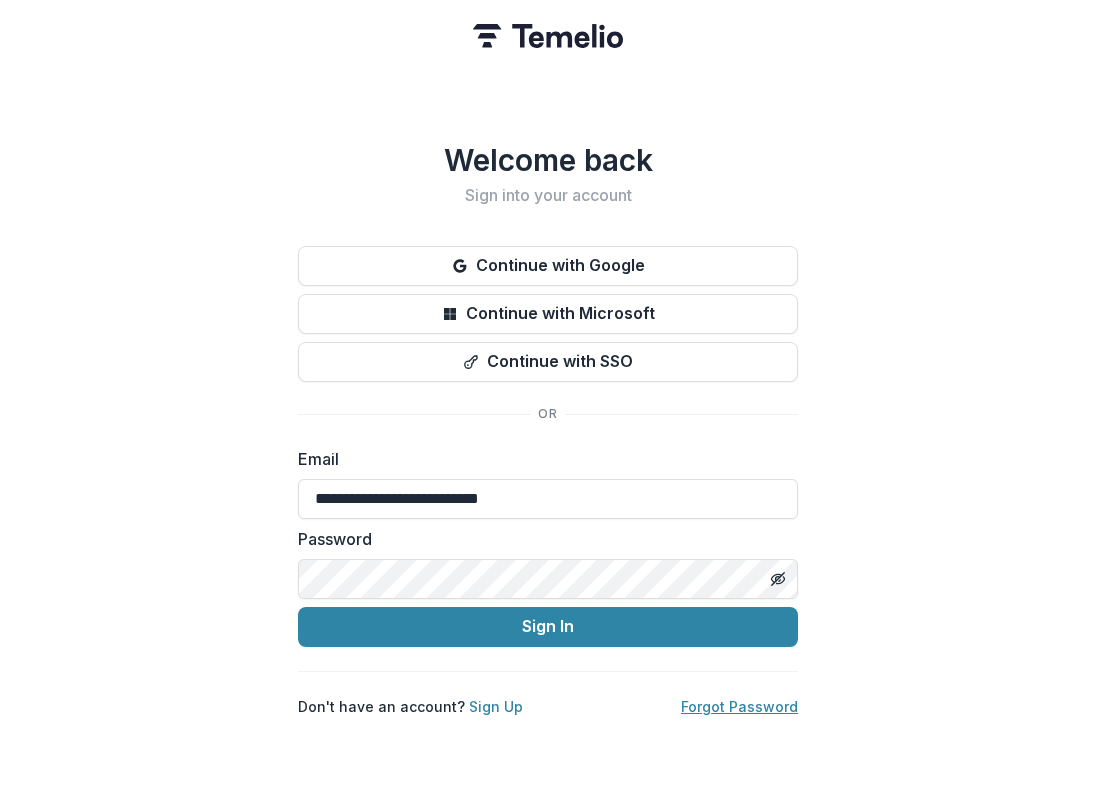 click on "Forgot Password" at bounding box center (739, 706) 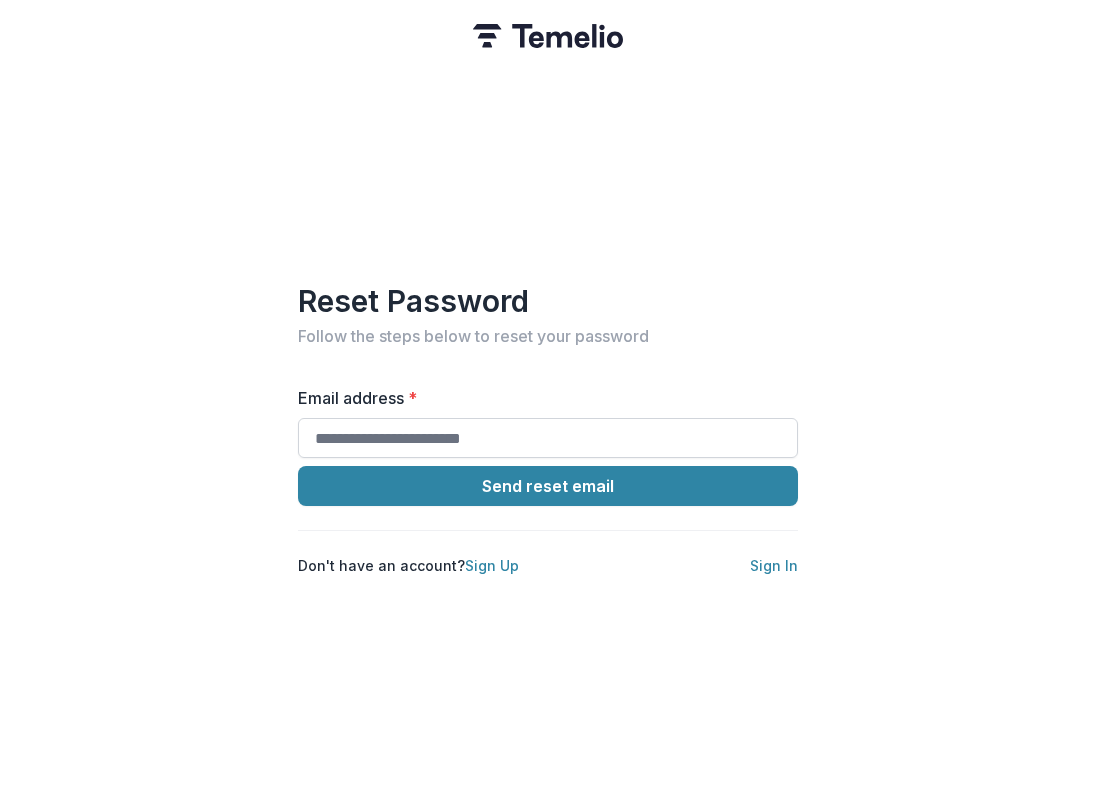 click on "Email address *" at bounding box center (548, 438) 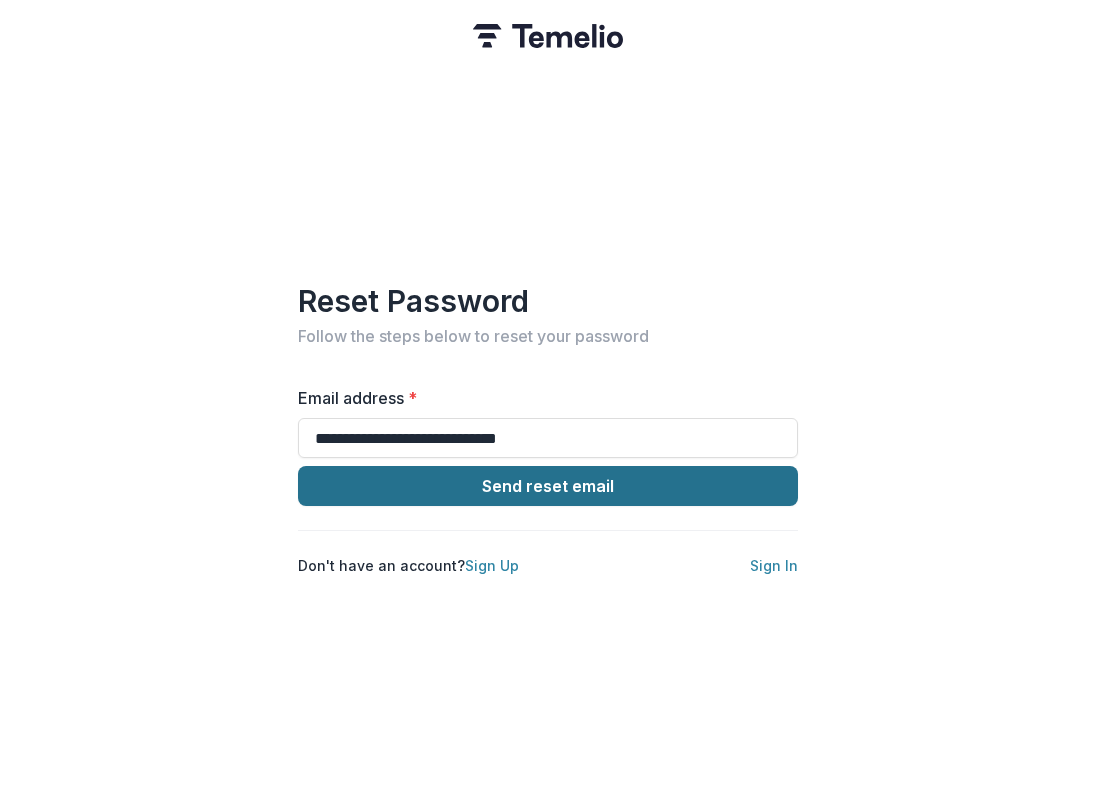click on "Send reset email" at bounding box center [548, 486] 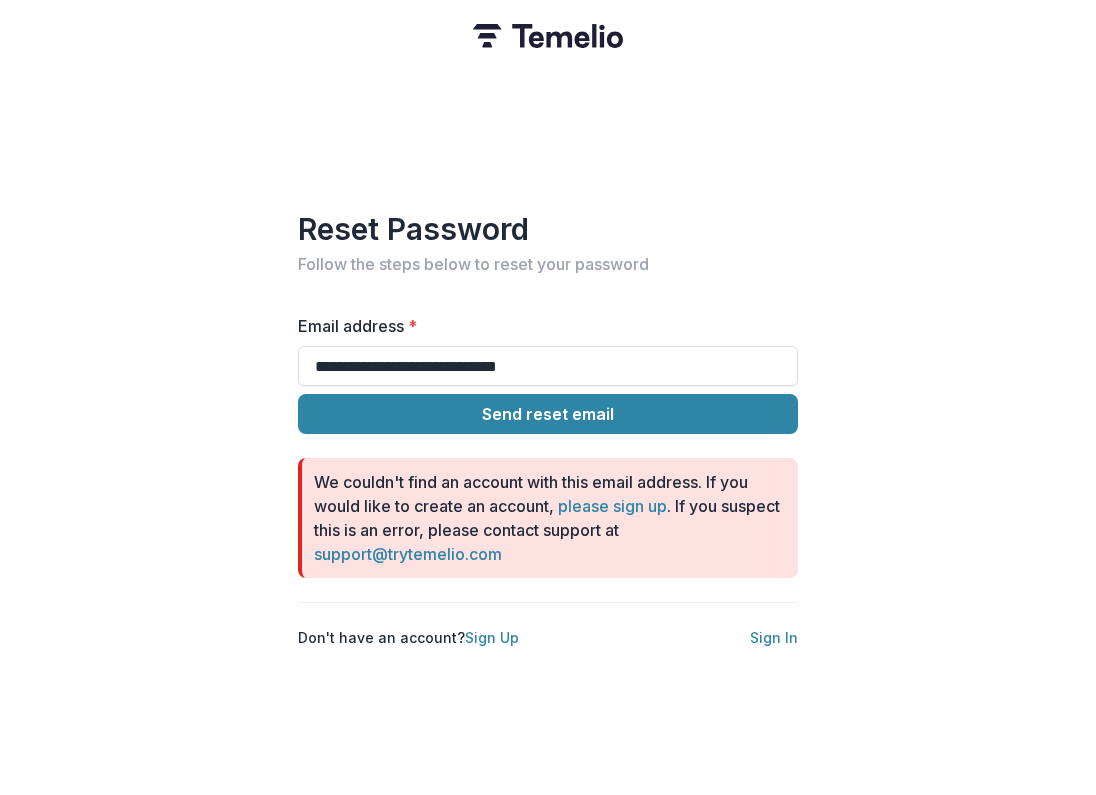 drag, startPoint x: 623, startPoint y: 357, endPoint x: 208, endPoint y: 347, distance: 415.12045 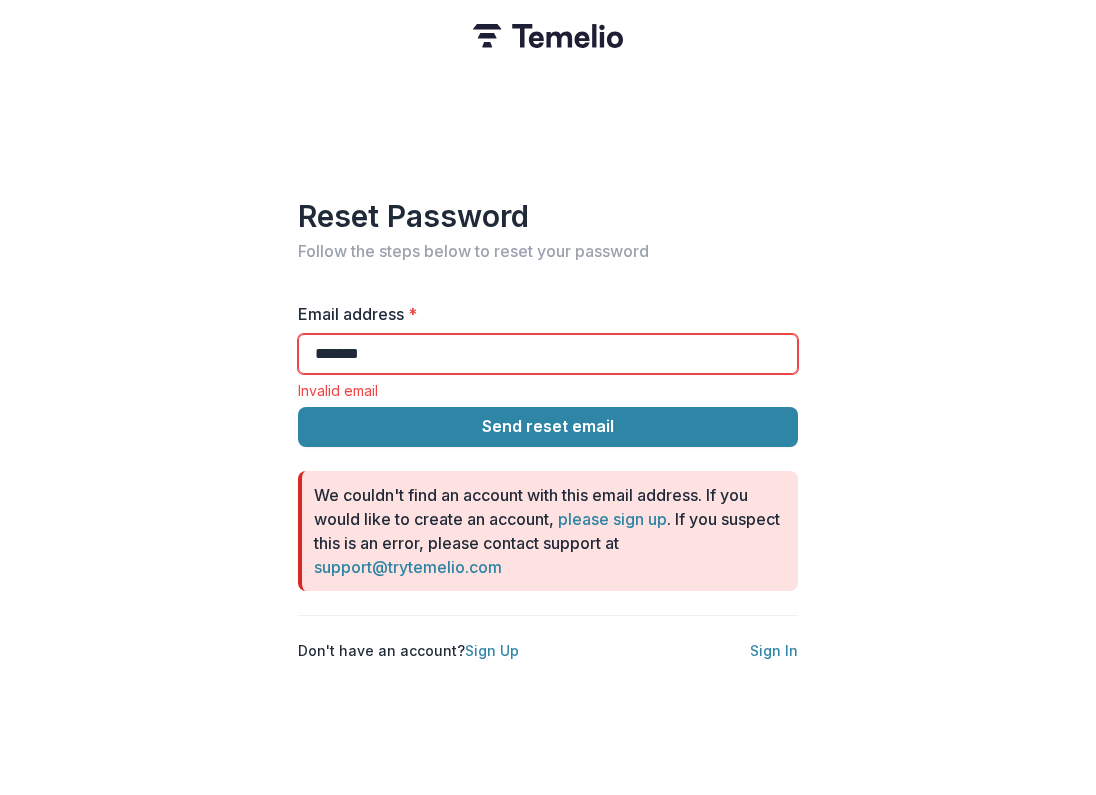 type on "********" 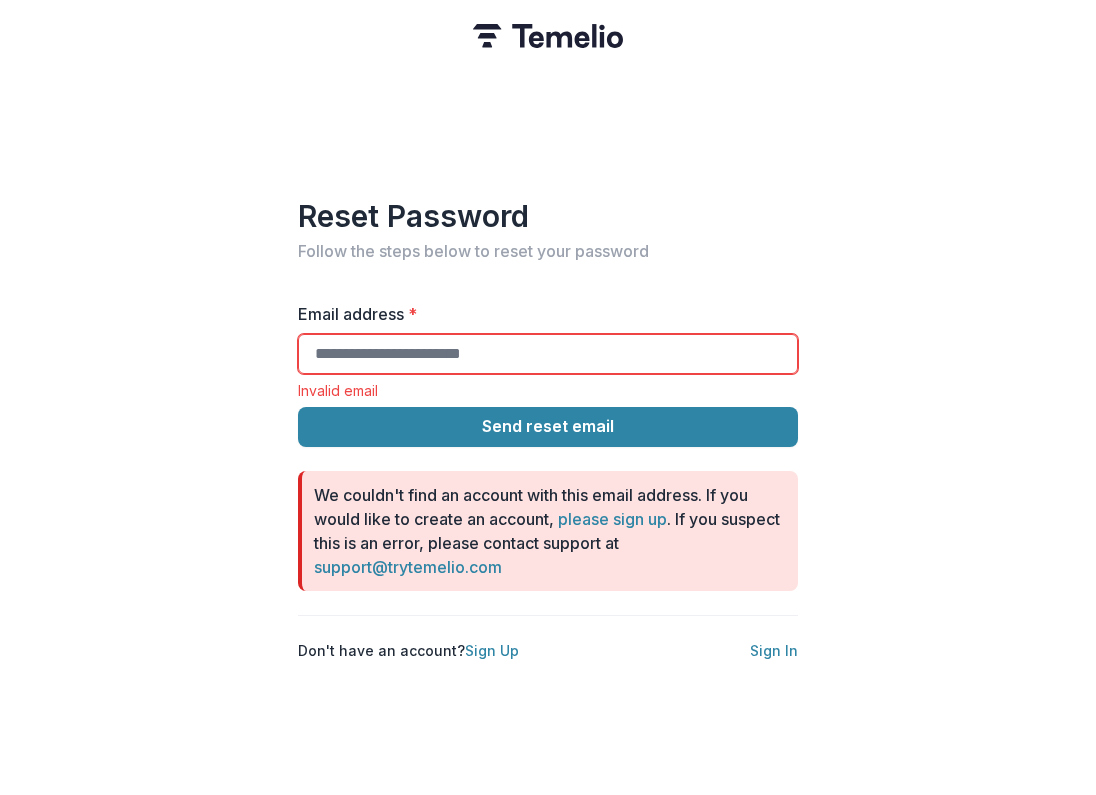 type on "**********" 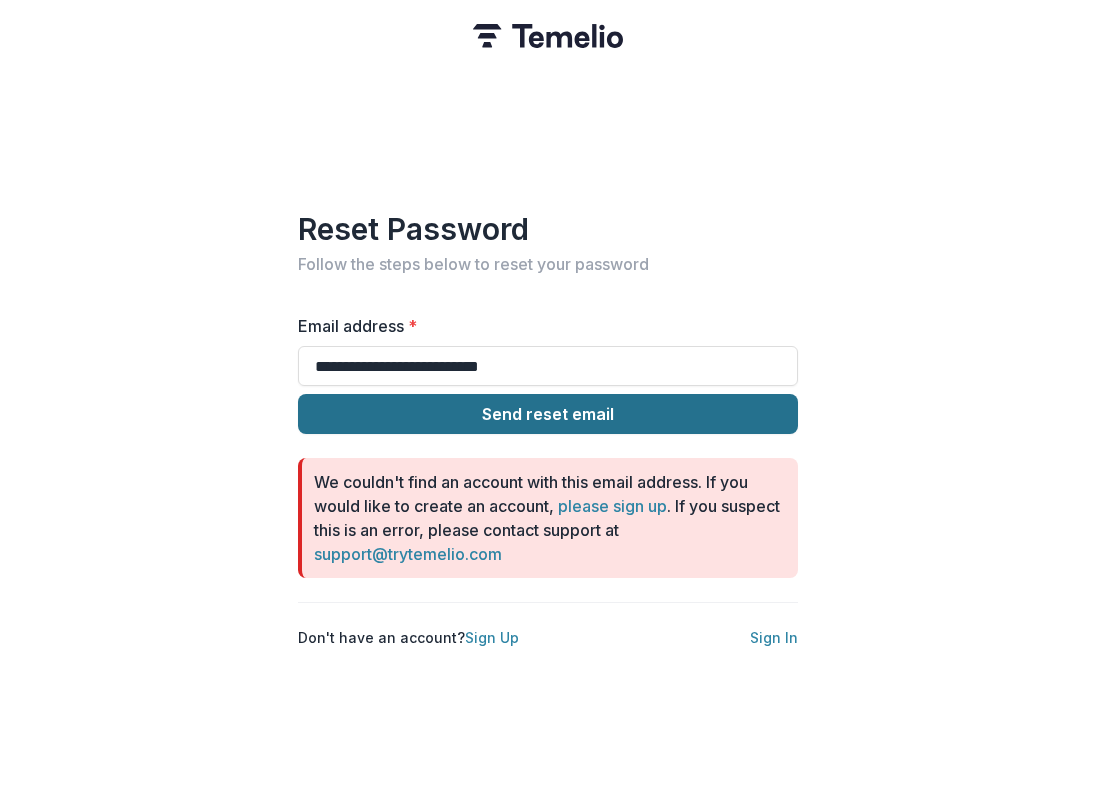 click on "Send reset email" at bounding box center (548, 414) 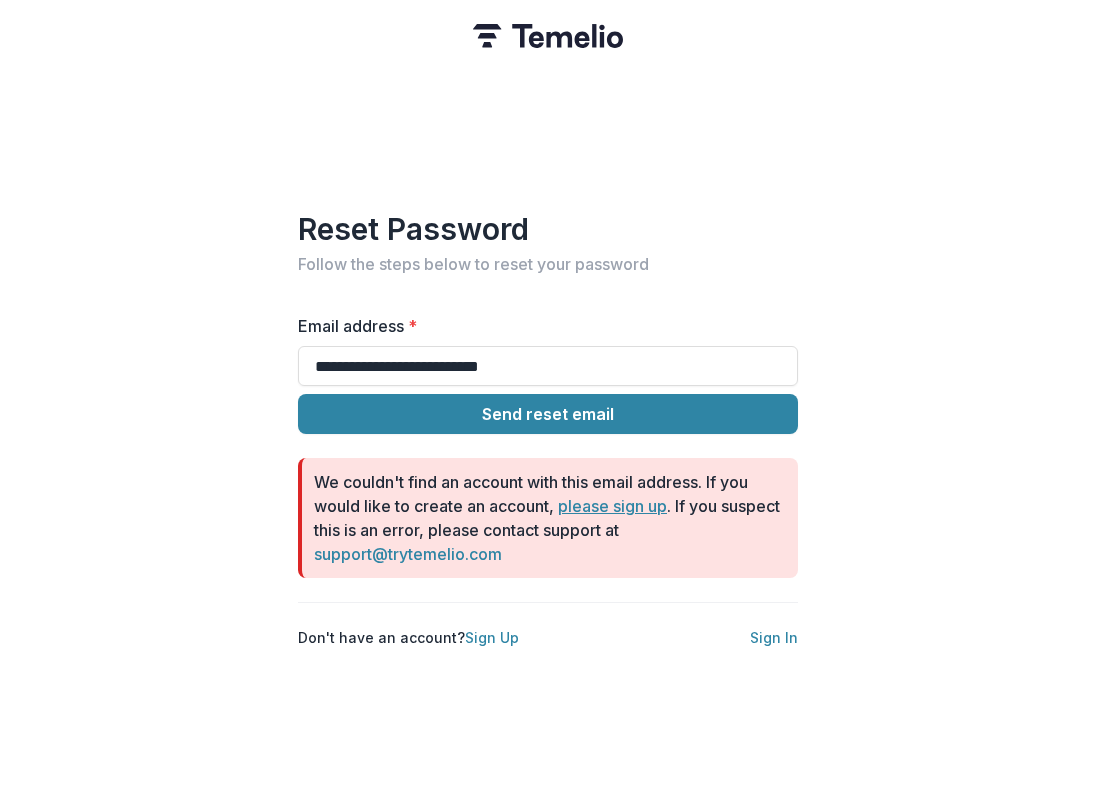 click on "please sign up" at bounding box center (612, 506) 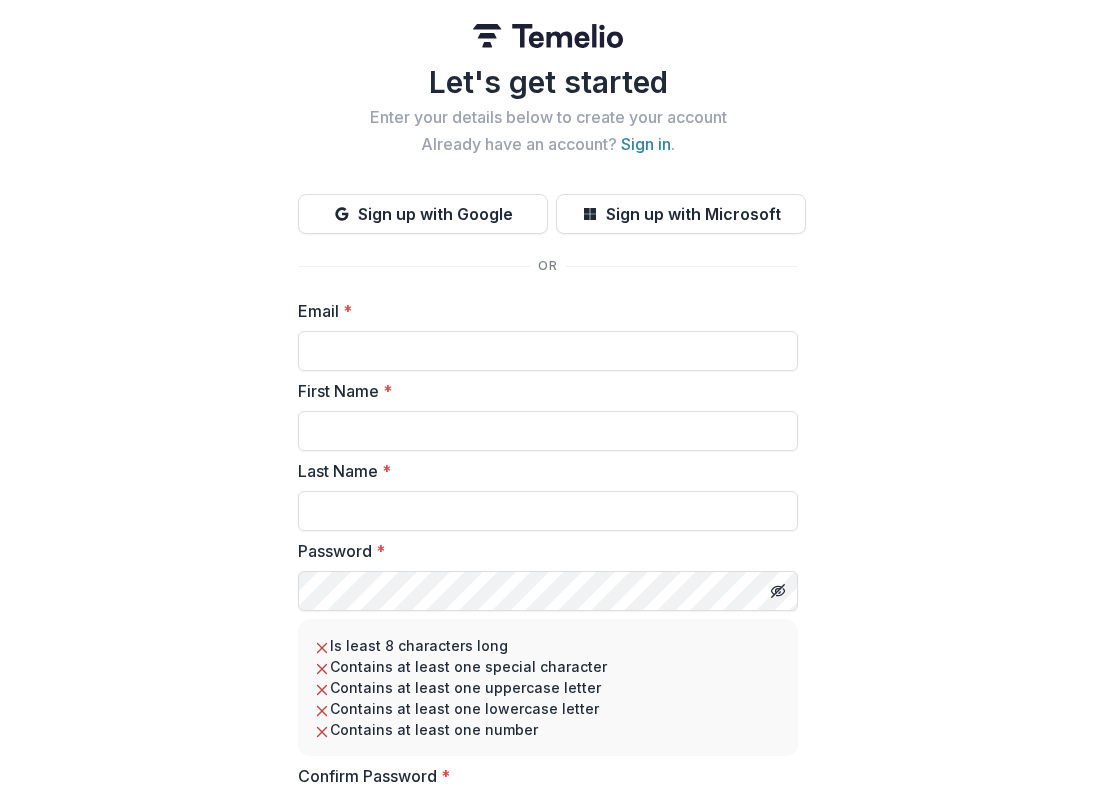 scroll, scrollTop: 0, scrollLeft: 0, axis: both 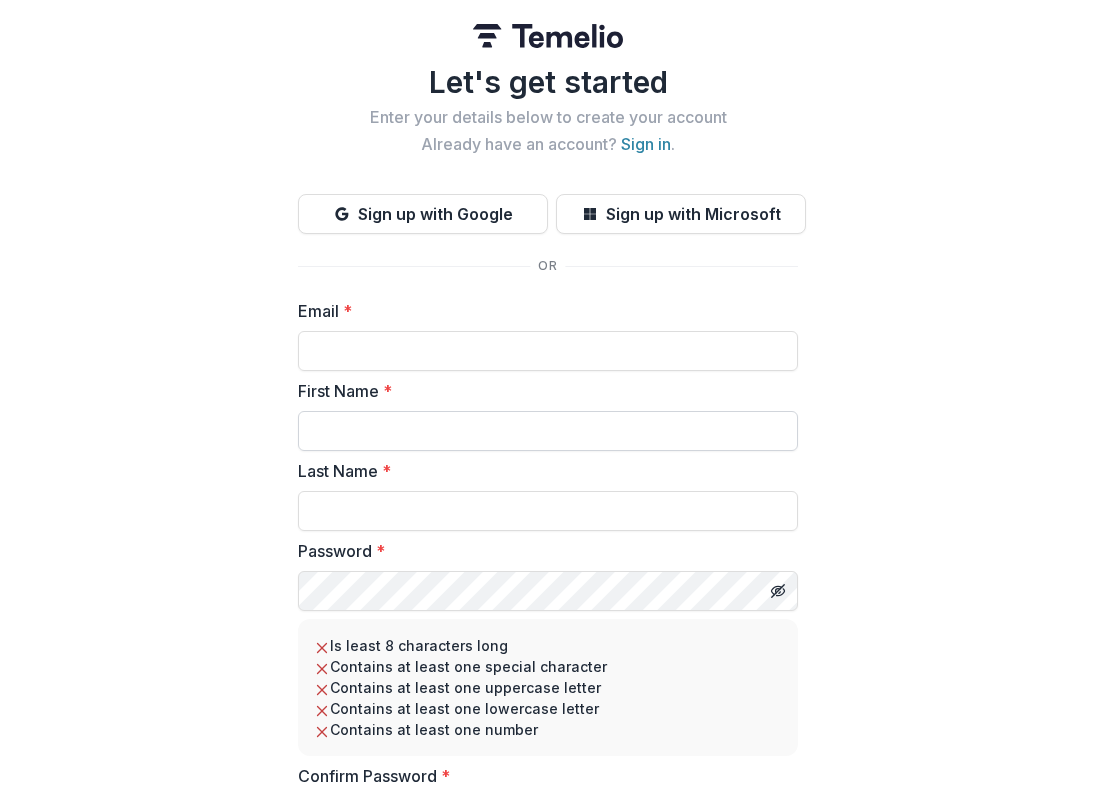 type on "**********" 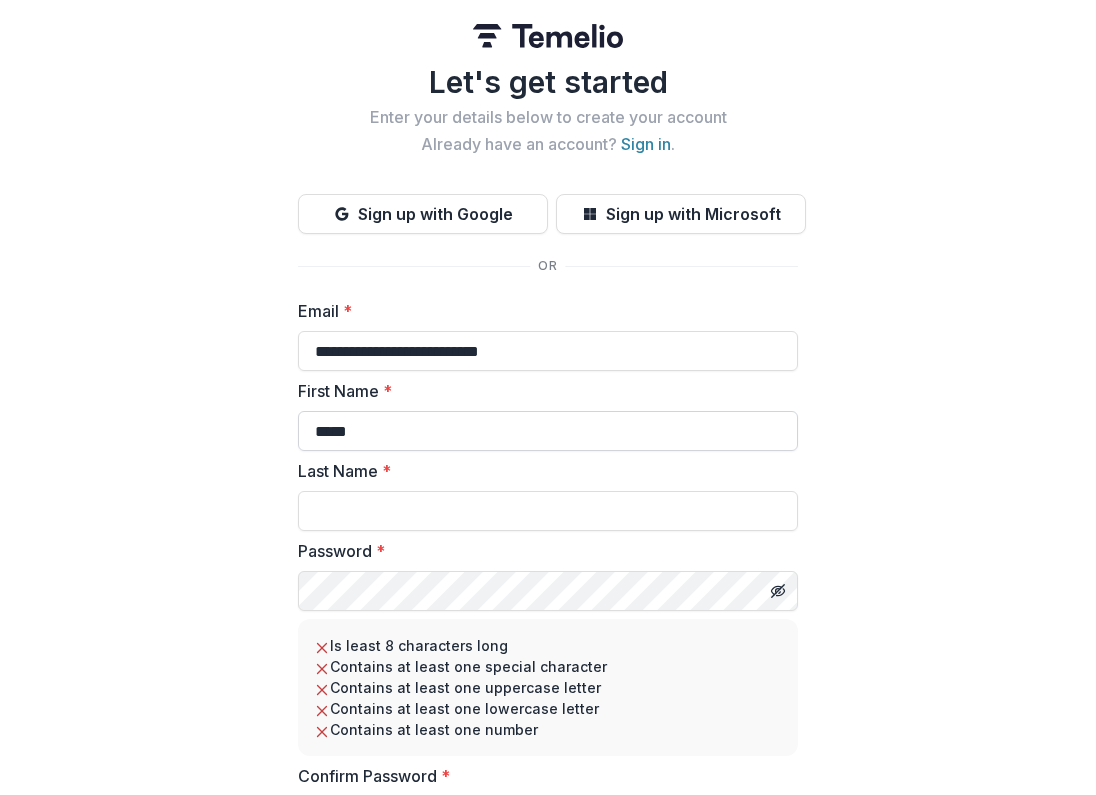 type on "*****" 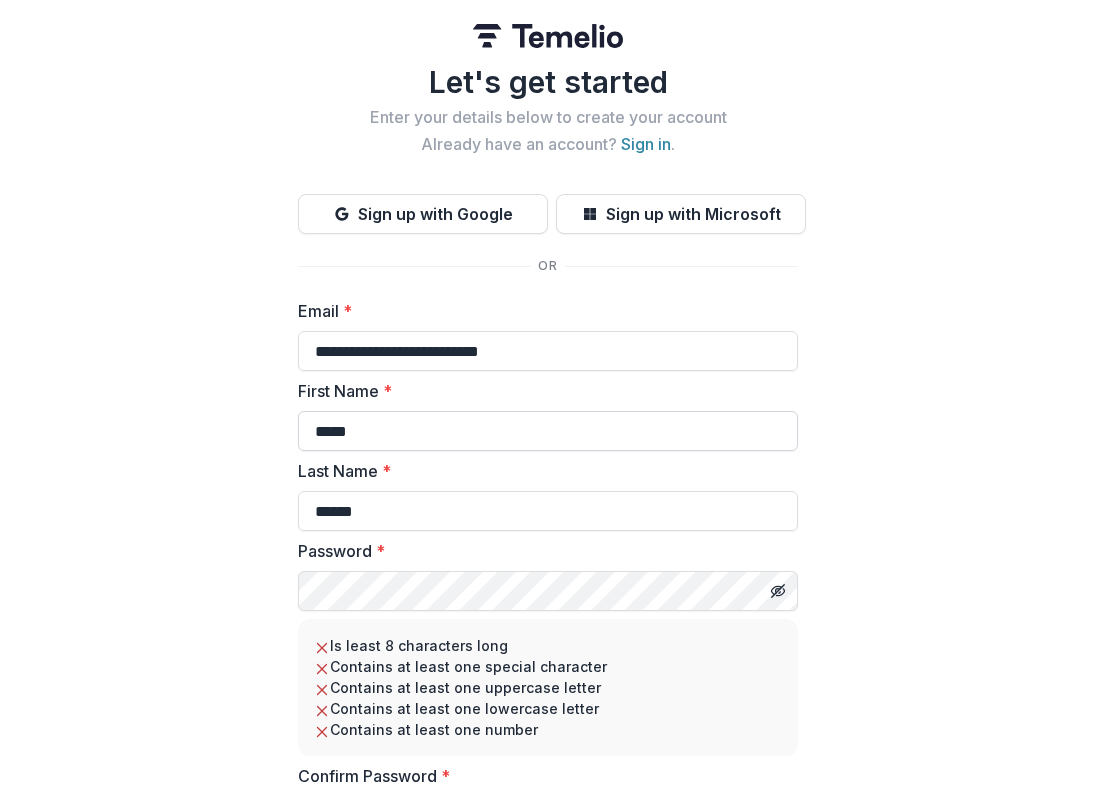 type on "******" 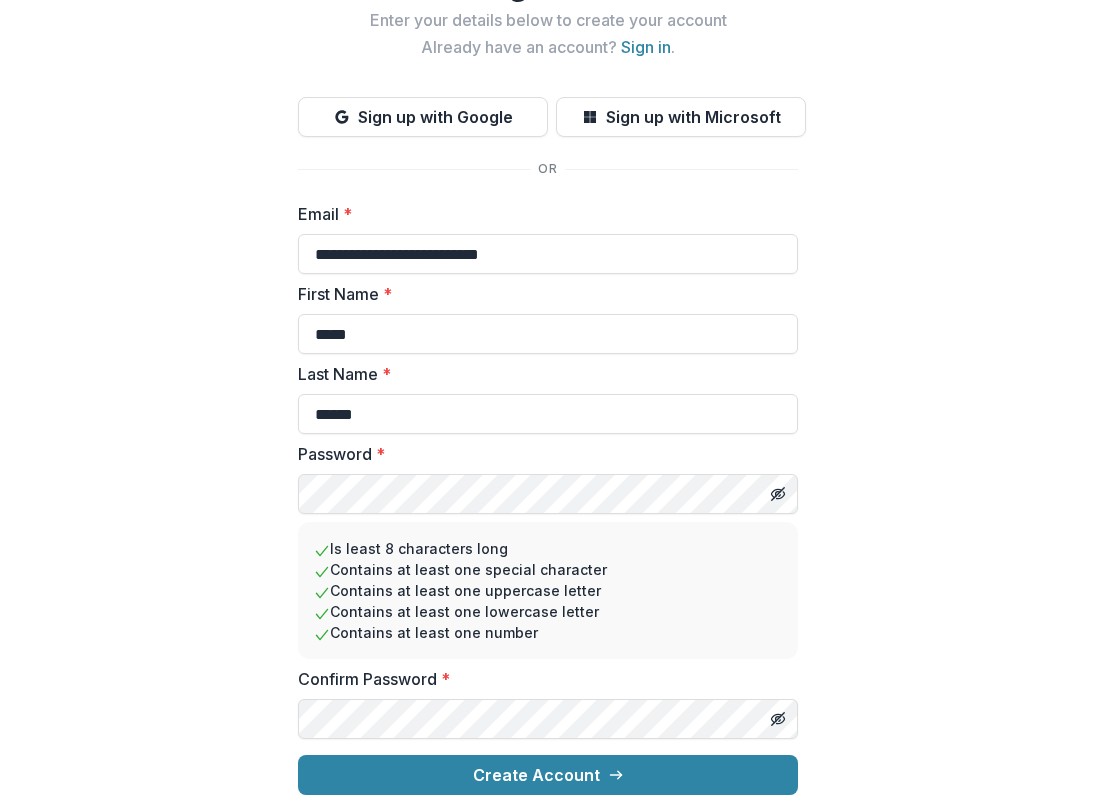 scroll, scrollTop: 113, scrollLeft: 0, axis: vertical 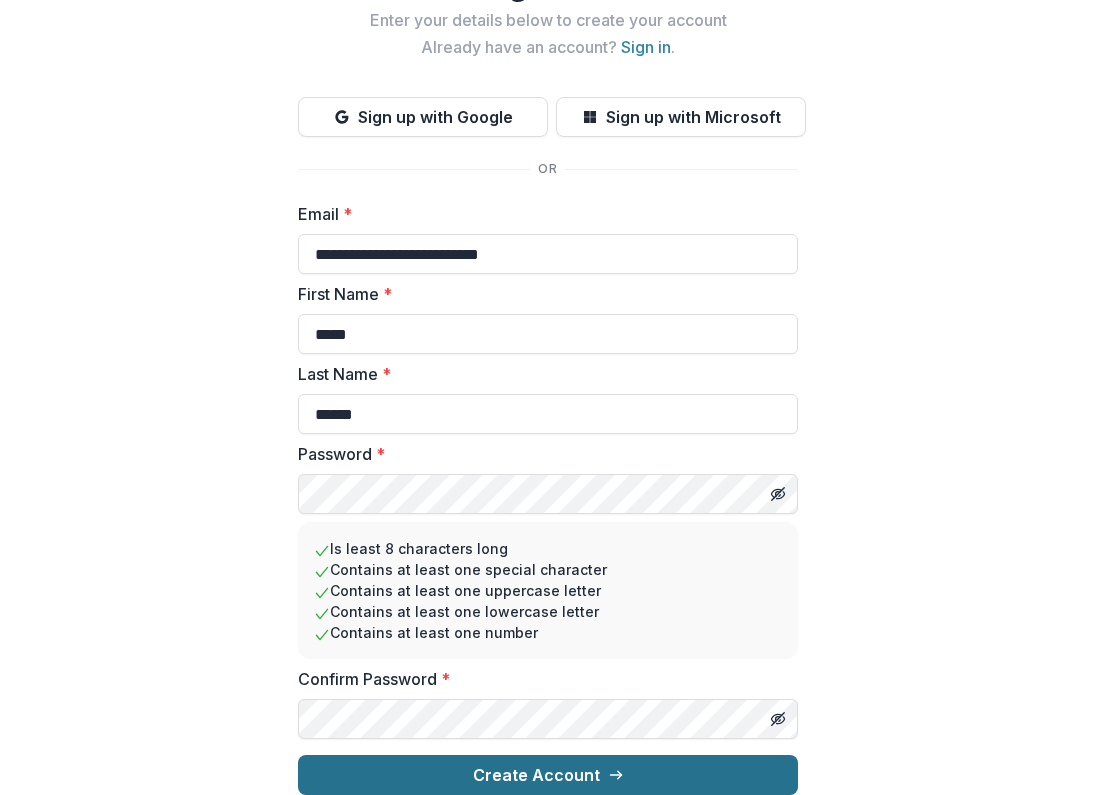 click on "Create Account" at bounding box center (548, 775) 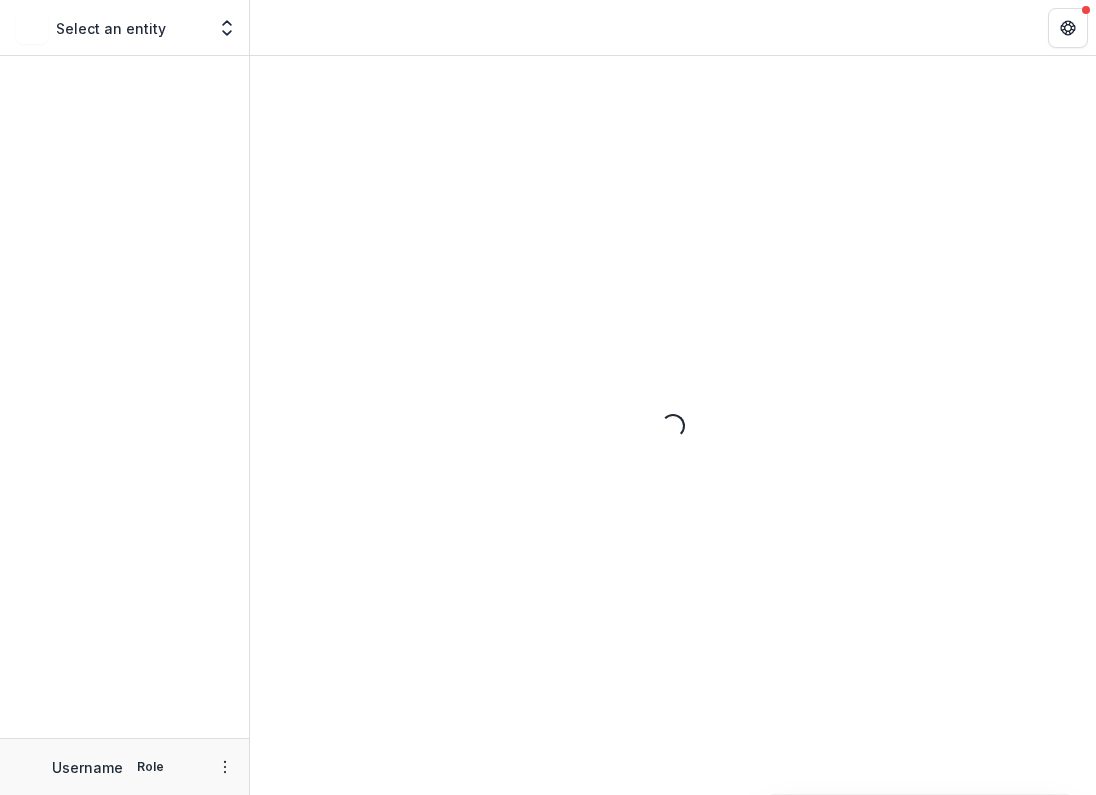 scroll, scrollTop: 0, scrollLeft: 0, axis: both 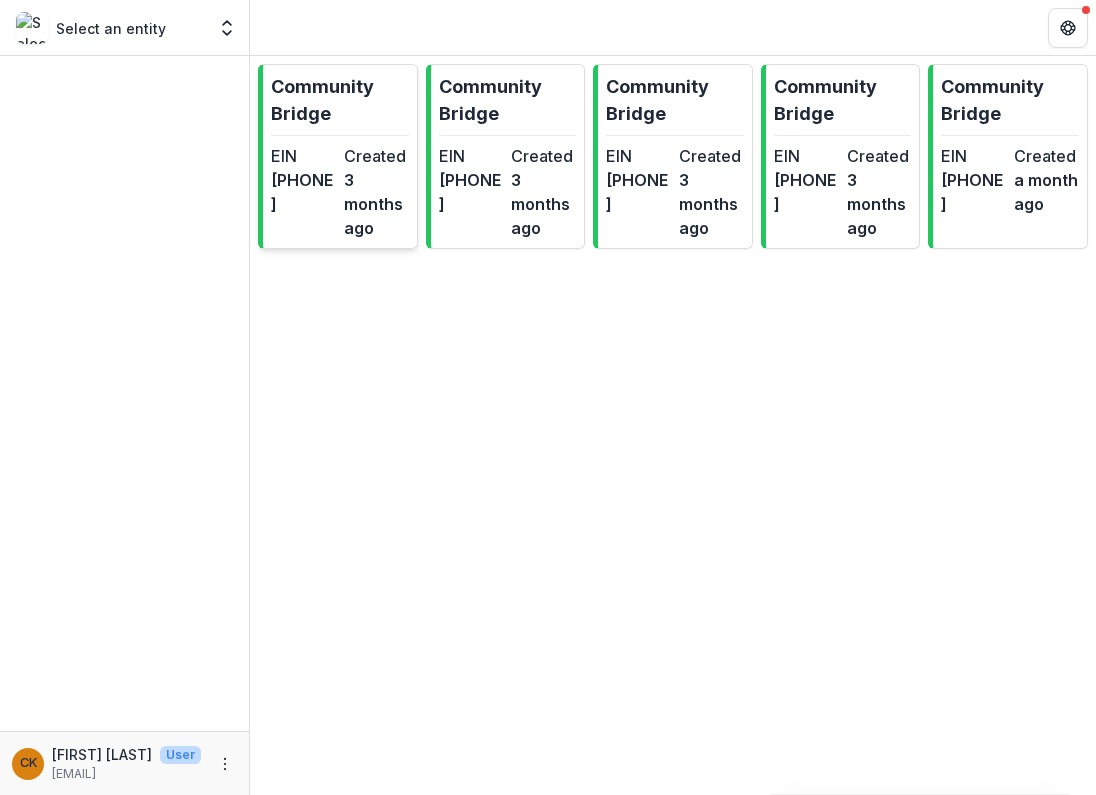 click on "Community Bridge" at bounding box center (340, 100) 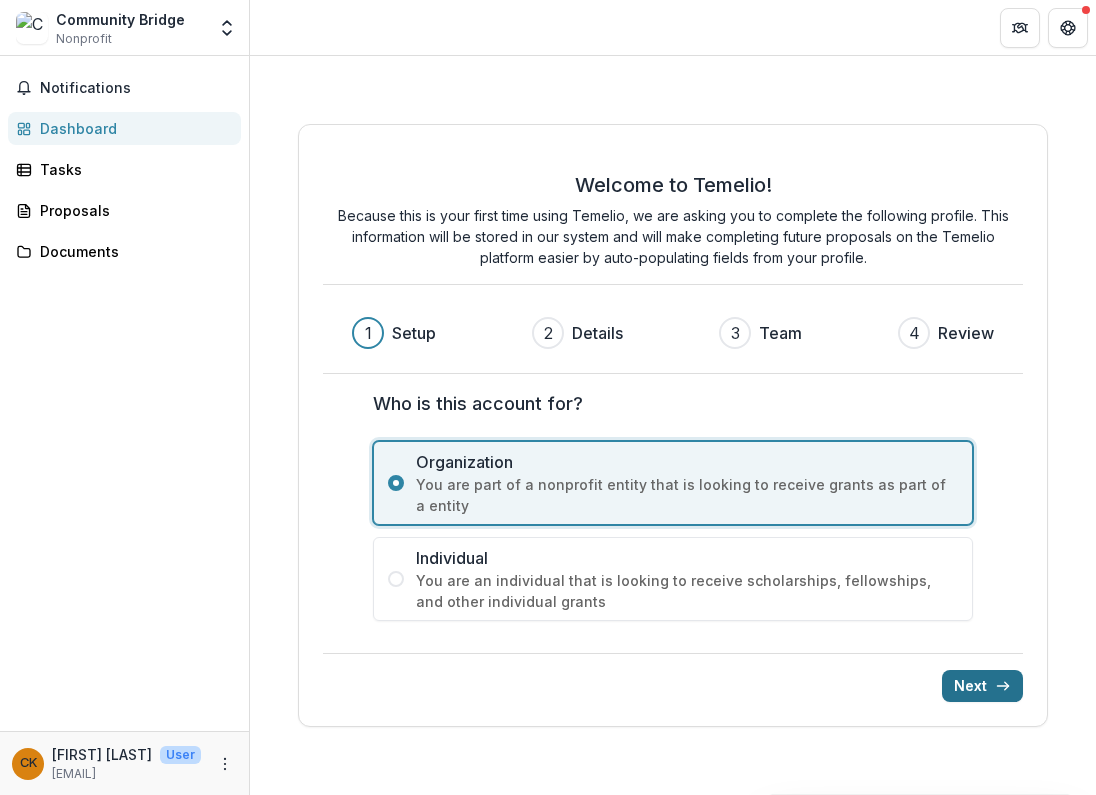 click on "Next" at bounding box center (982, 686) 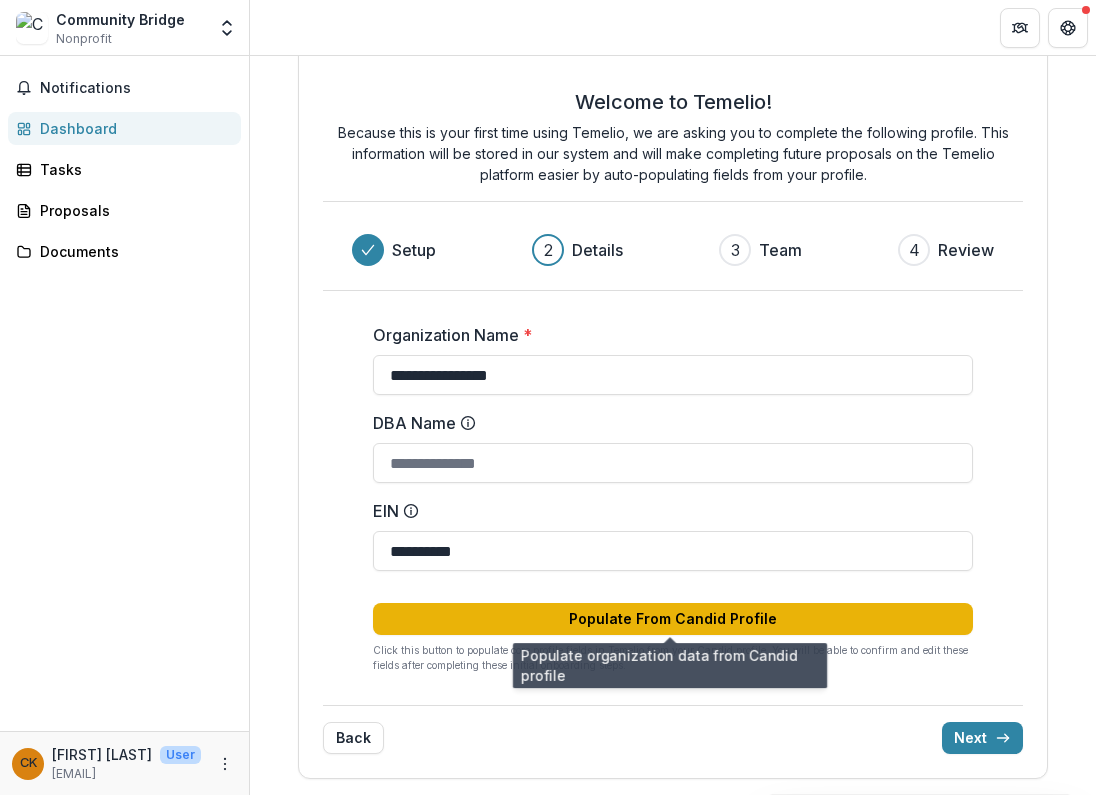 scroll, scrollTop: 31, scrollLeft: 0, axis: vertical 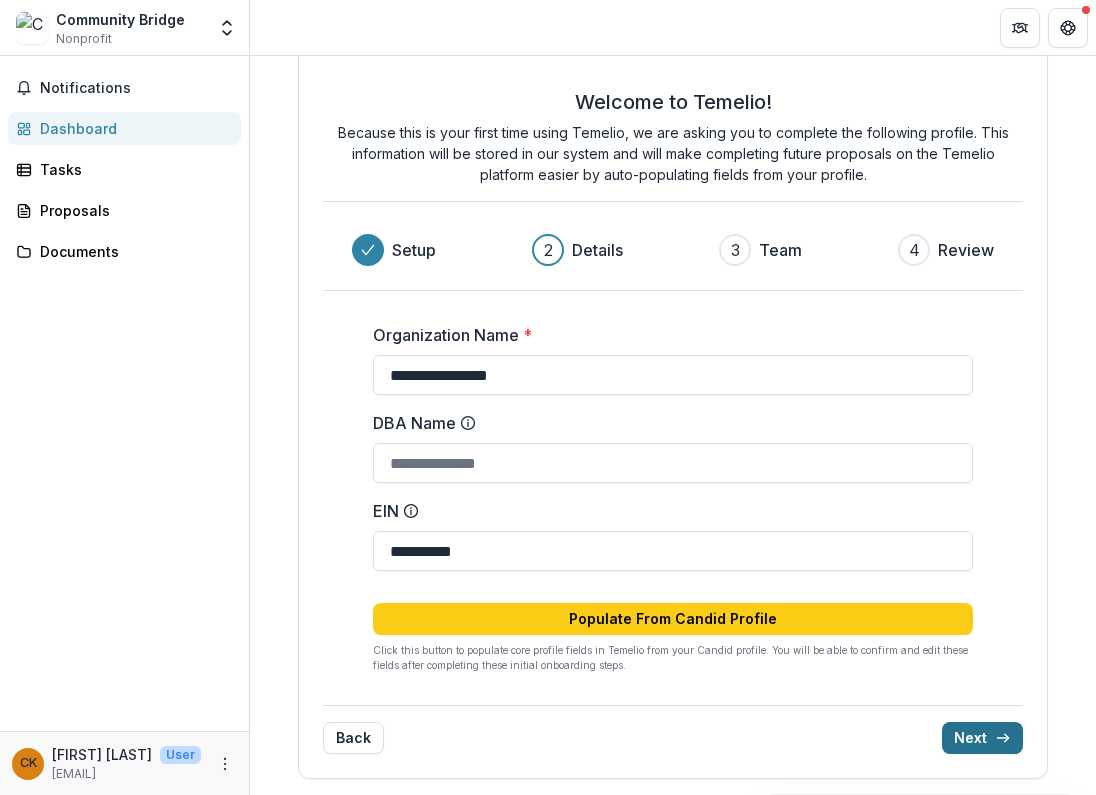 click on "Next" at bounding box center (982, 738) 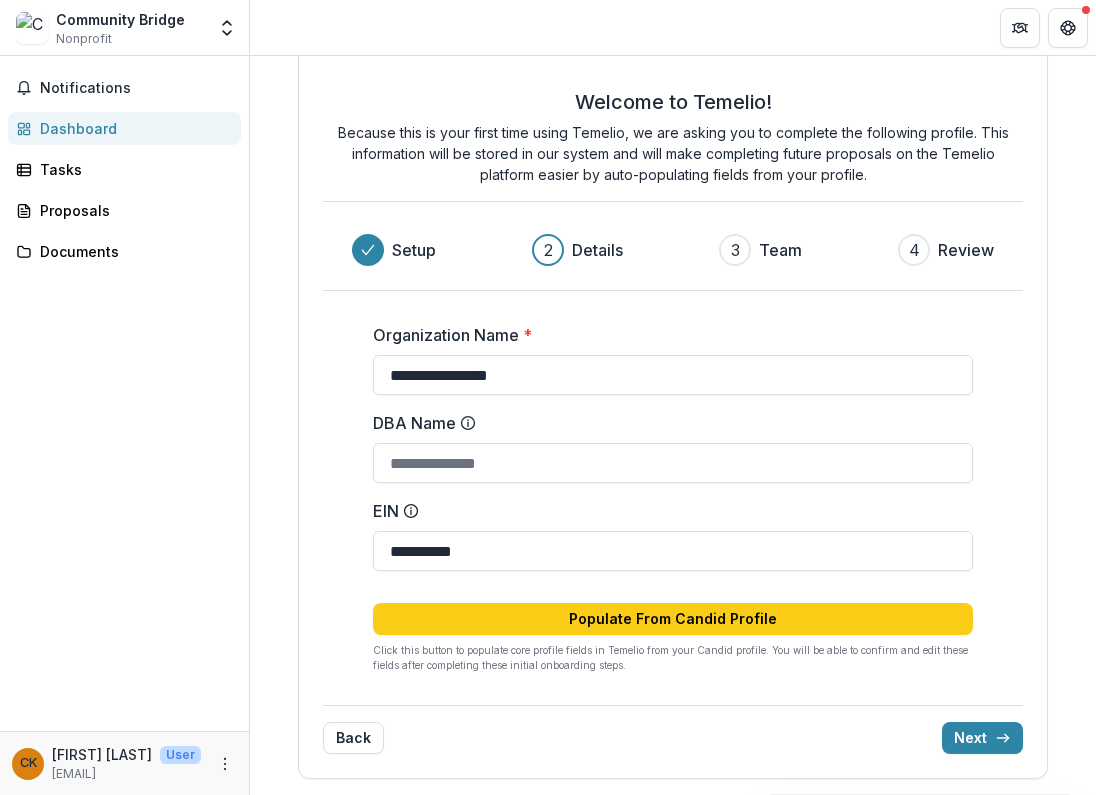 scroll, scrollTop: 0, scrollLeft: 0, axis: both 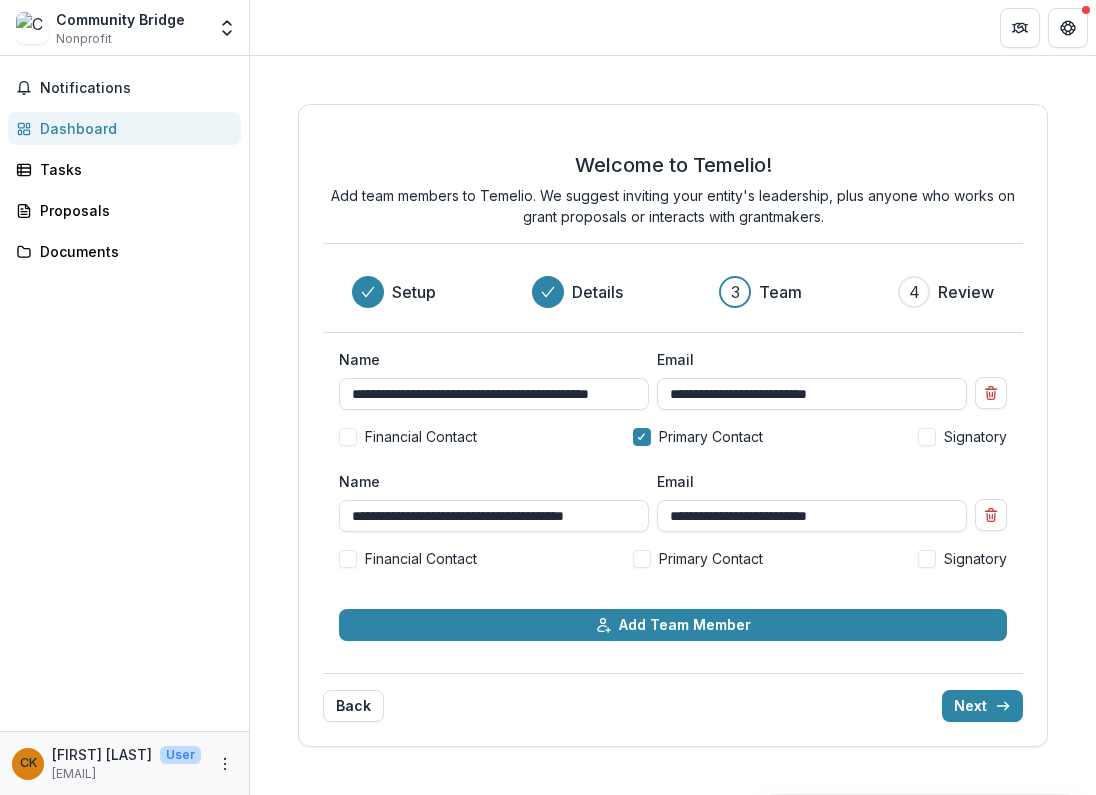 drag, startPoint x: 609, startPoint y: 392, endPoint x: 107, endPoint y: 345, distance: 504.1954 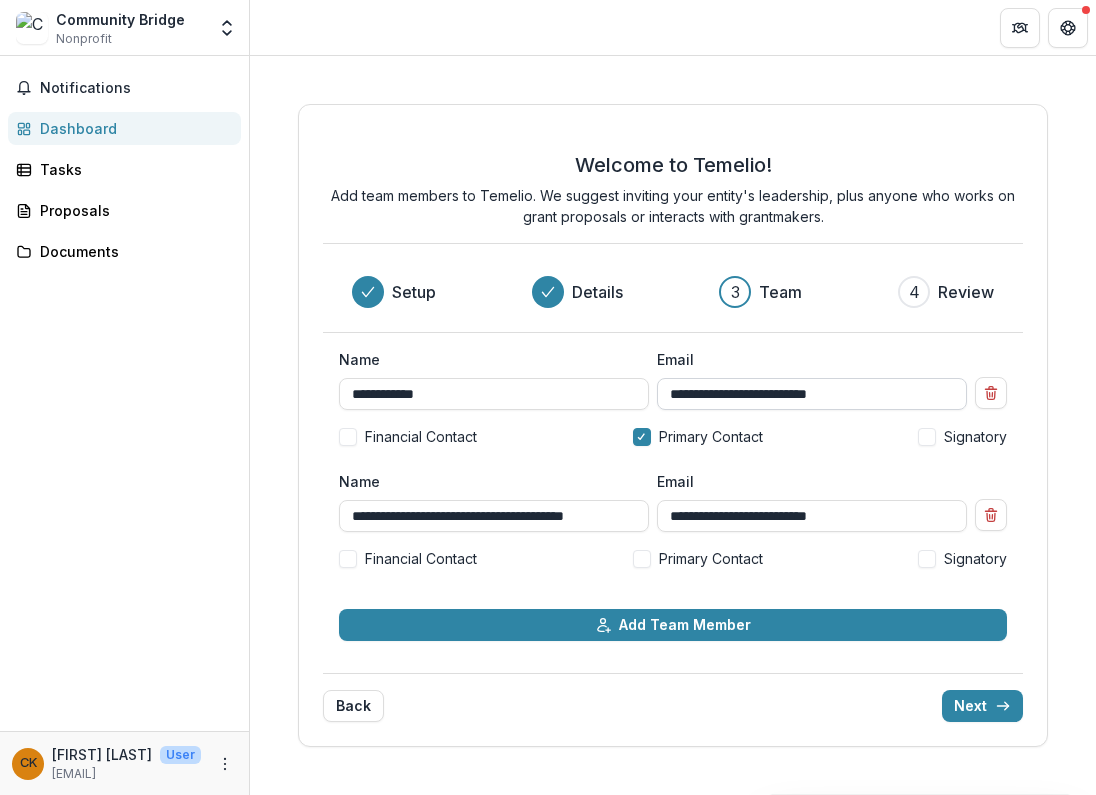 type on "**********" 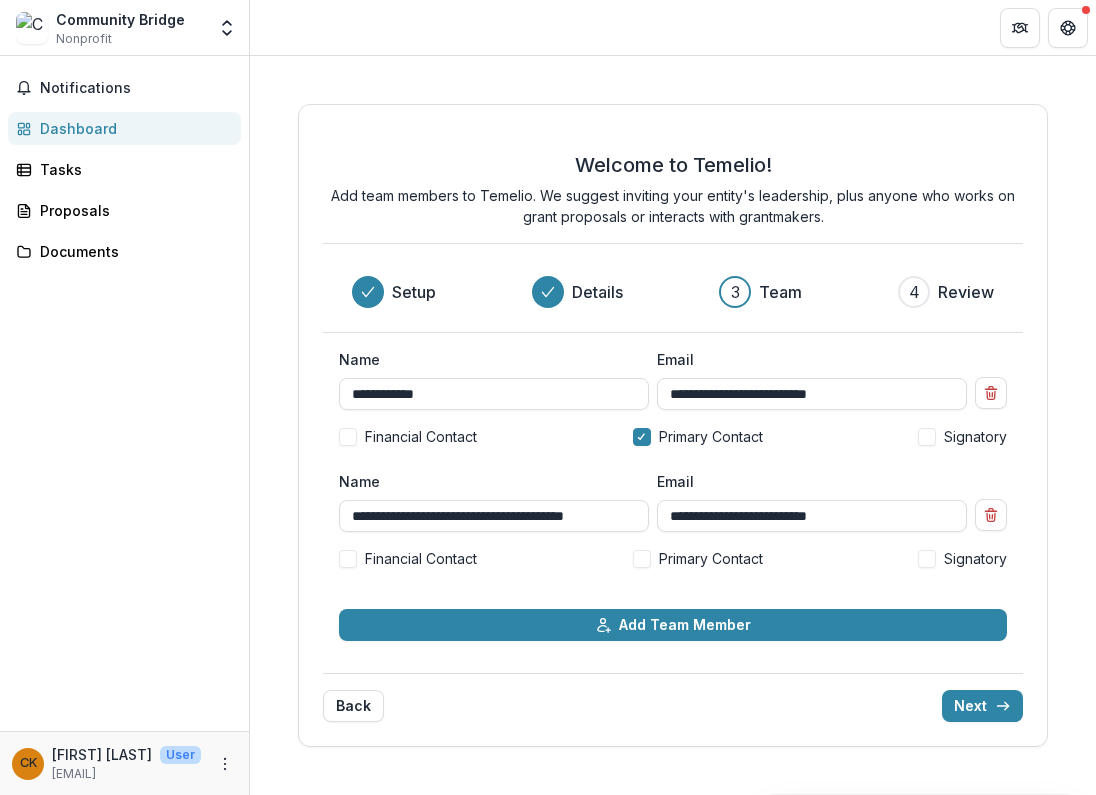 type on "**********" 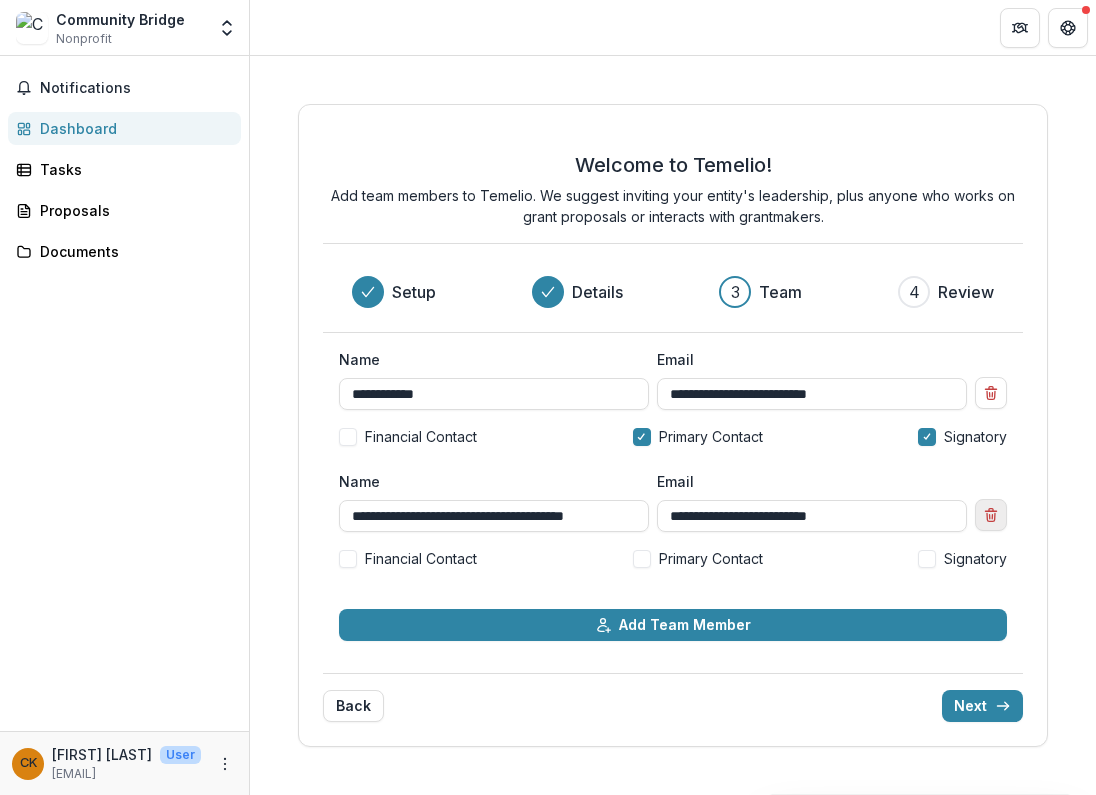 click 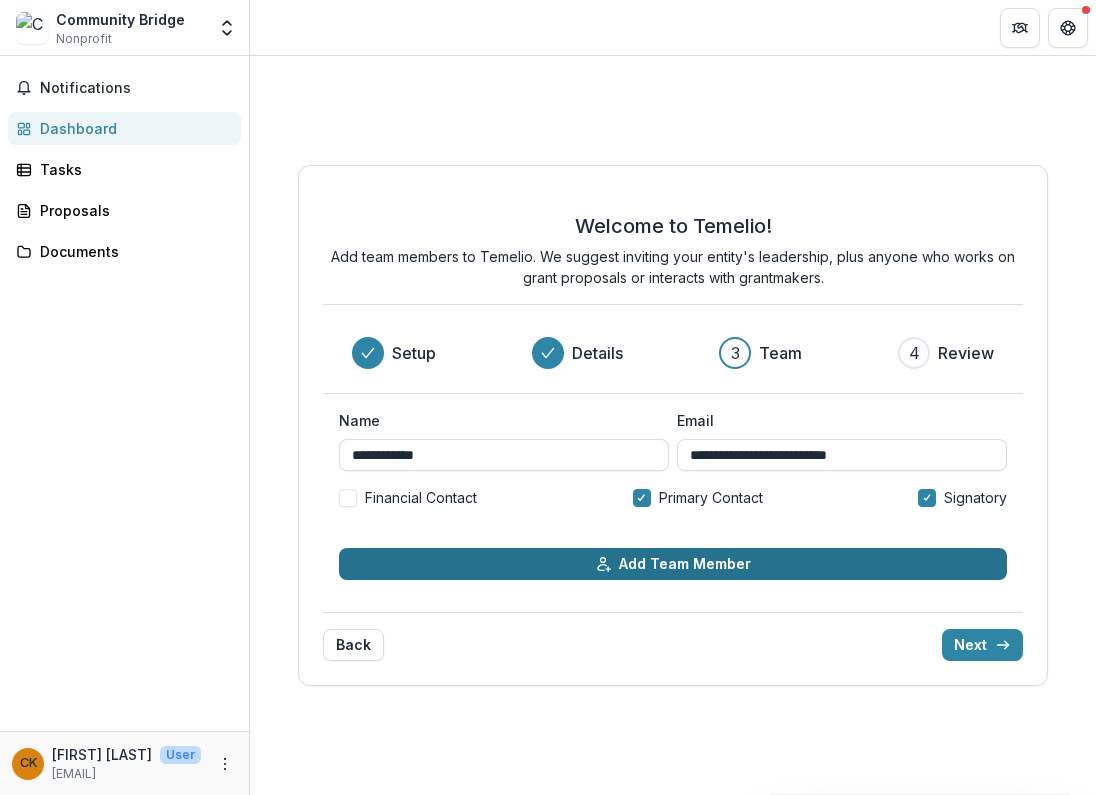 click on "Add Team Member" at bounding box center (673, 564) 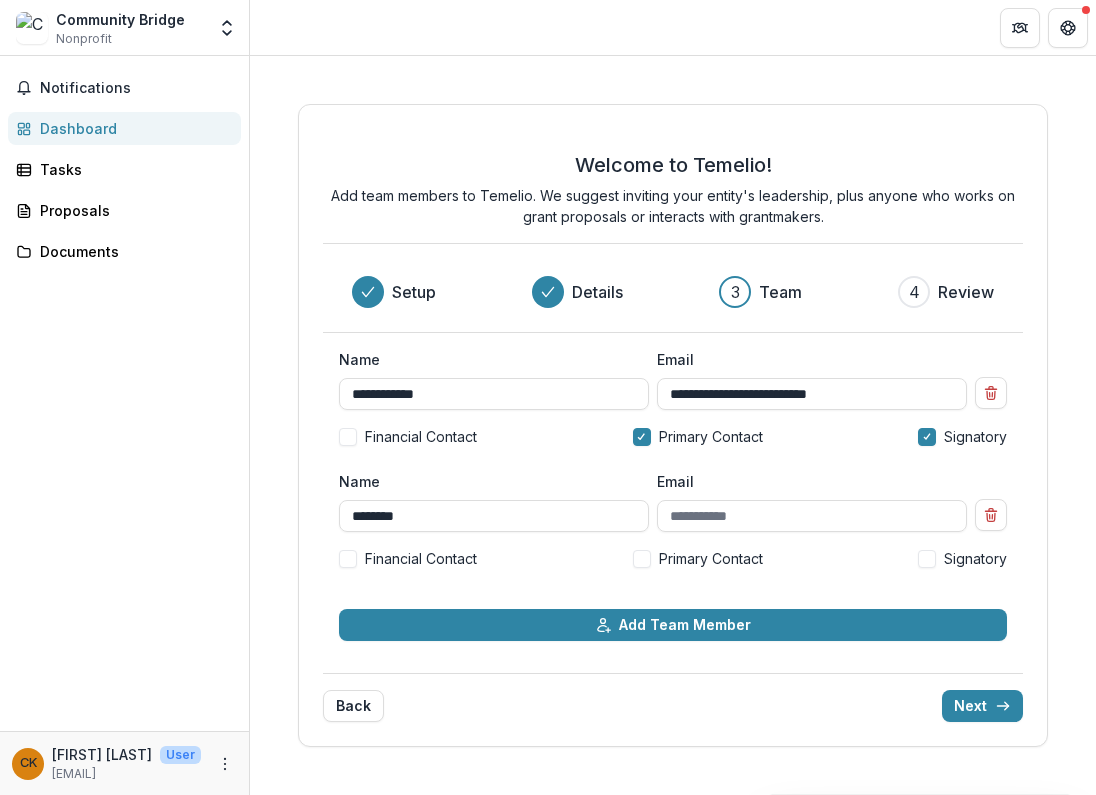type on "*********" 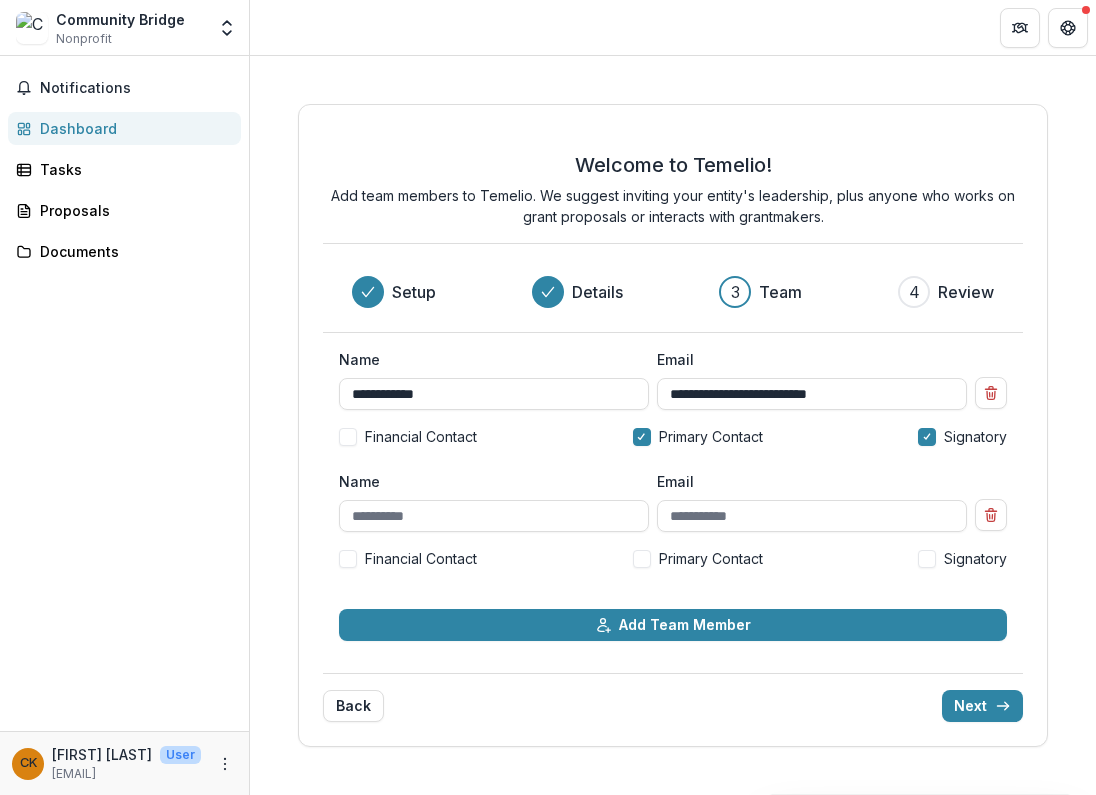 type on "**********" 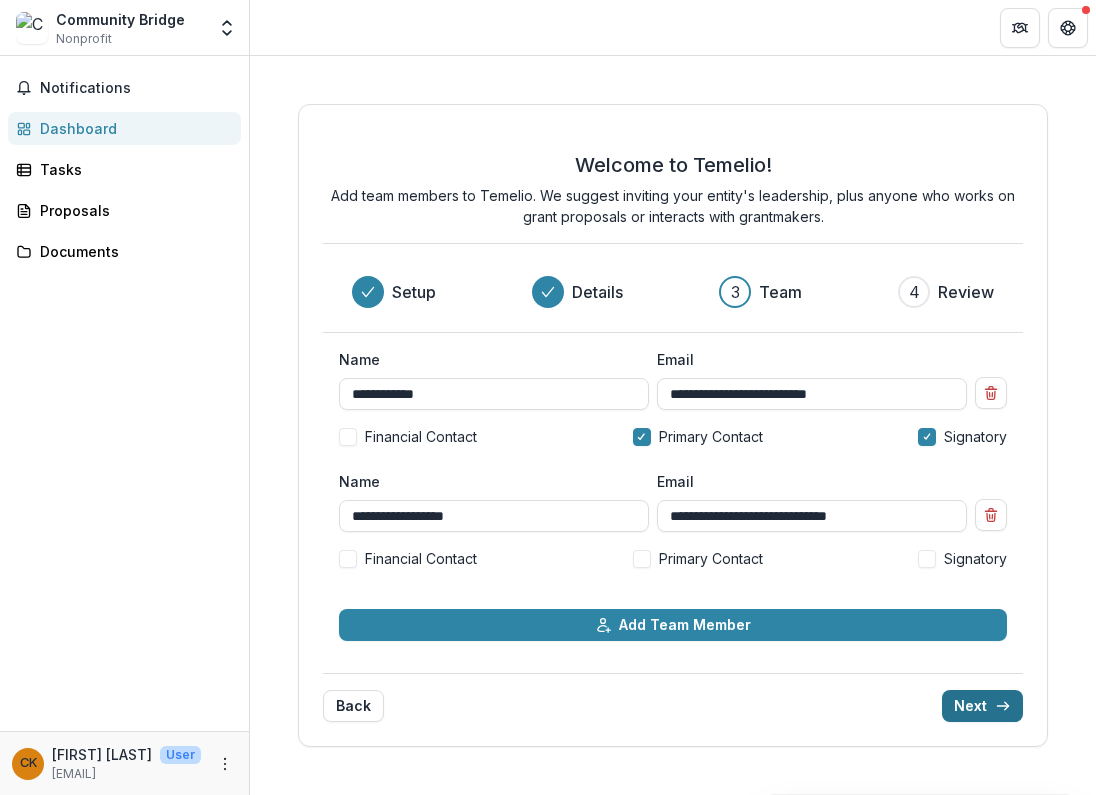 type on "**********" 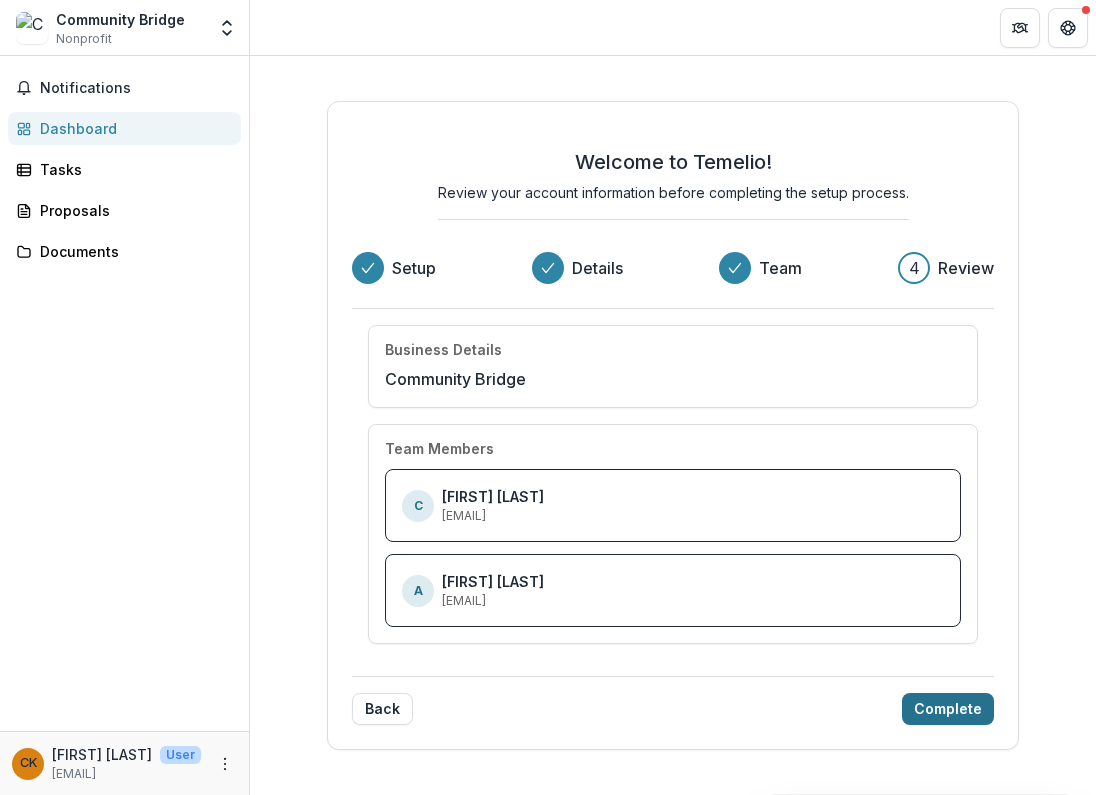 click on "Complete" at bounding box center [948, 709] 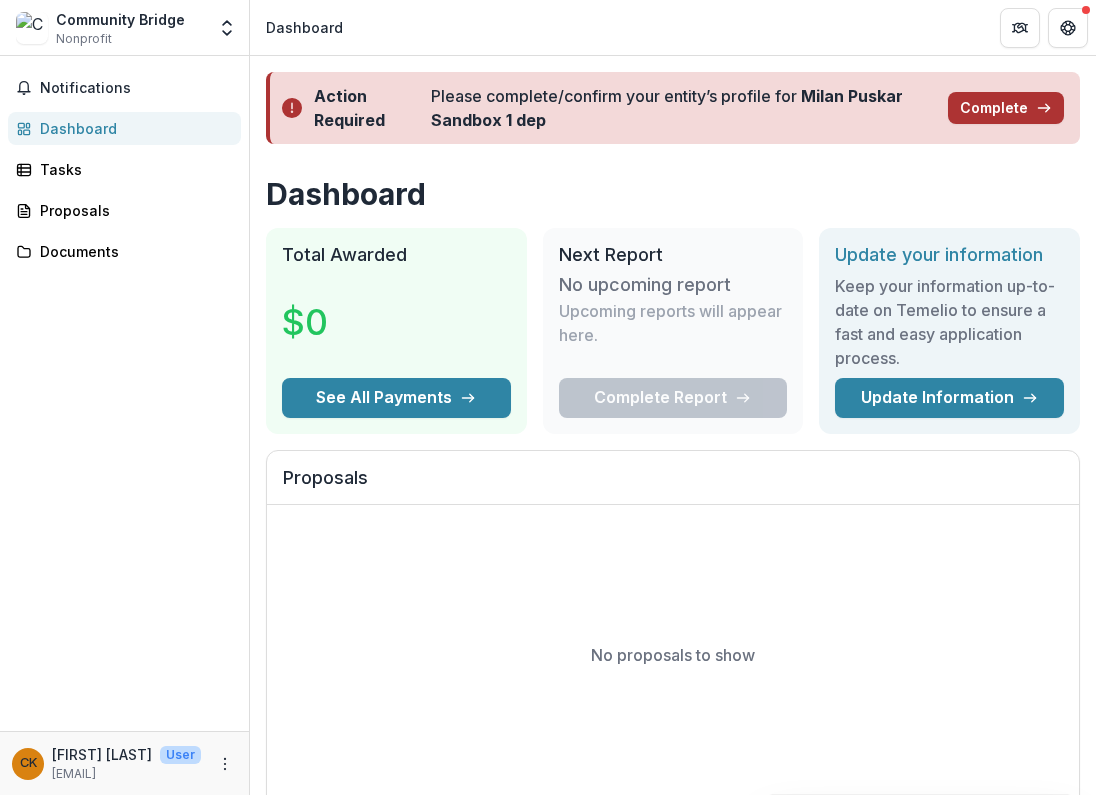 click on "Complete" at bounding box center [1006, 108] 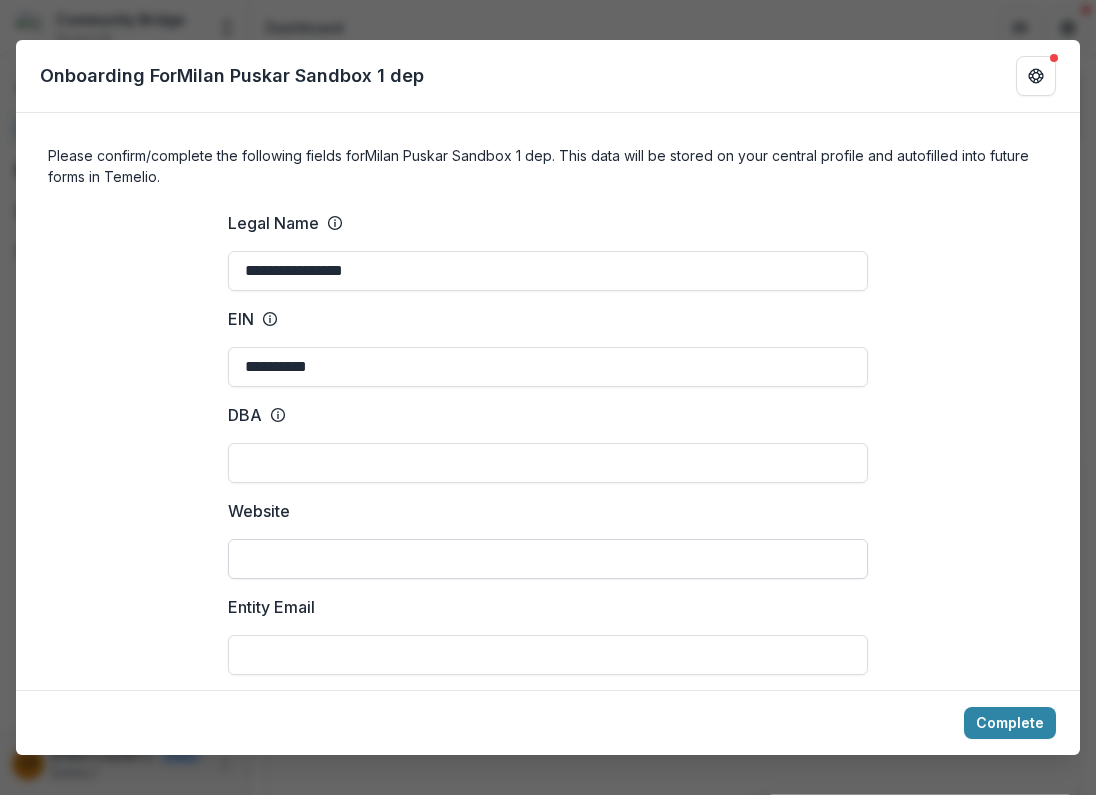 click on "Website" at bounding box center (548, 559) 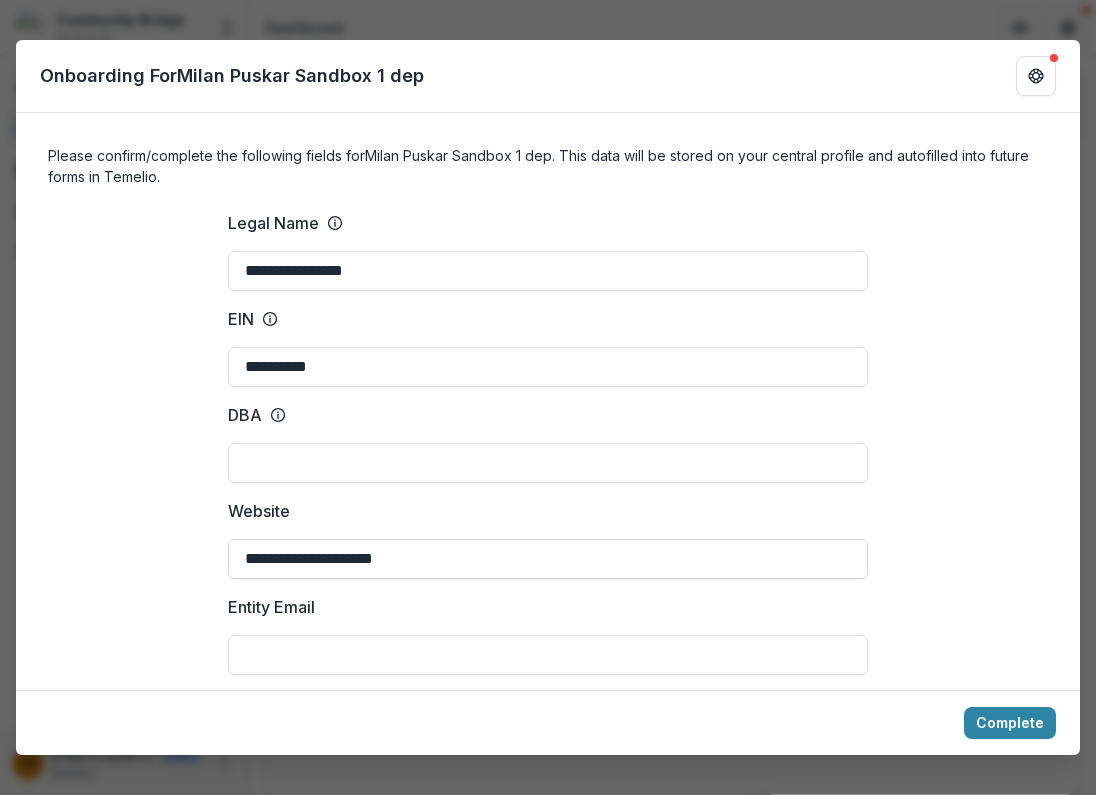 type on "**********" 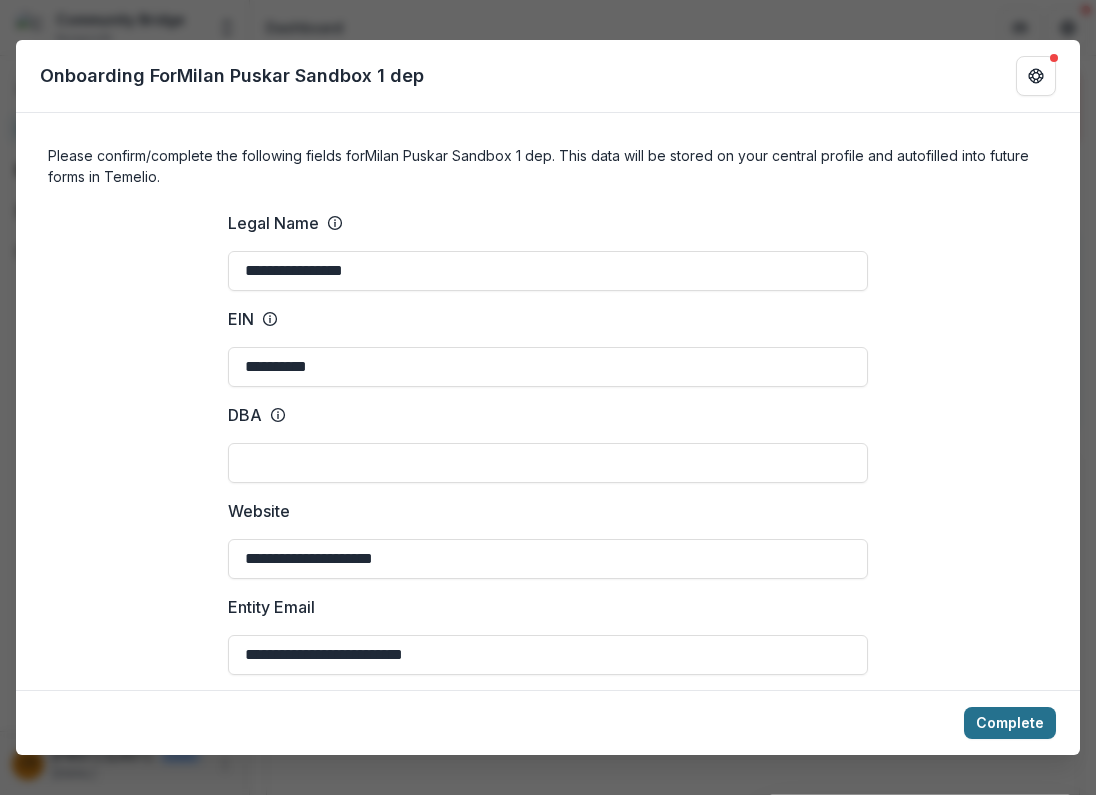type on "**********" 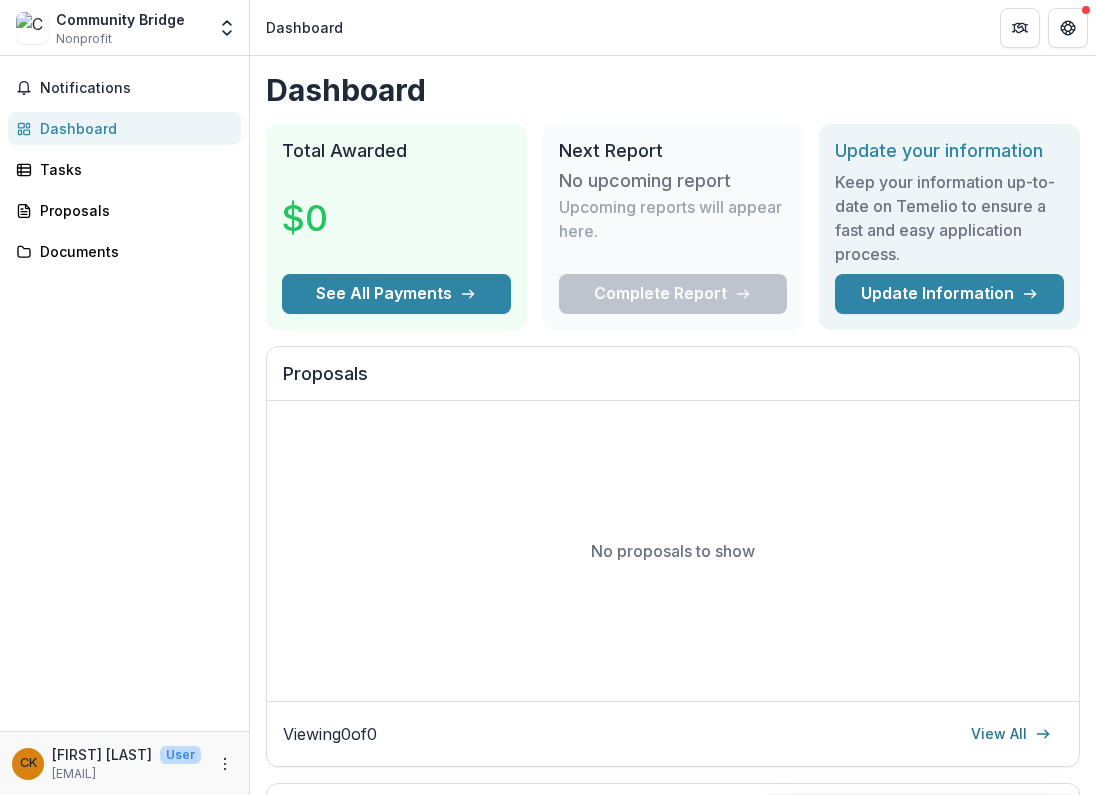 scroll, scrollTop: 0, scrollLeft: 0, axis: both 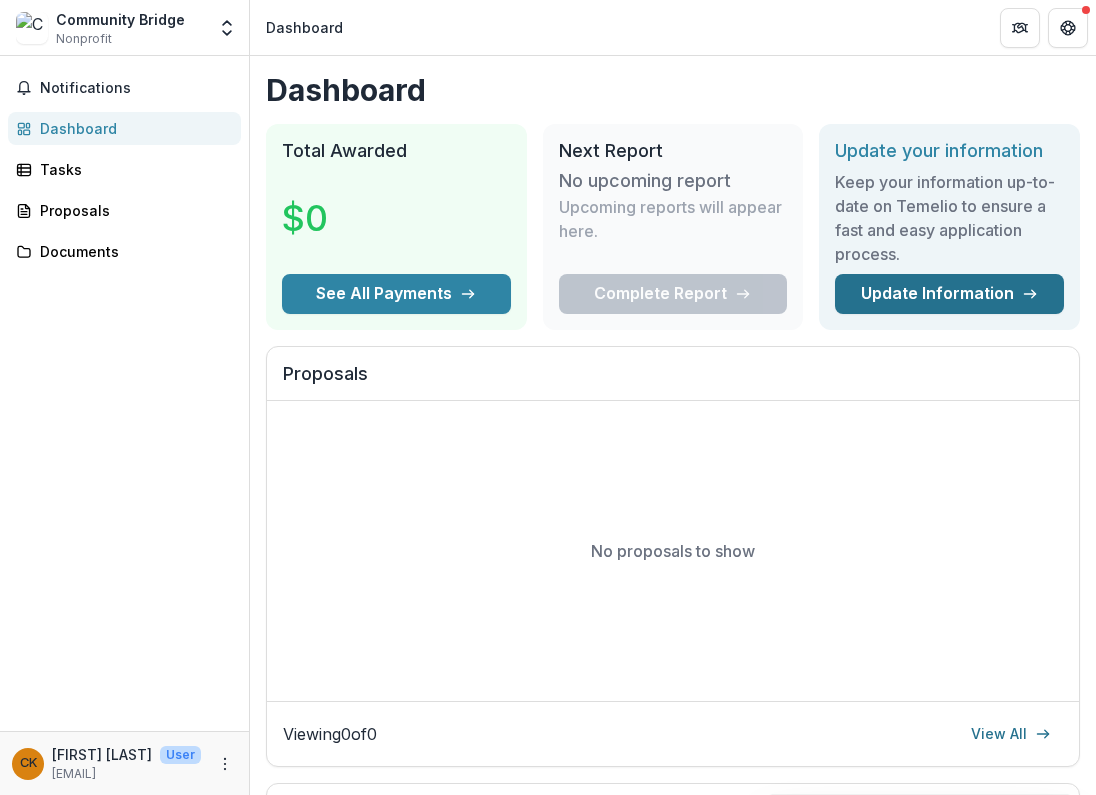 click on "Update Information" at bounding box center (949, 294) 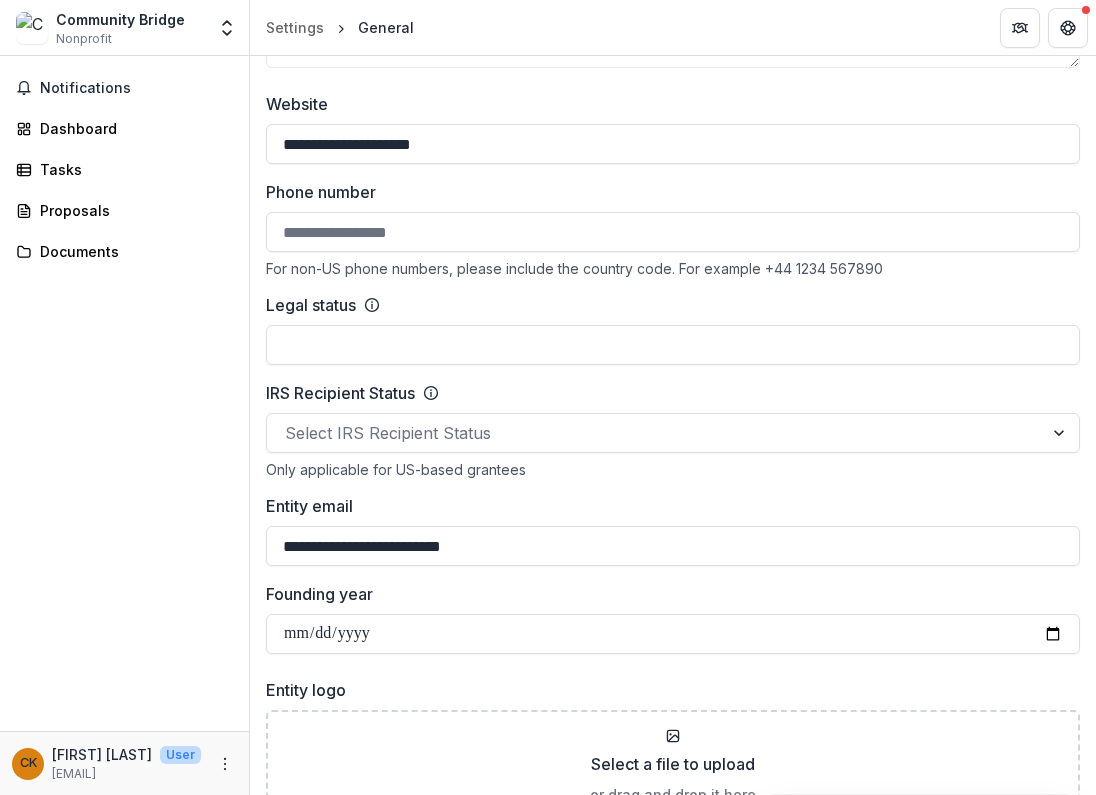 scroll, scrollTop: 742, scrollLeft: 0, axis: vertical 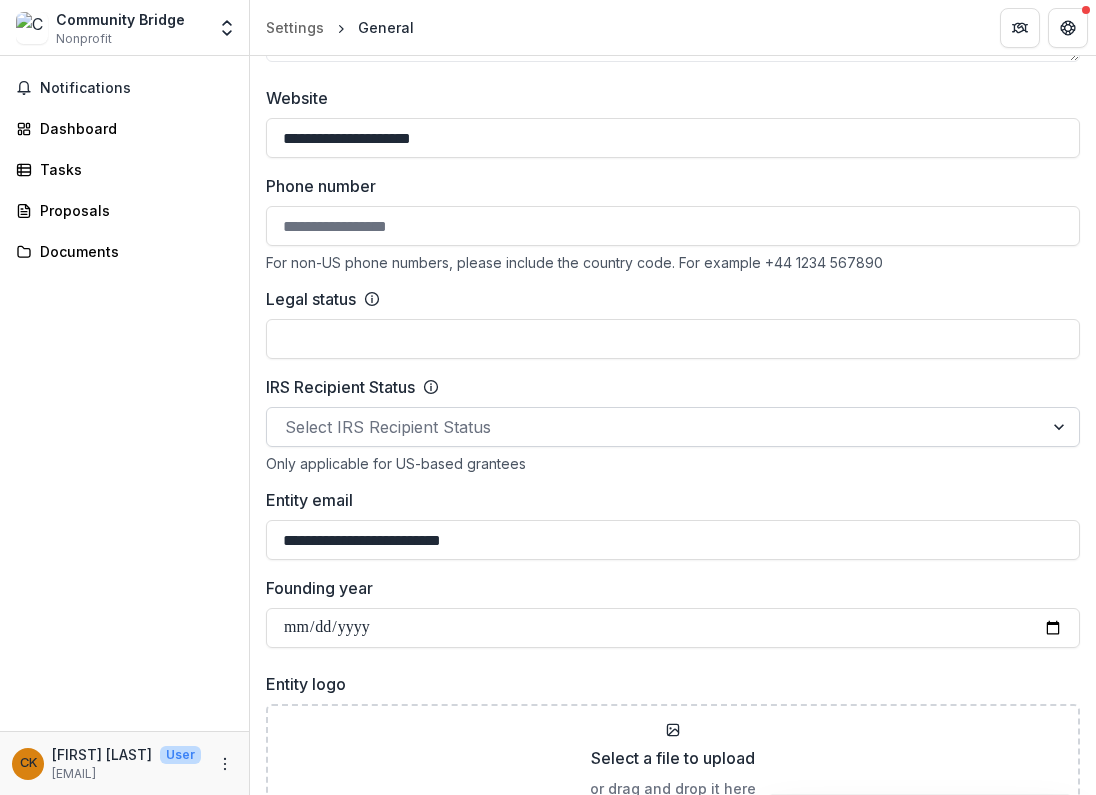 click on "Select IRS Recipient Status" at bounding box center (655, 427) 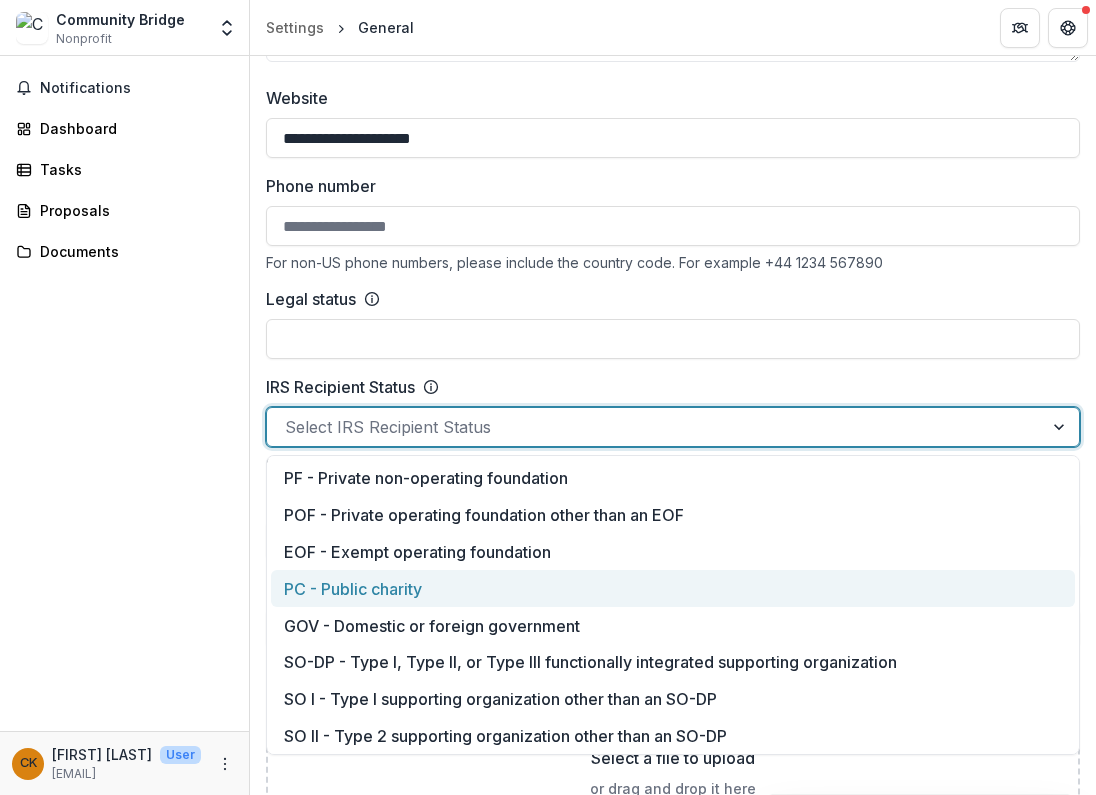 click on "PC - Public charity" at bounding box center (673, 588) 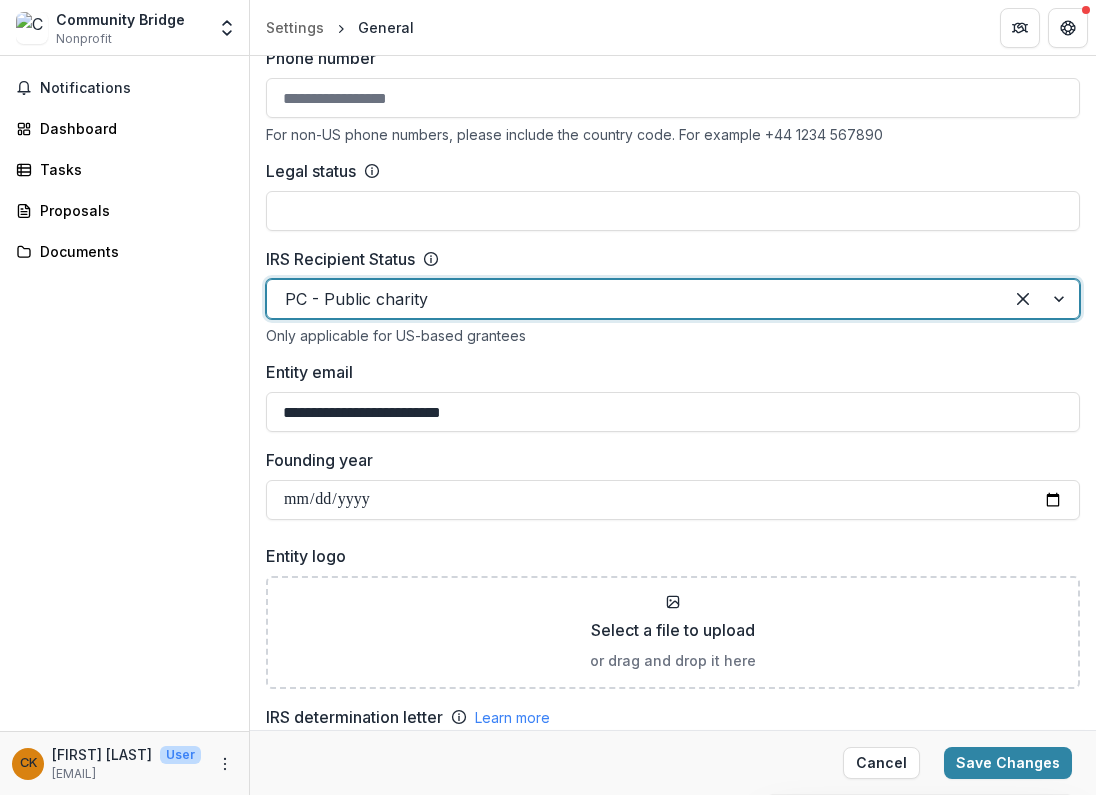scroll, scrollTop: 874, scrollLeft: 0, axis: vertical 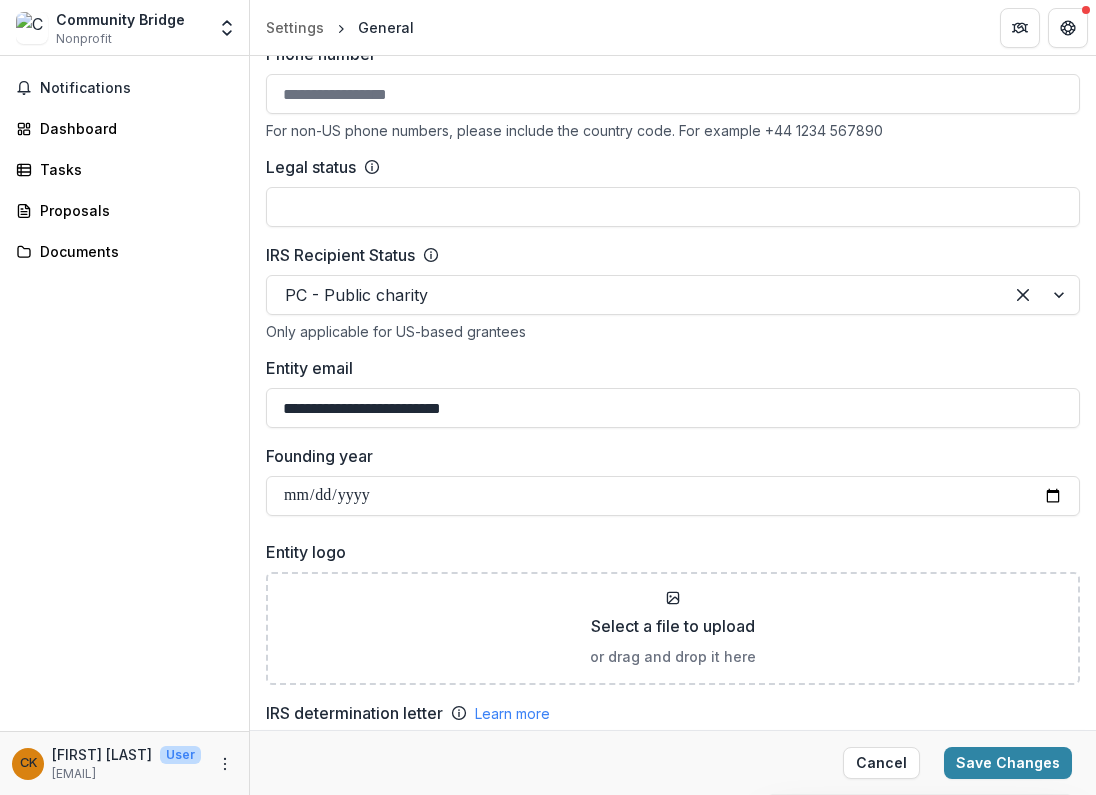 drag, startPoint x: 418, startPoint y: 494, endPoint x: 247, endPoint y: 476, distance: 171.94476 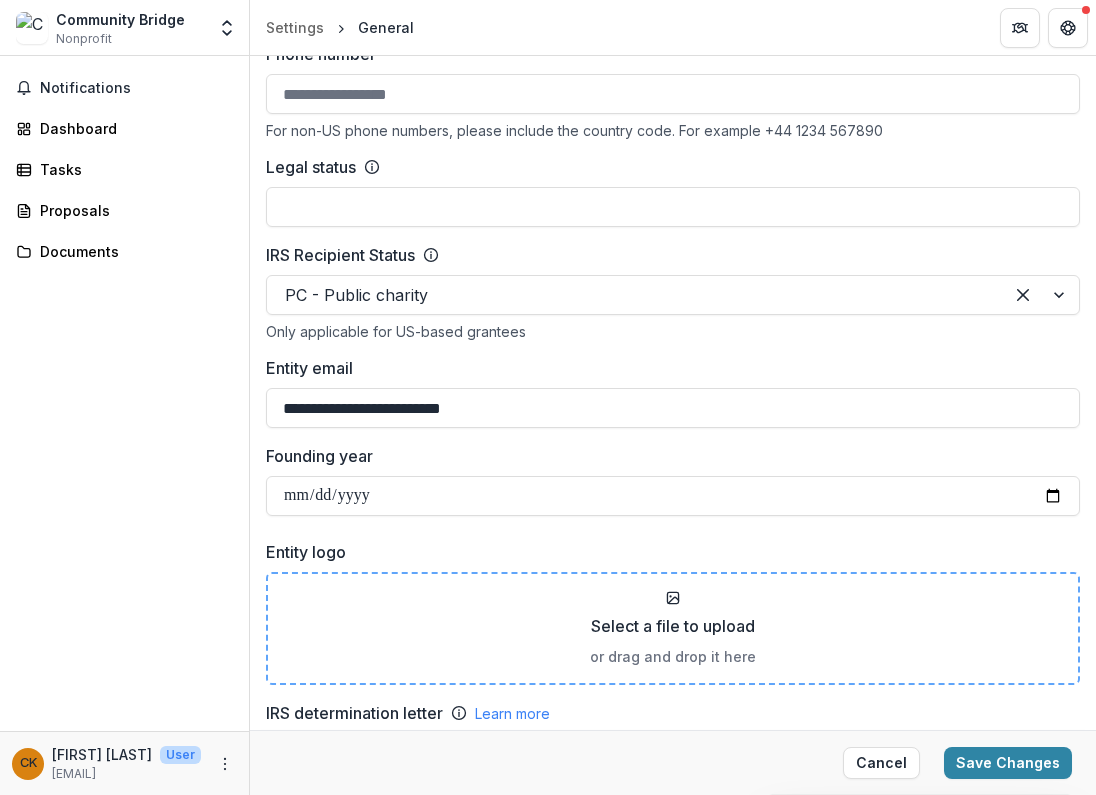 type on "**********" 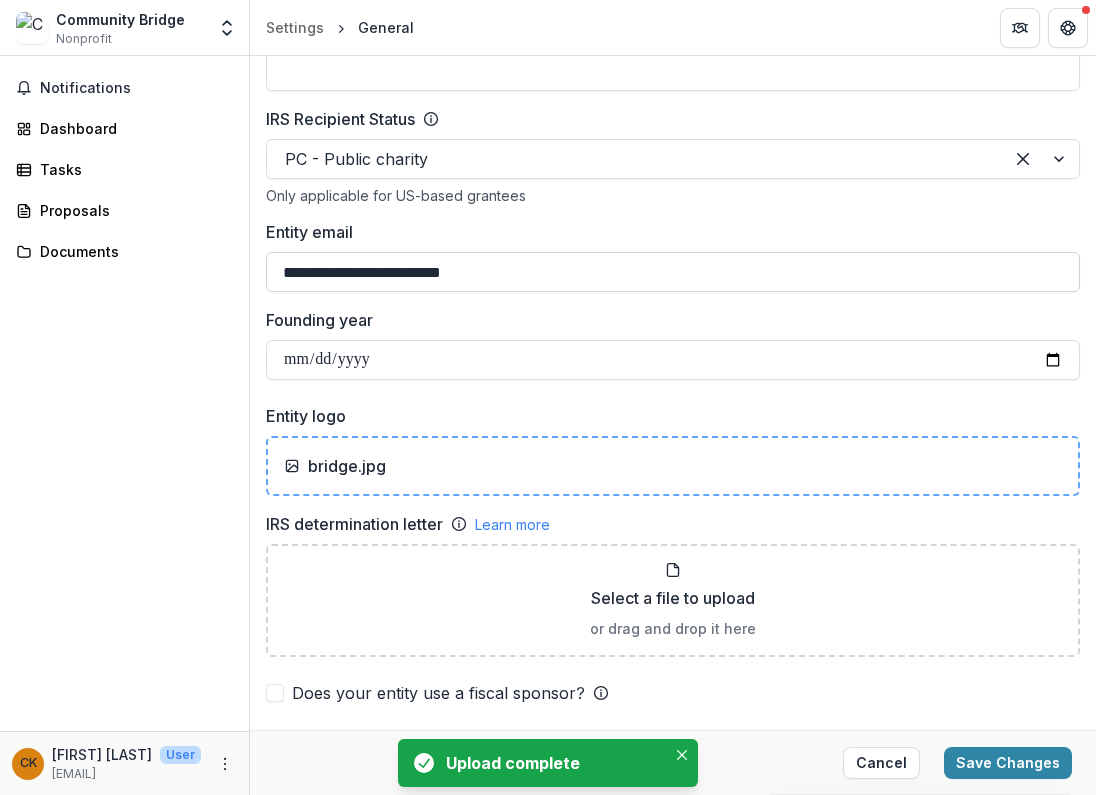 scroll, scrollTop: 1023, scrollLeft: 0, axis: vertical 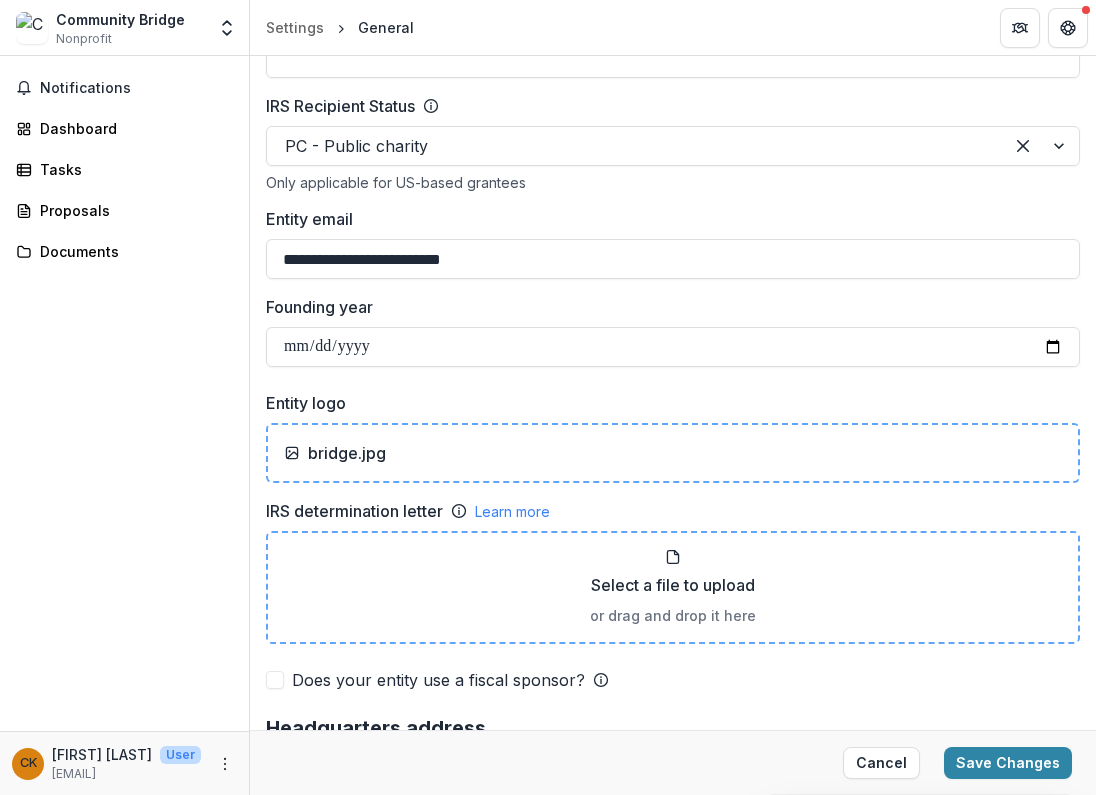 click on "Select a file to upload or drag and drop it here" at bounding box center (673, 587) 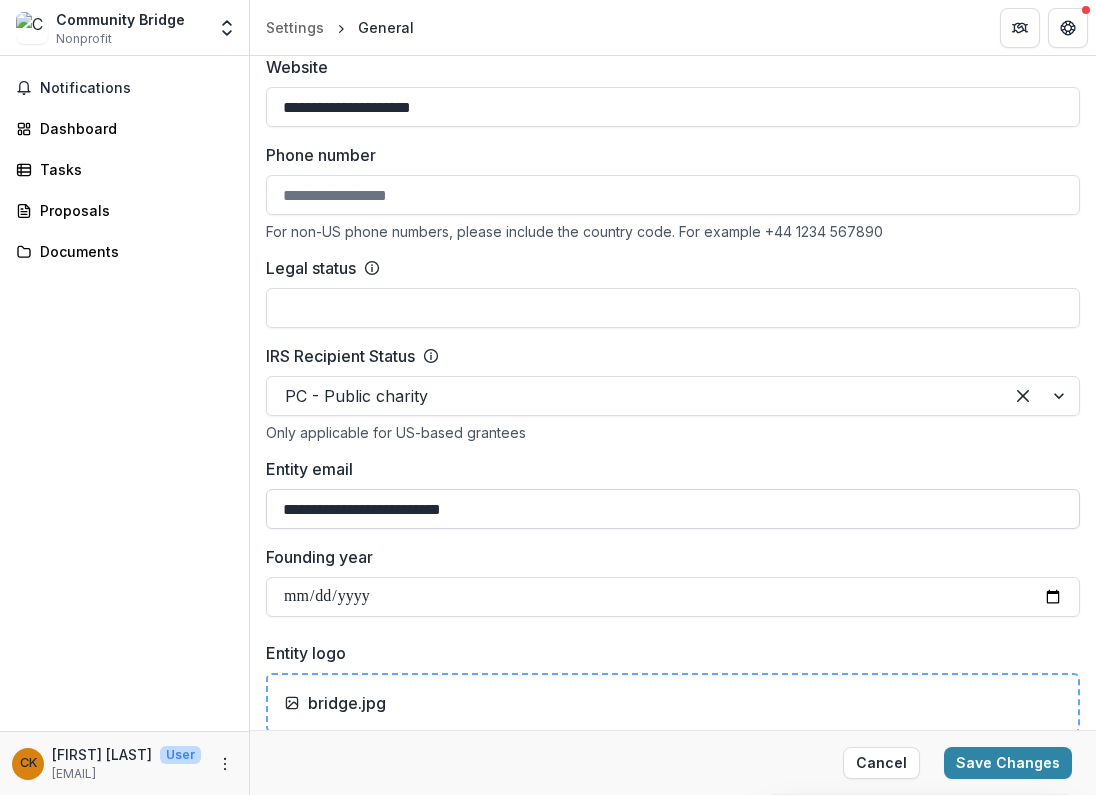 scroll, scrollTop: 774, scrollLeft: 0, axis: vertical 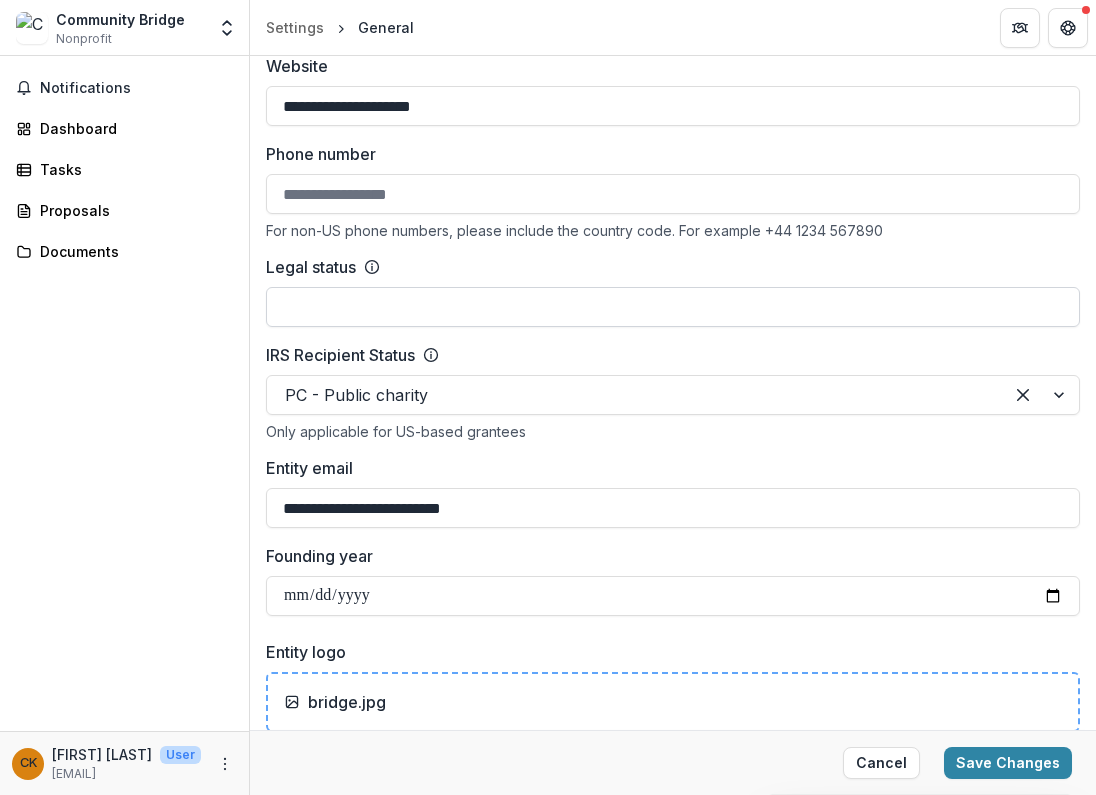 click on "Legal status" at bounding box center [673, 307] 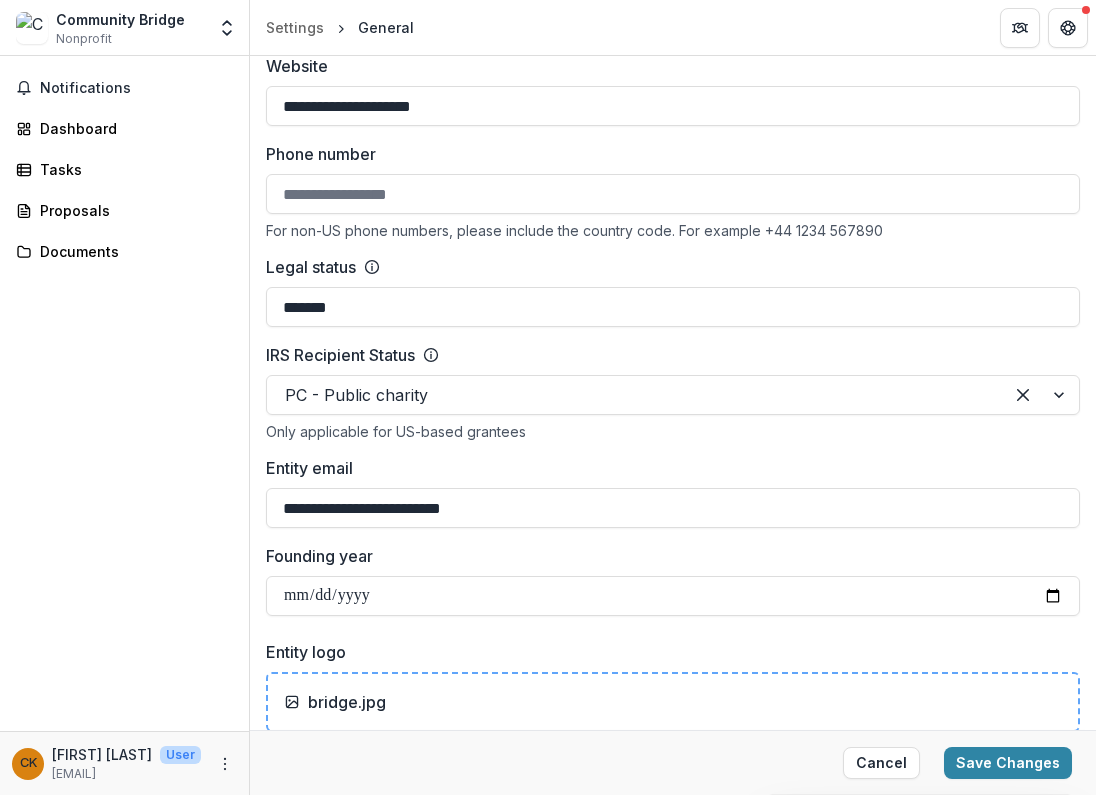 type on "*******" 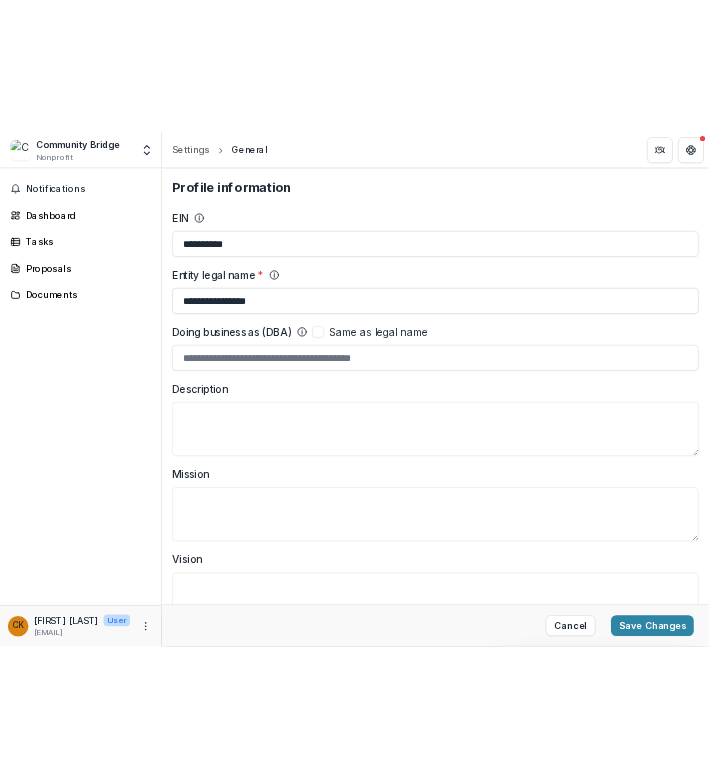 scroll, scrollTop: 0, scrollLeft: 0, axis: both 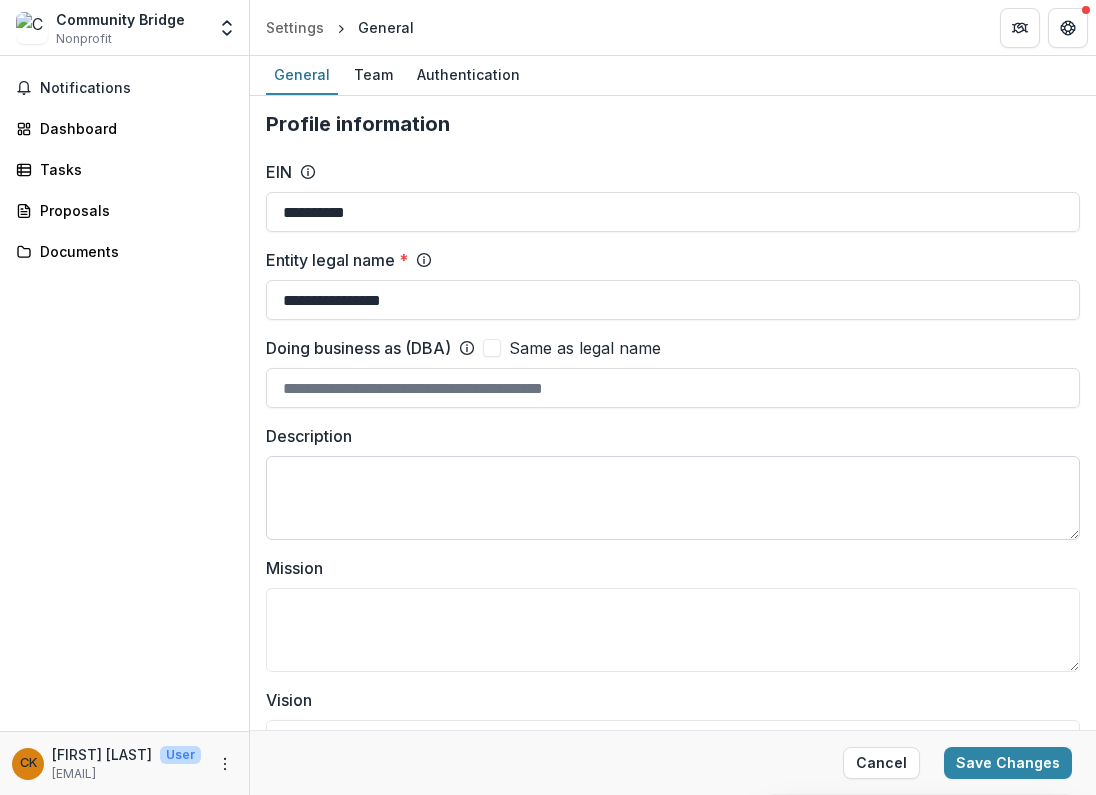click on "Description" at bounding box center (673, 498) 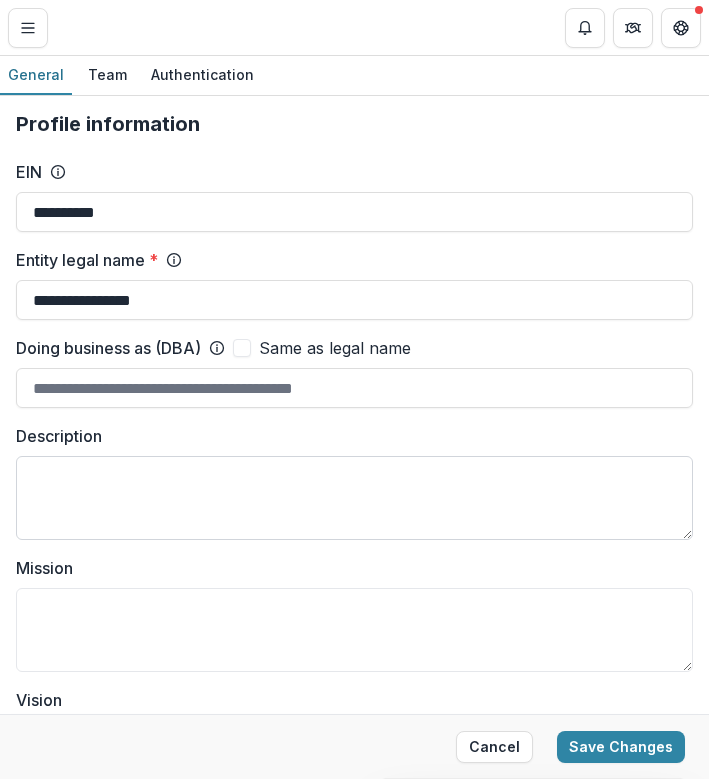 paste on "**********" 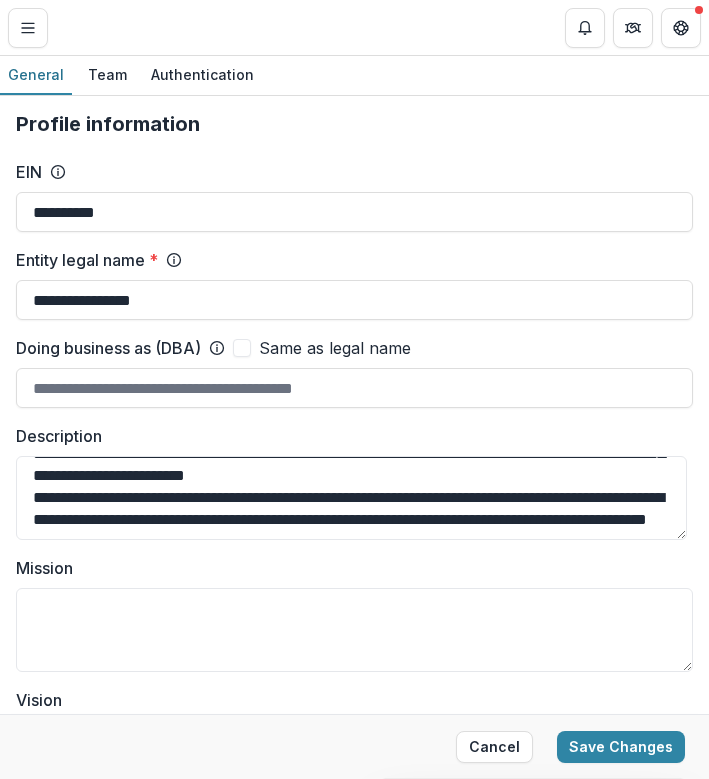 scroll, scrollTop: 440, scrollLeft: 0, axis: vertical 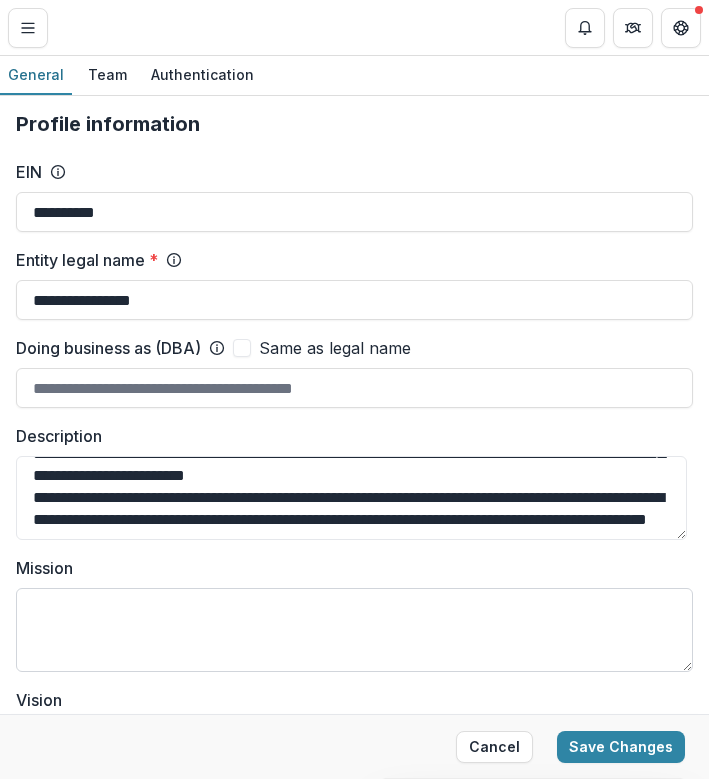 type on "**********" 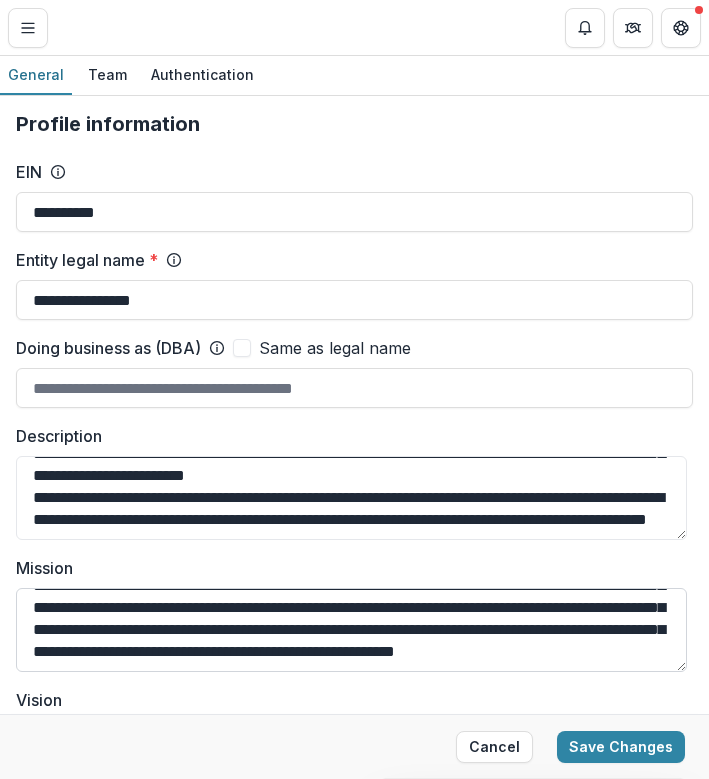scroll, scrollTop: 66, scrollLeft: 0, axis: vertical 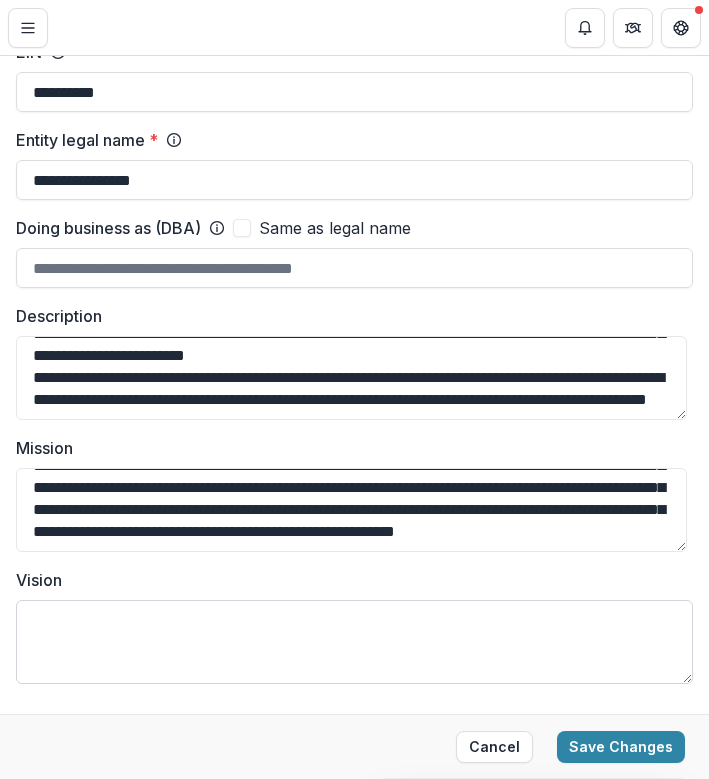type on "**********" 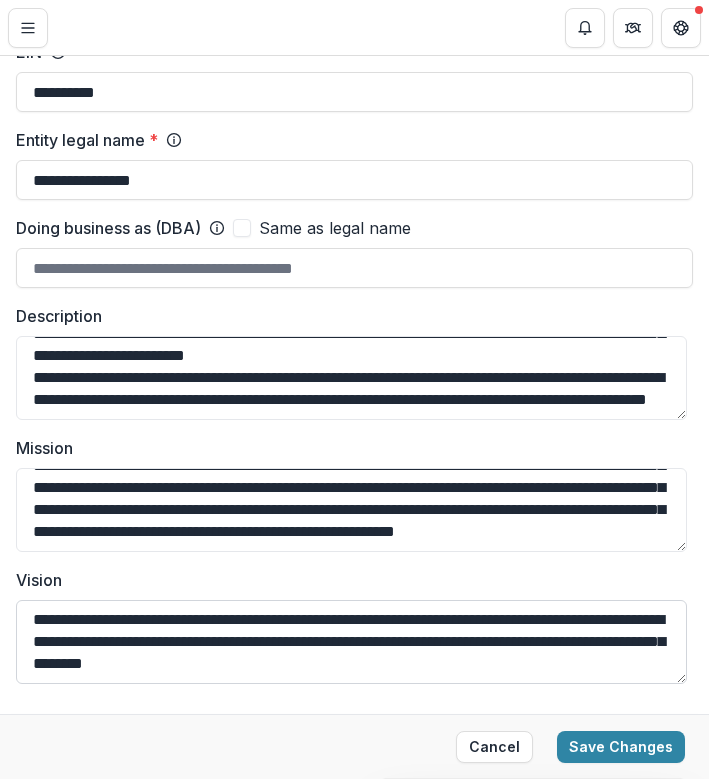 scroll, scrollTop: 154, scrollLeft: 0, axis: vertical 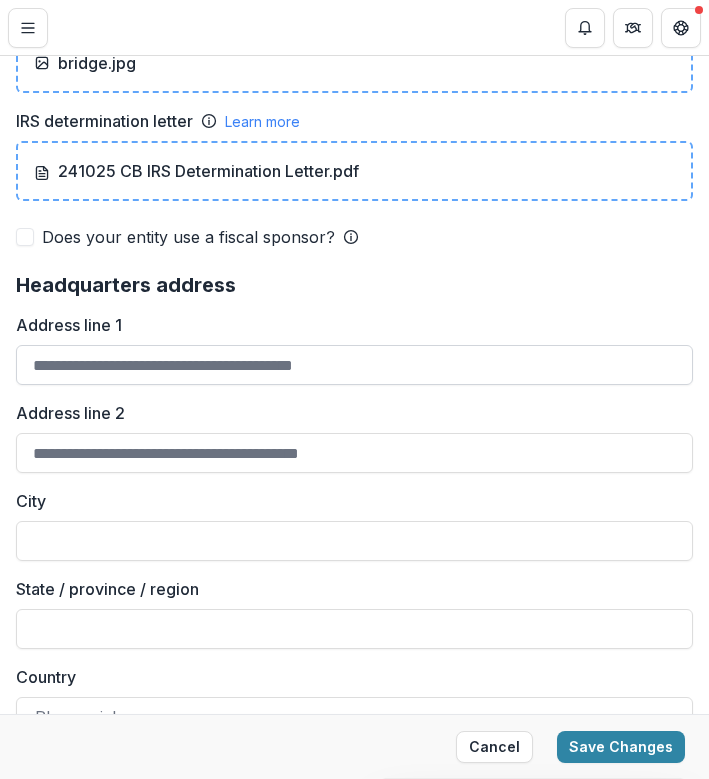 type on "**********" 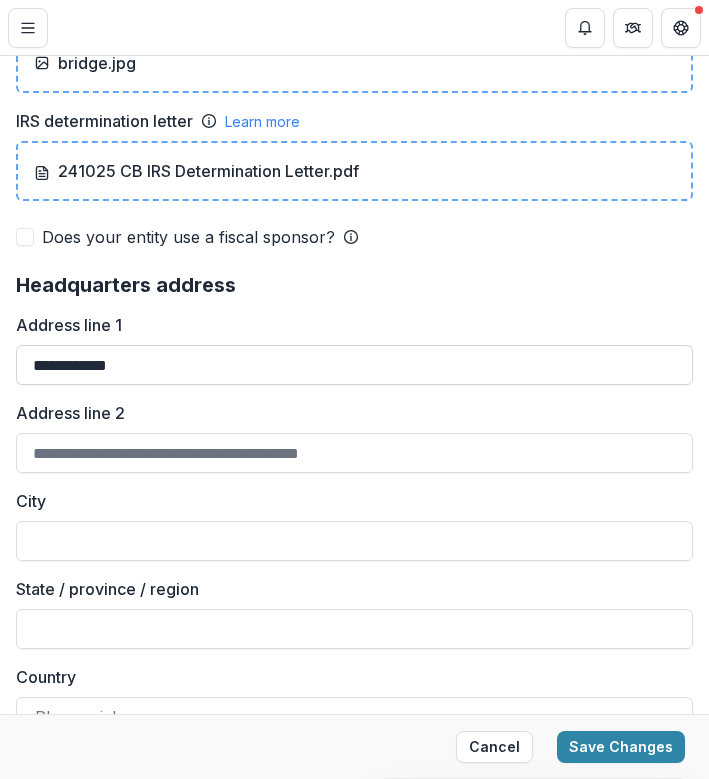 type on "**********" 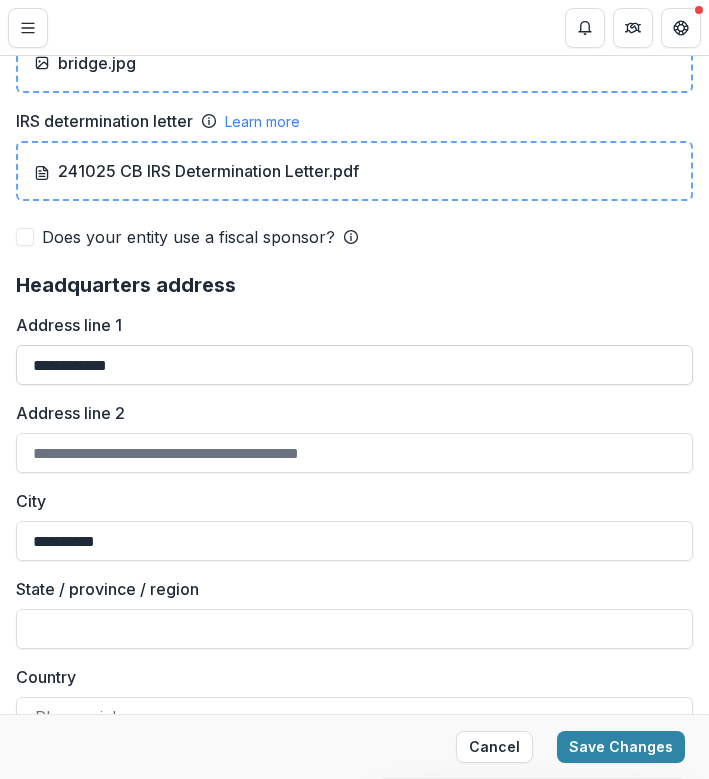 type on "**********" 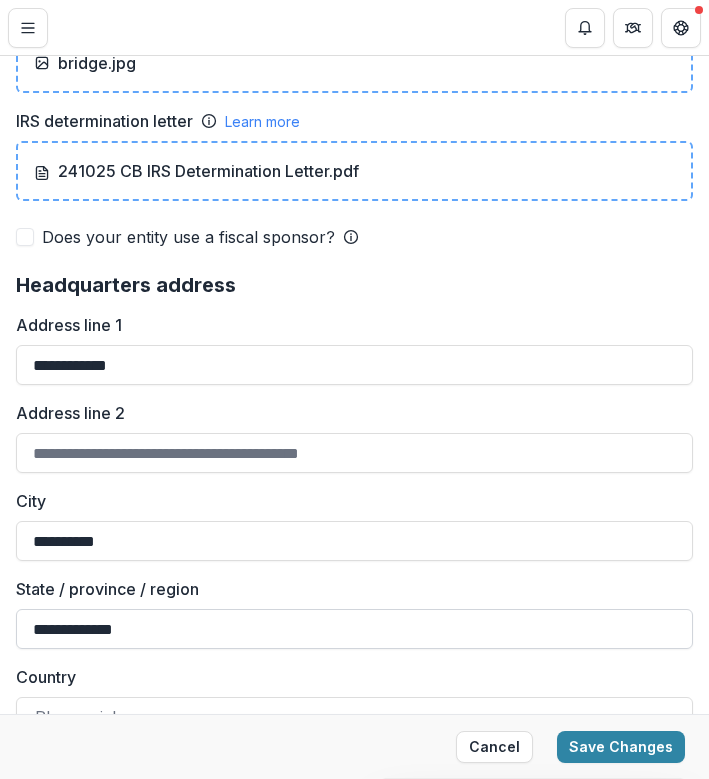 type on "**********" 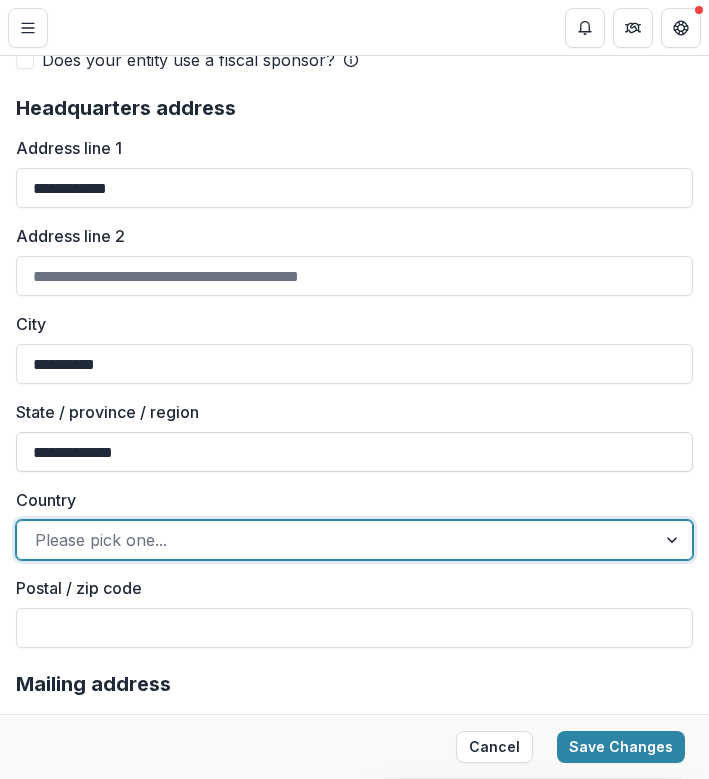 scroll, scrollTop: 1630, scrollLeft: 0, axis: vertical 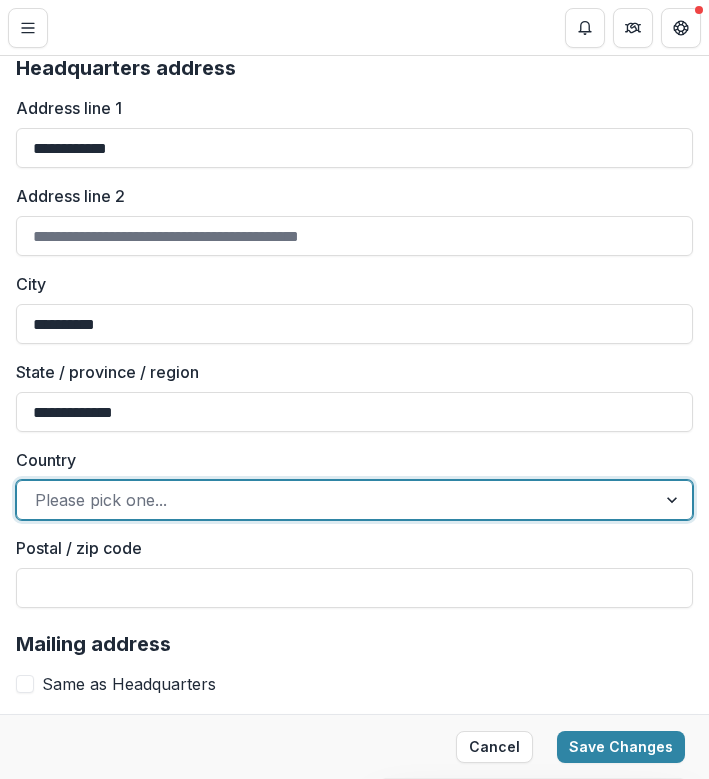 click on "Country option , selected. Select is focused ,type to refine list, press Down to open the menu,  Please pick one..." at bounding box center (354, 484) 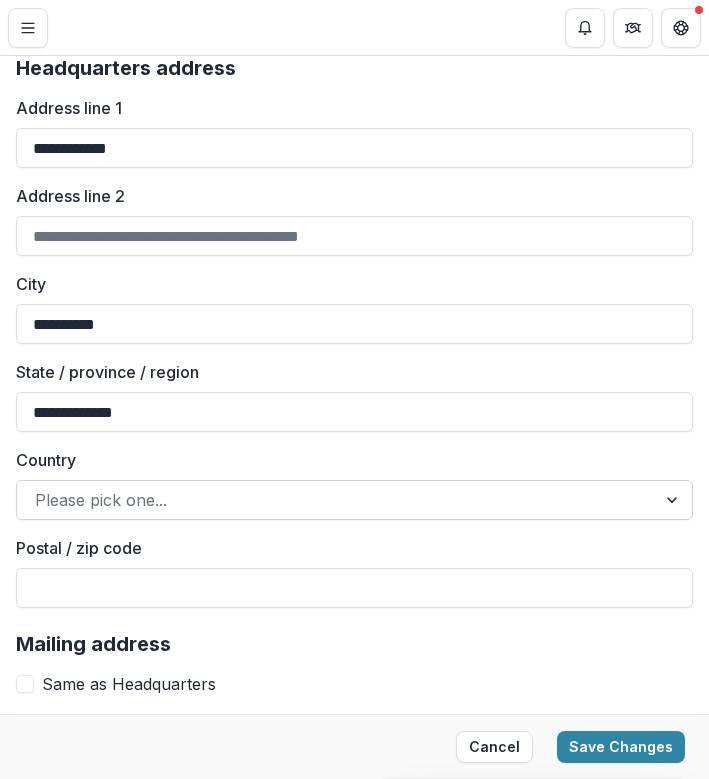 click at bounding box center [674, 500] 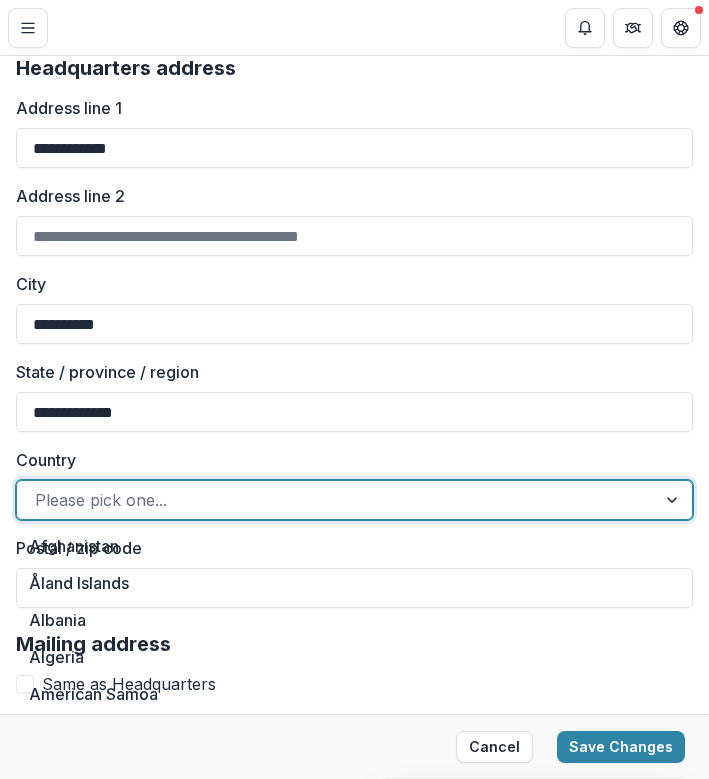 scroll, scrollTop: 8629, scrollLeft: 0, axis: vertical 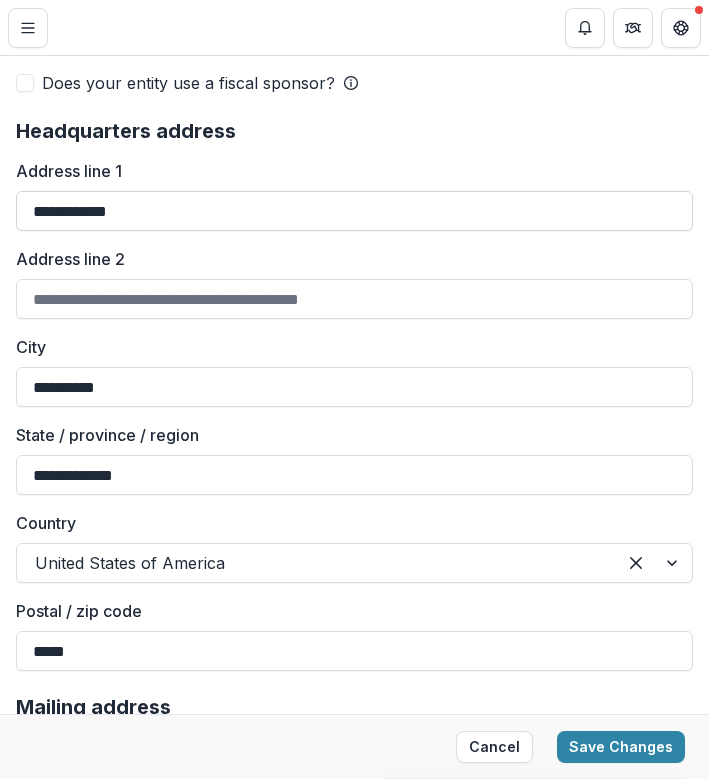 type on "*****" 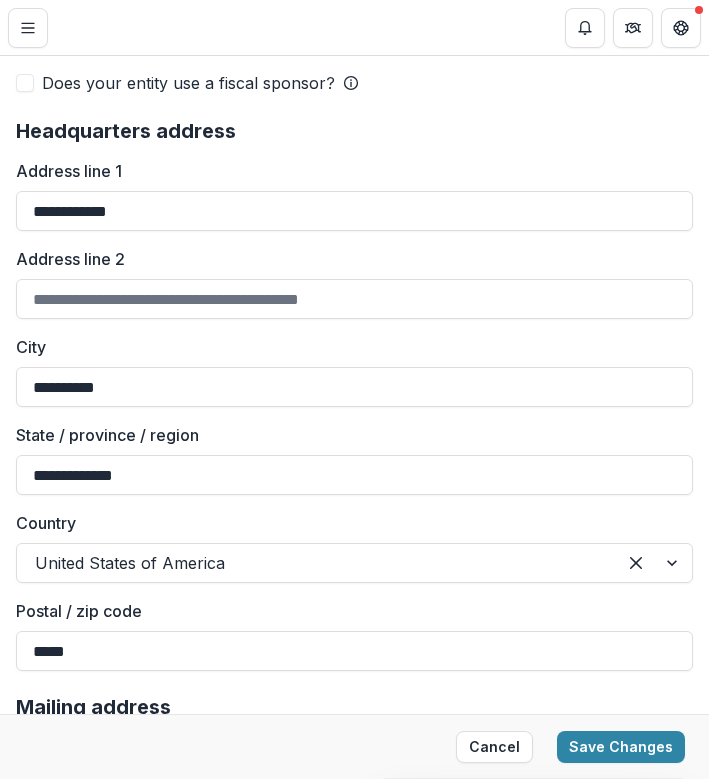 drag, startPoint x: 199, startPoint y: 206, endPoint x: -7, endPoint y: 209, distance: 206.02185 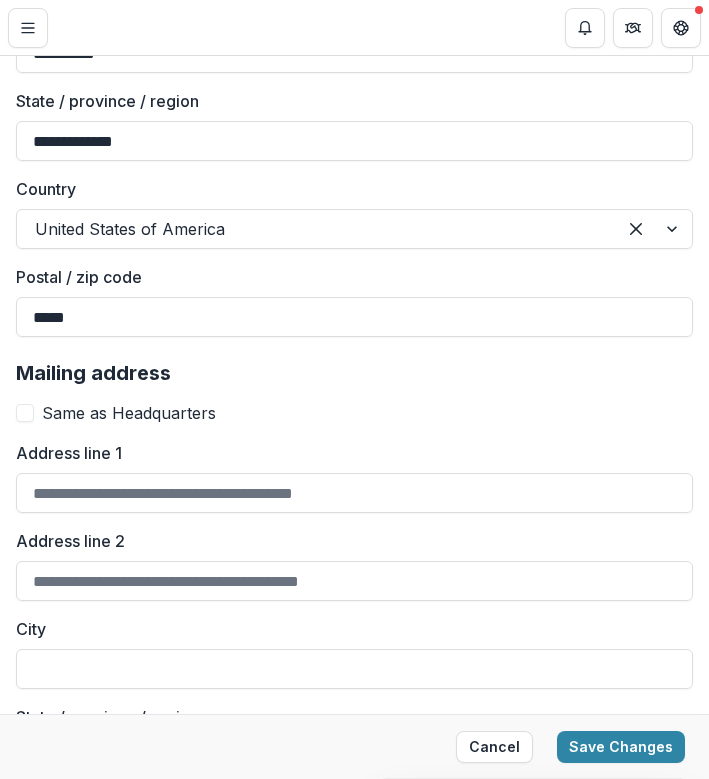scroll, scrollTop: 1902, scrollLeft: 0, axis: vertical 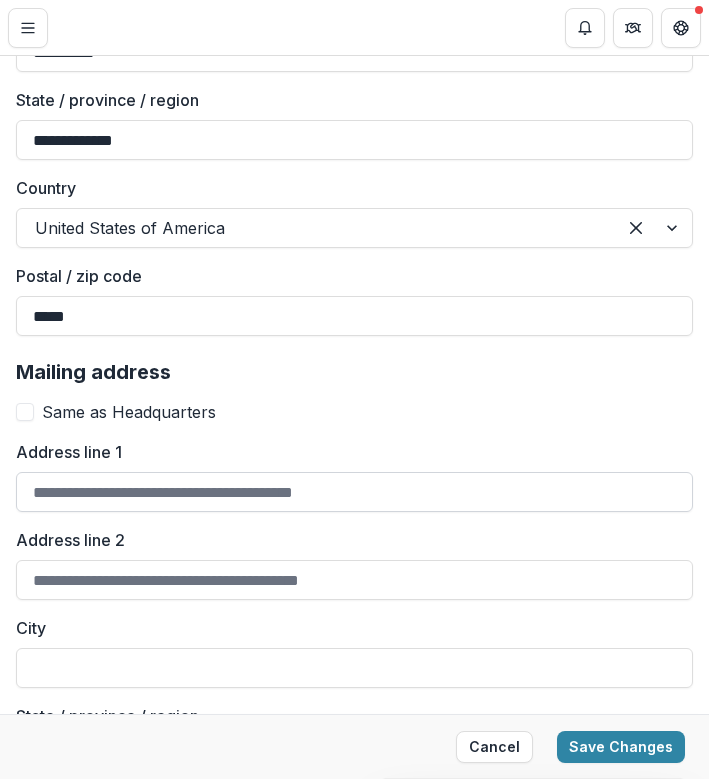 type on "**********" 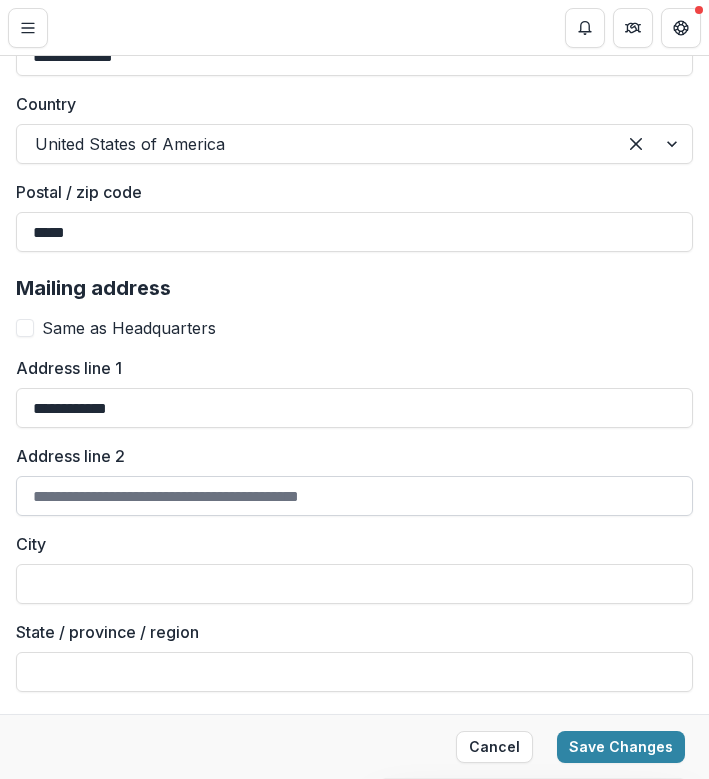 scroll, scrollTop: 1995, scrollLeft: 0, axis: vertical 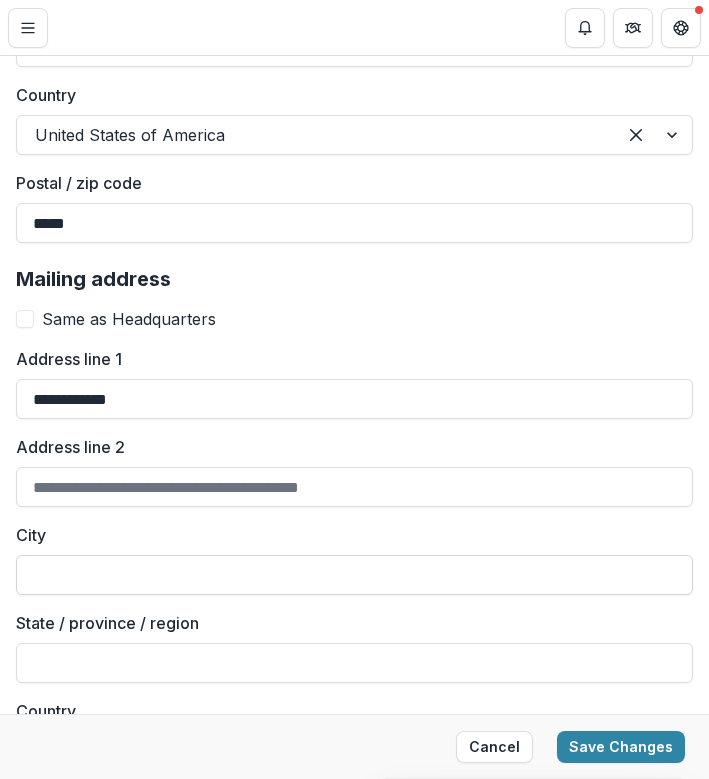 type on "**********" 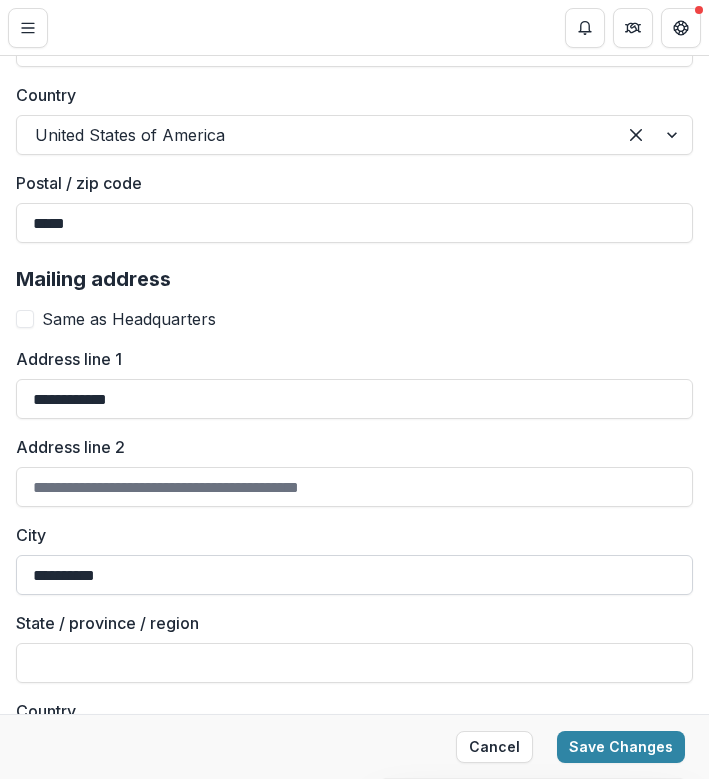 type on "**********" 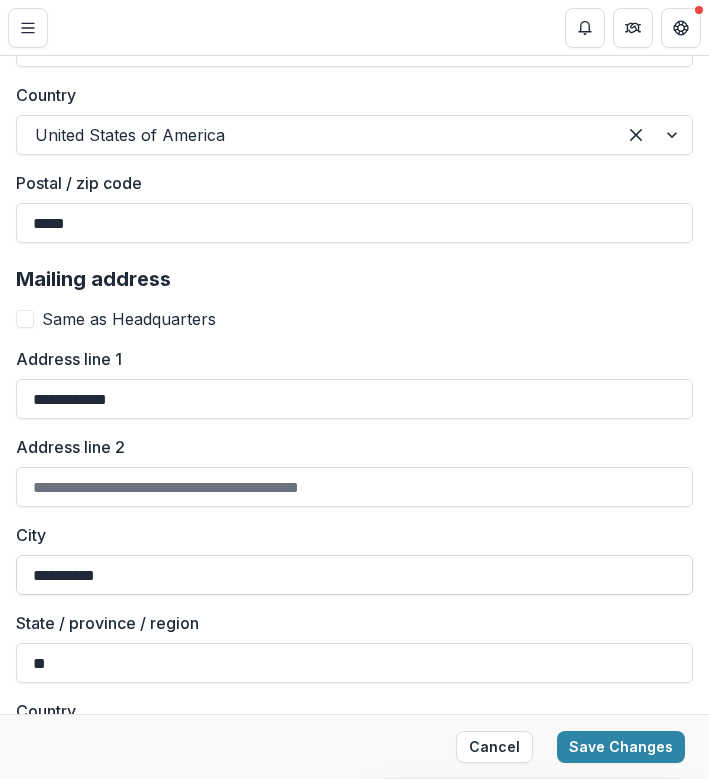 type on "*" 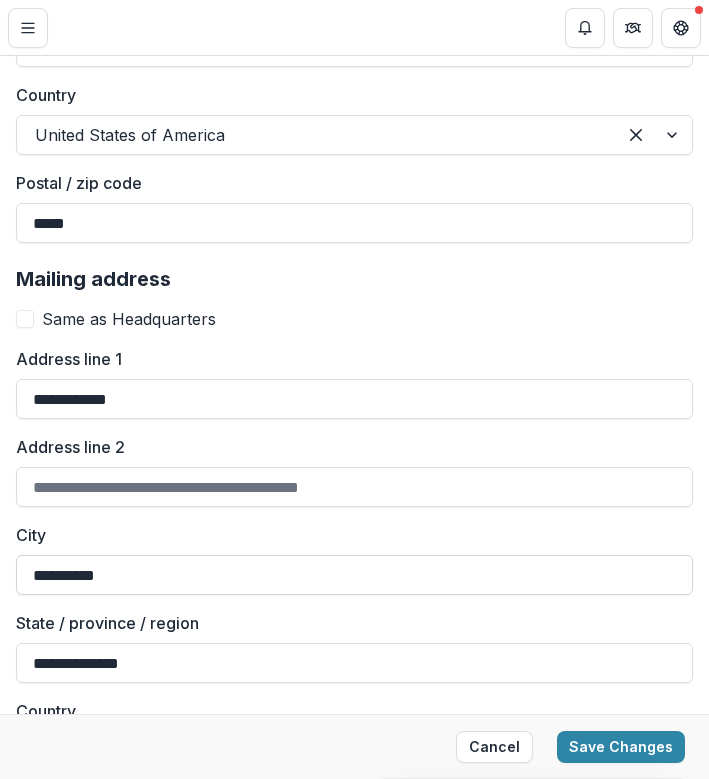 type on "**********" 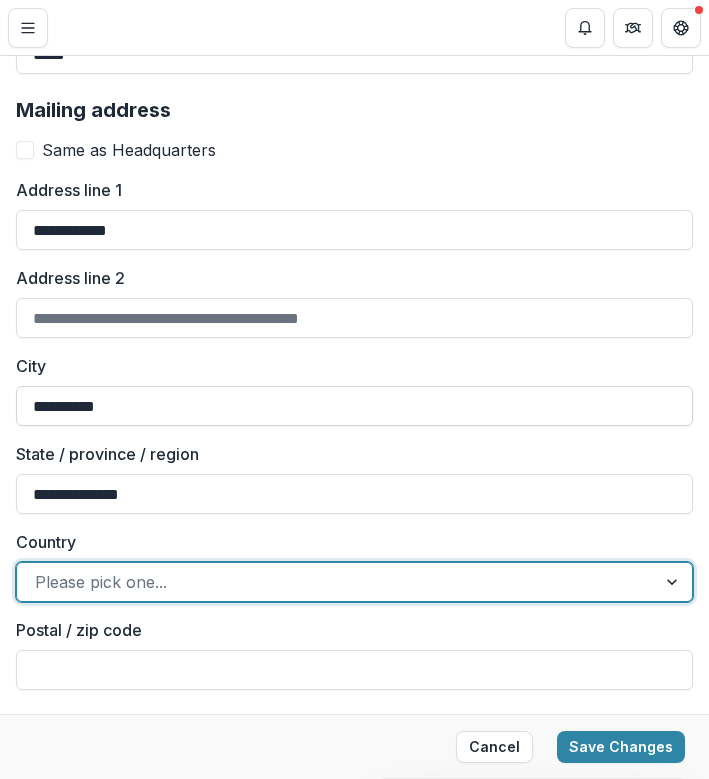 scroll, scrollTop: 2171, scrollLeft: 0, axis: vertical 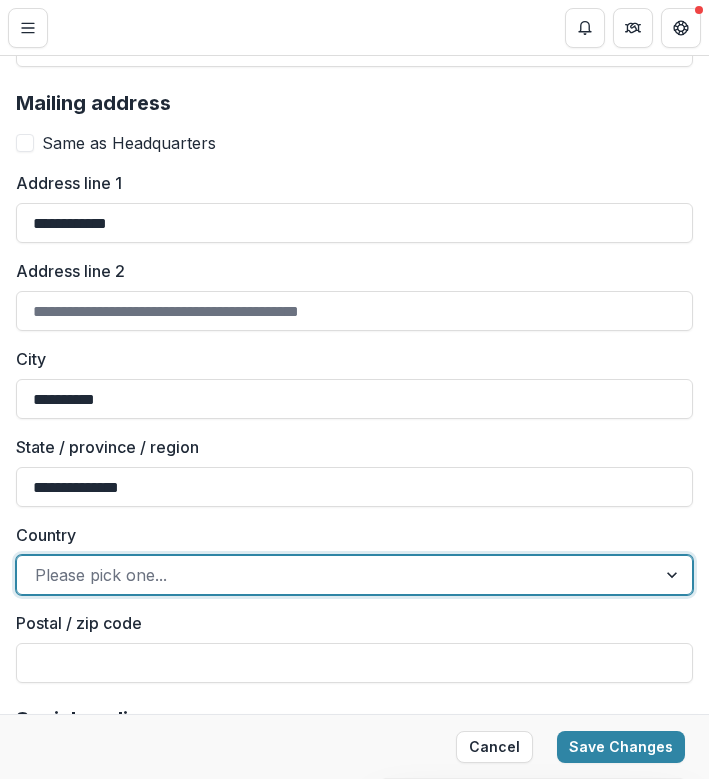 click at bounding box center (336, 575) 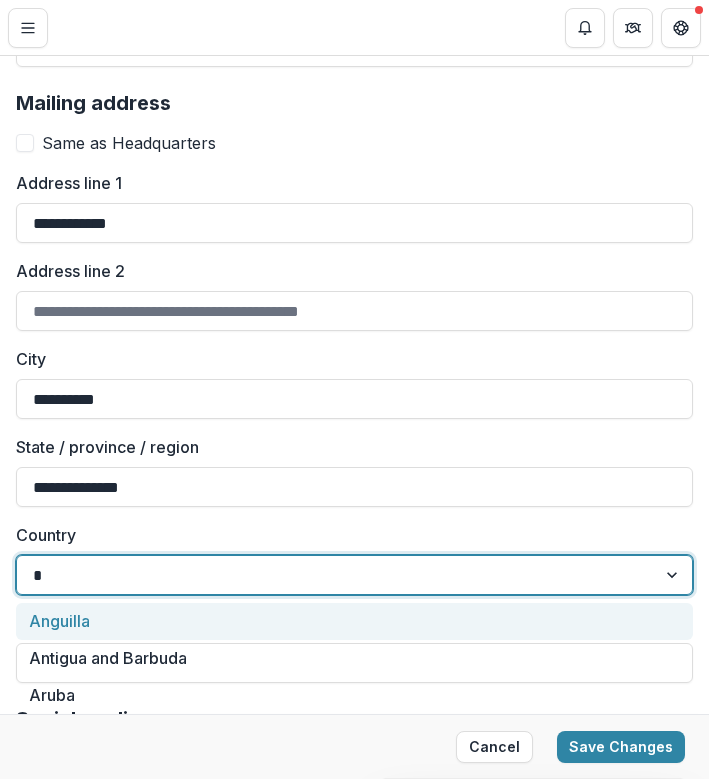 type on "**" 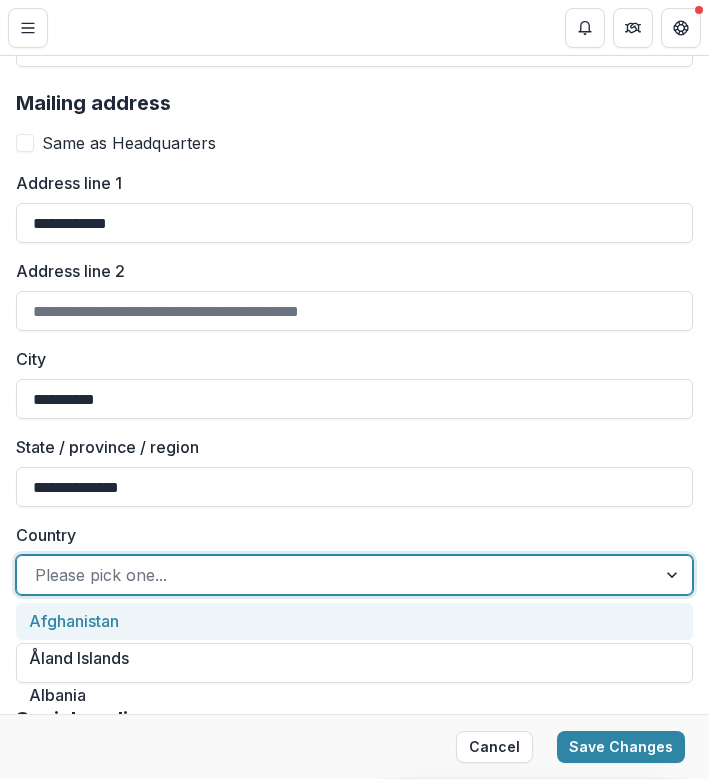 type on "**********" 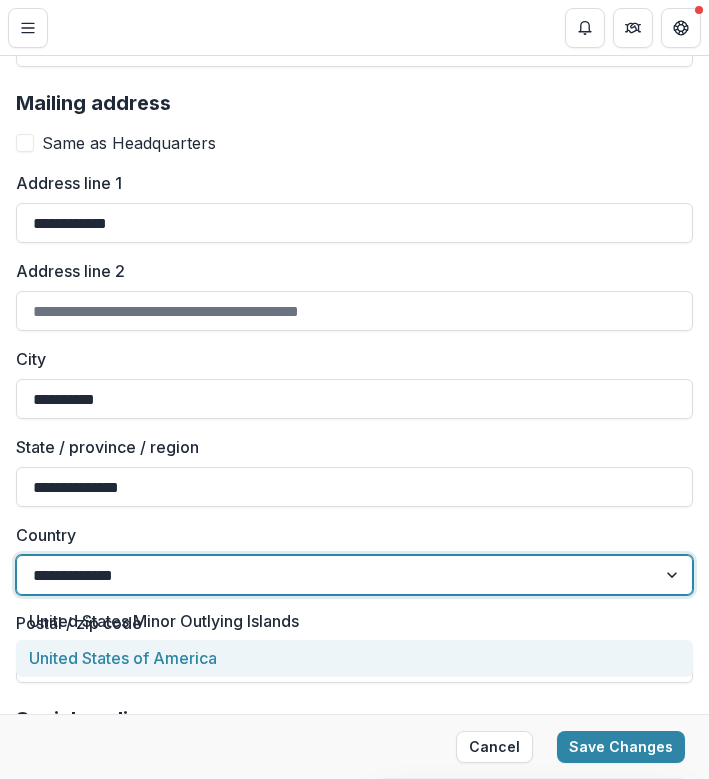 click on "United States of America" at bounding box center [354, 658] 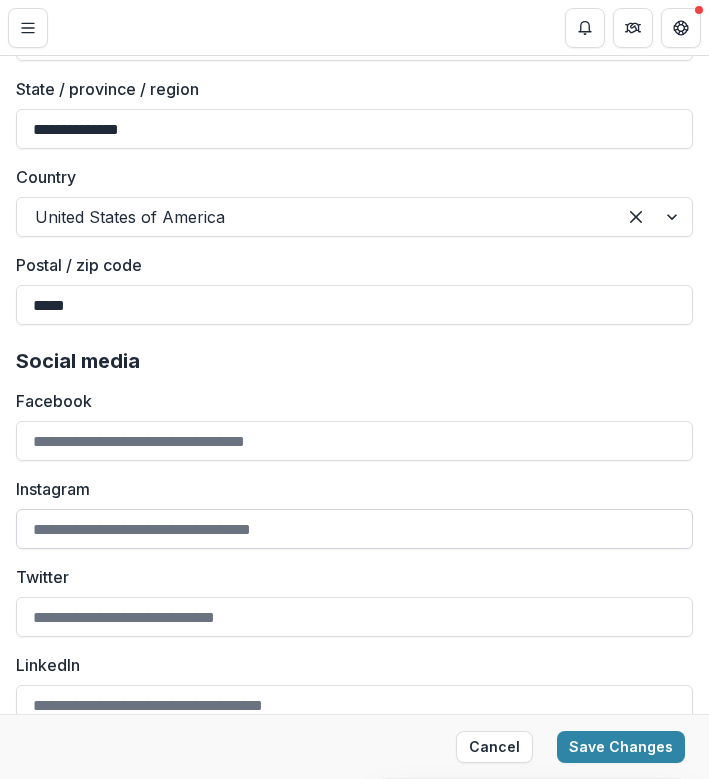 scroll, scrollTop: 2534, scrollLeft: 0, axis: vertical 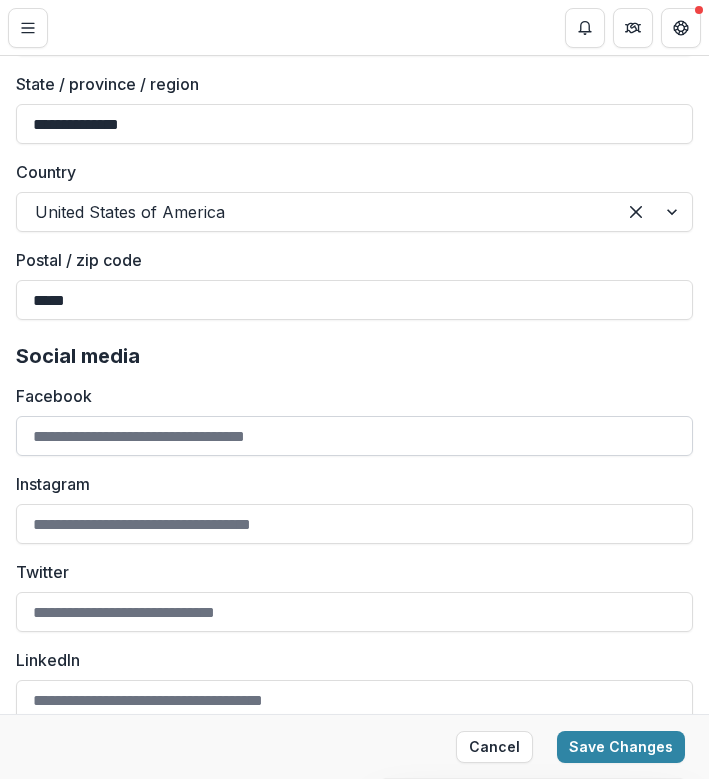 type on "*****" 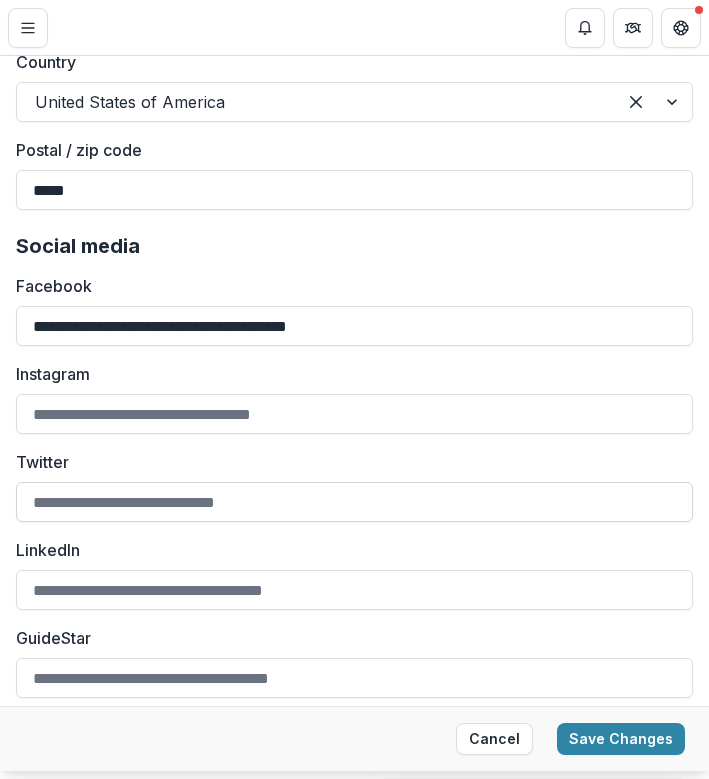 scroll, scrollTop: 2644, scrollLeft: 0, axis: vertical 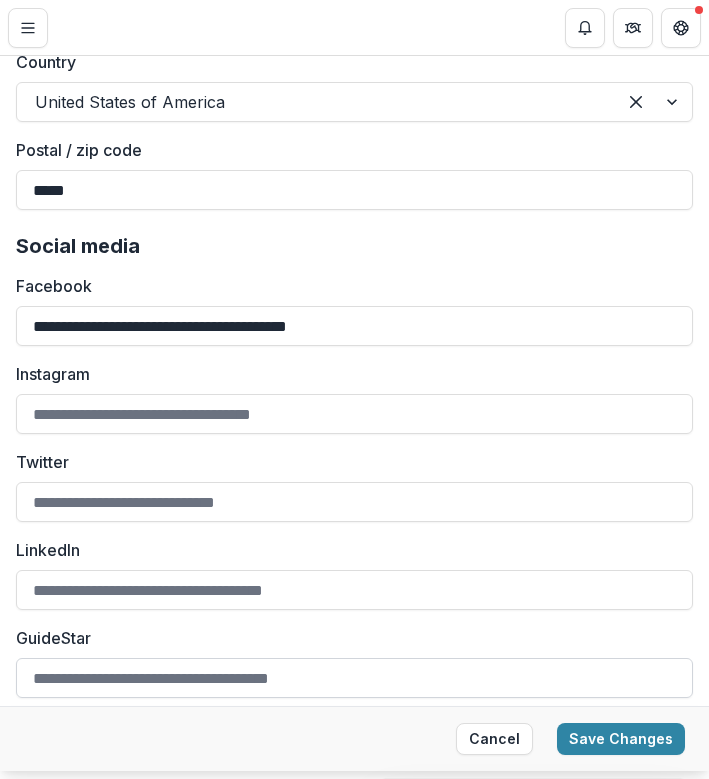 type on "**********" 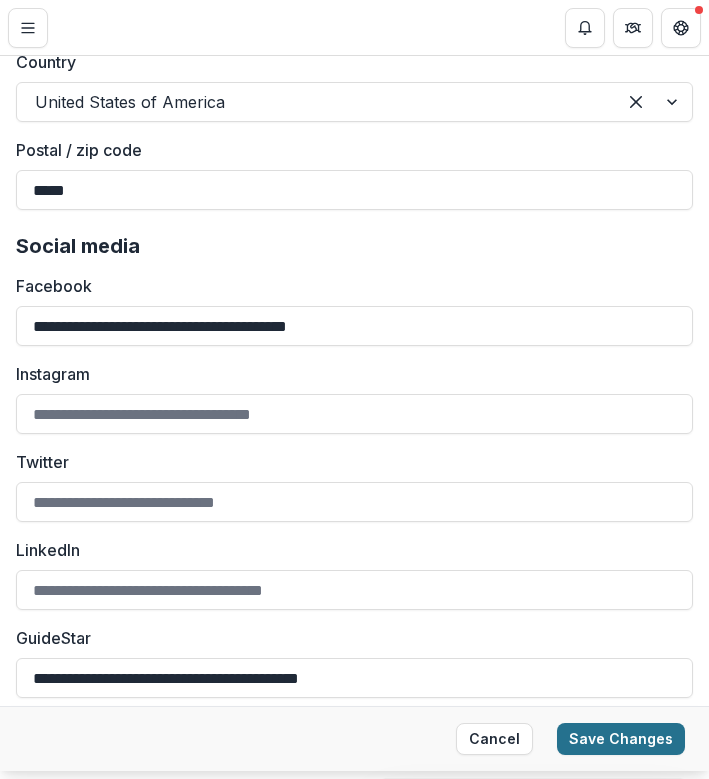 type on "**********" 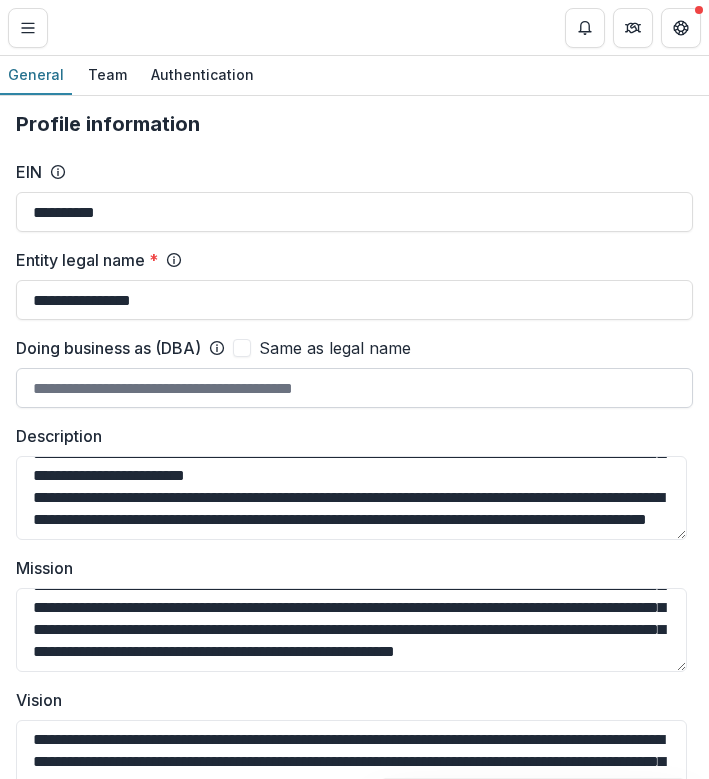 scroll, scrollTop: 4, scrollLeft: 0, axis: vertical 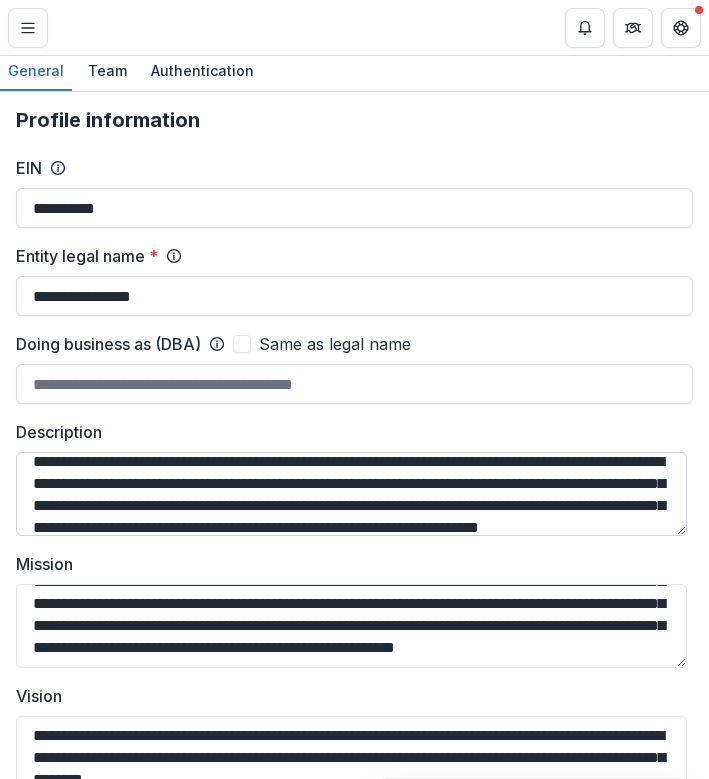 click on "Description" at bounding box center [351, 494] 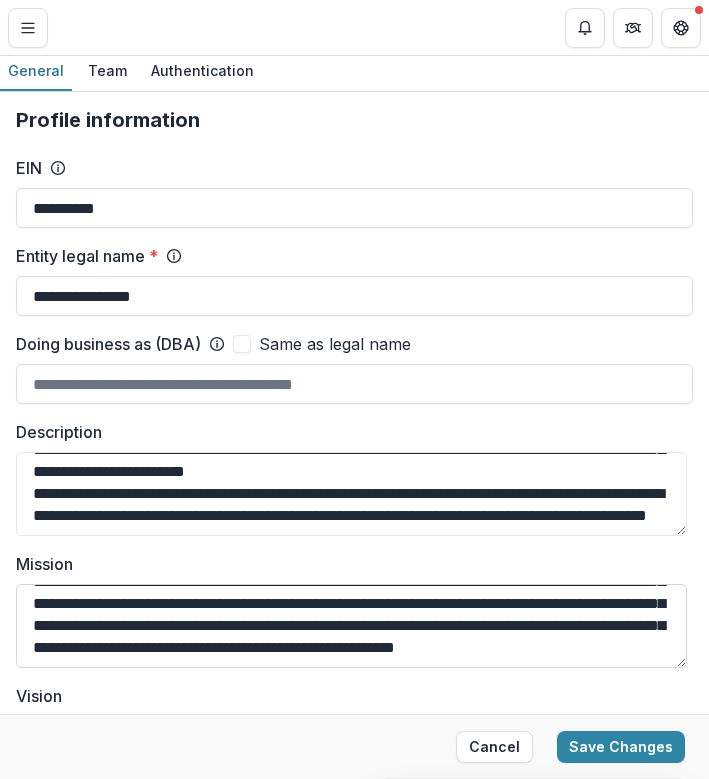 scroll, scrollTop: 484, scrollLeft: 0, axis: vertical 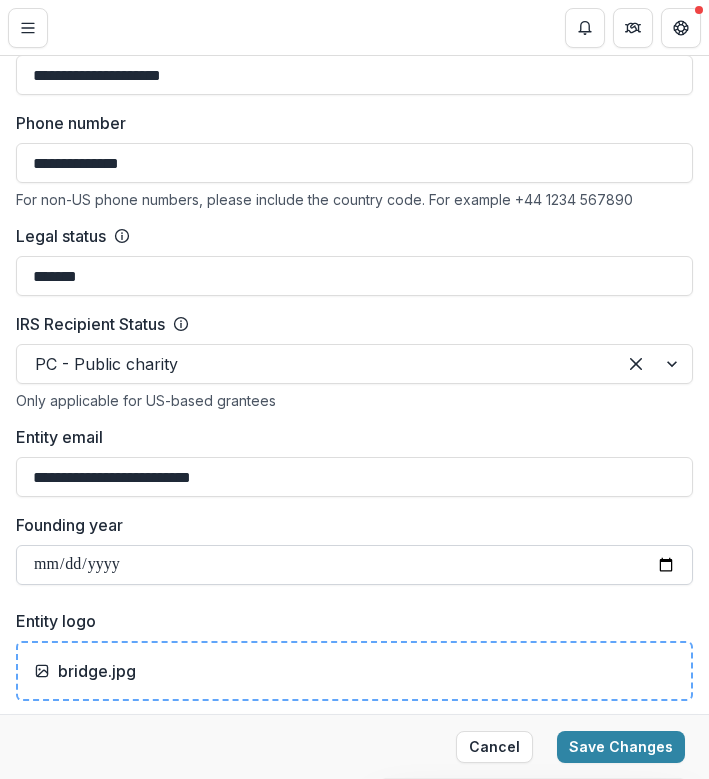 type on "**********" 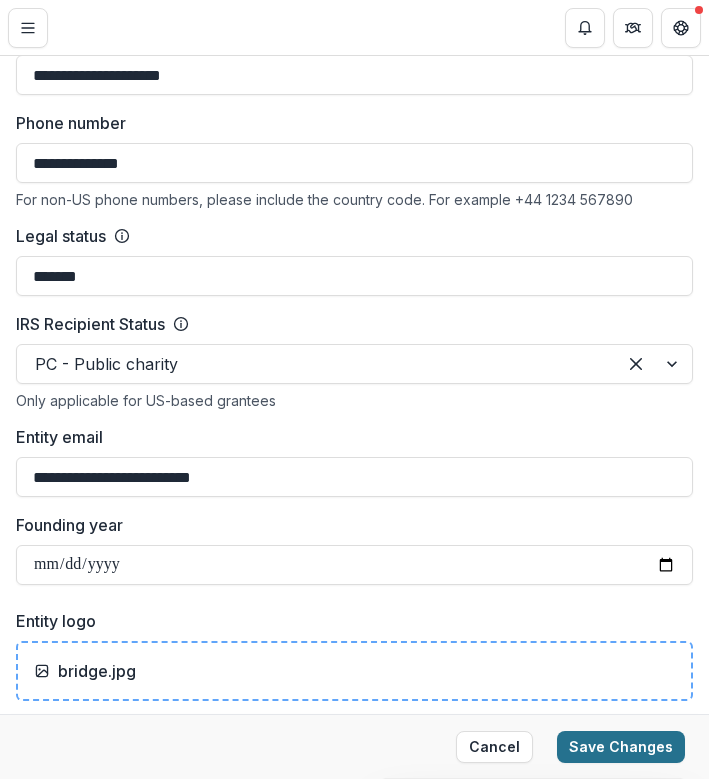 type on "**********" 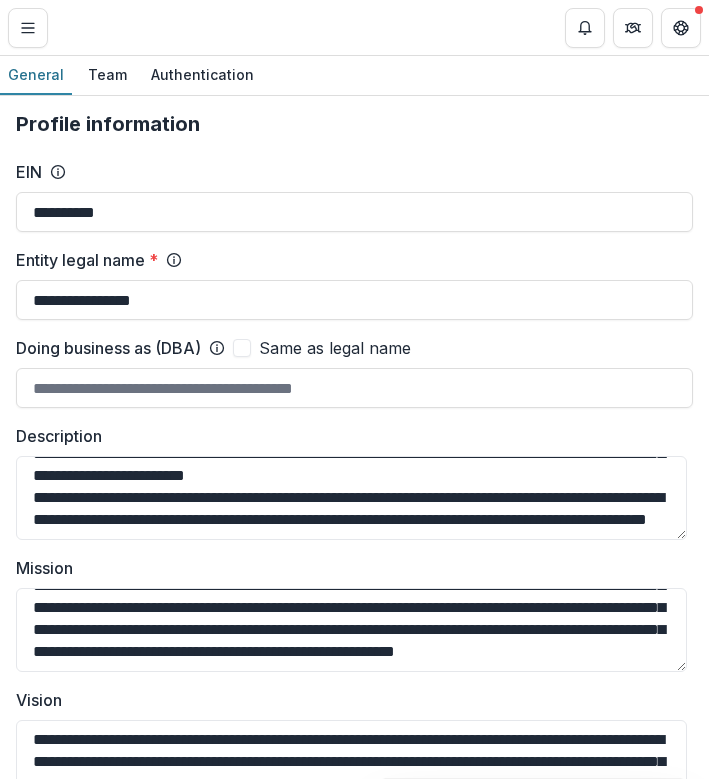 scroll, scrollTop: 0, scrollLeft: 0, axis: both 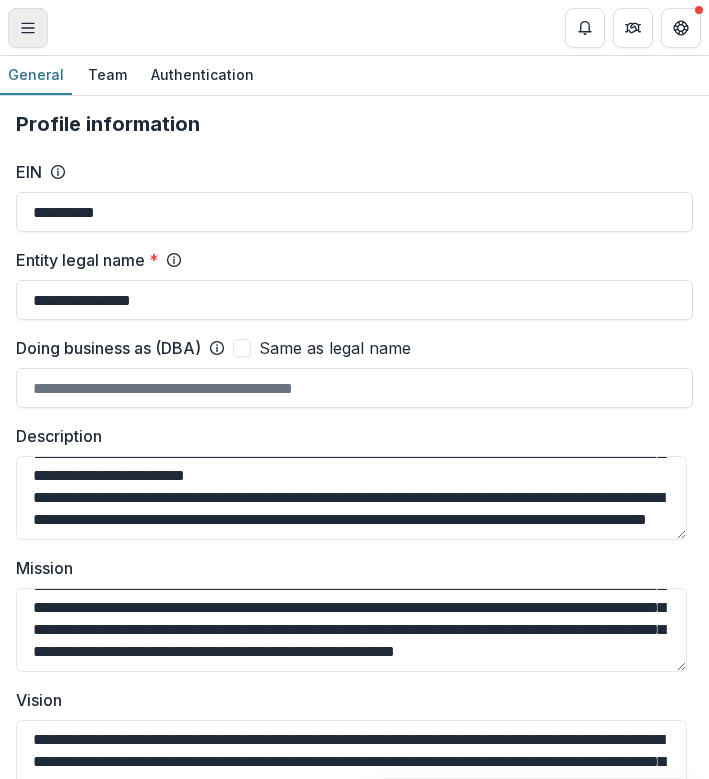 click 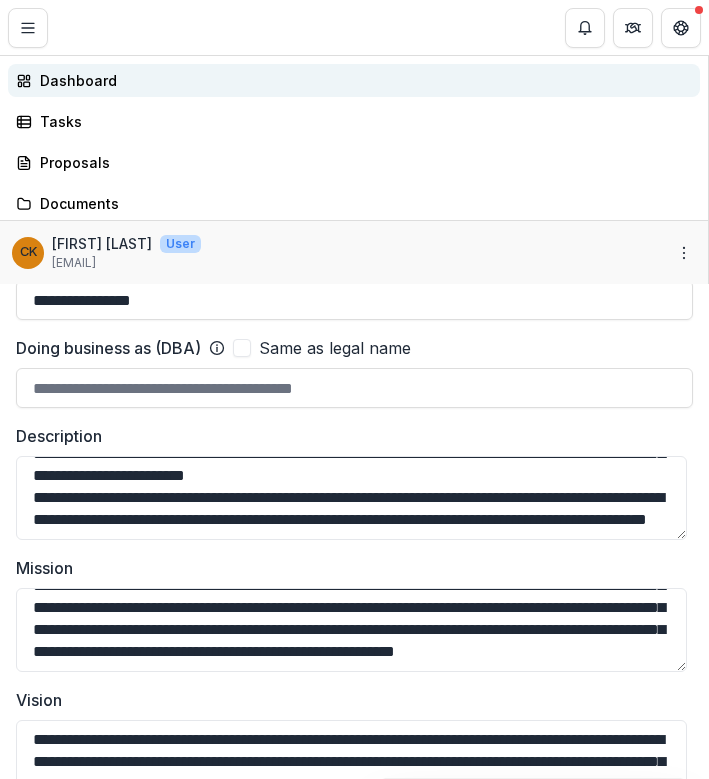 click on "Dashboard" at bounding box center (362, 80) 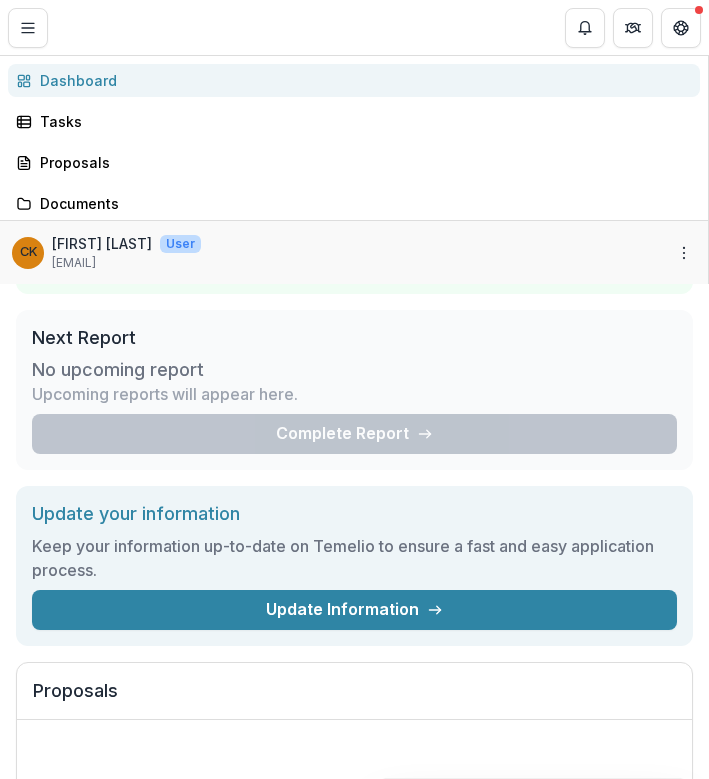 click on "Community Bridge Nonprofit Nonprofits Community Bridge Community Bridge Community Bridge Community Bridge Community Bridge Team Settings Settings Dashboard Tasks Proposals Documents CK [FIRST] [LAST] User [EMAIL]" at bounding box center [354, 779] 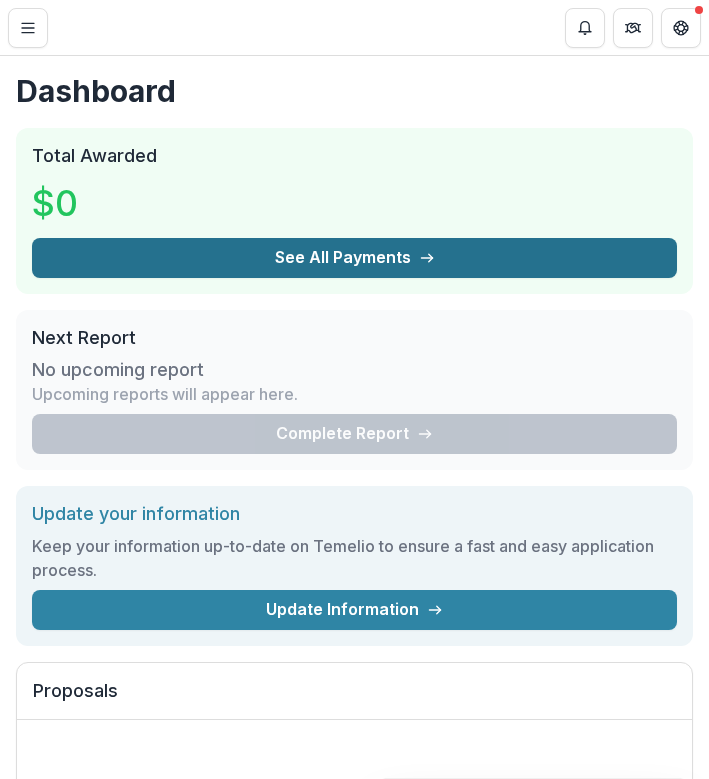 click on "See All Payments" at bounding box center (354, 258) 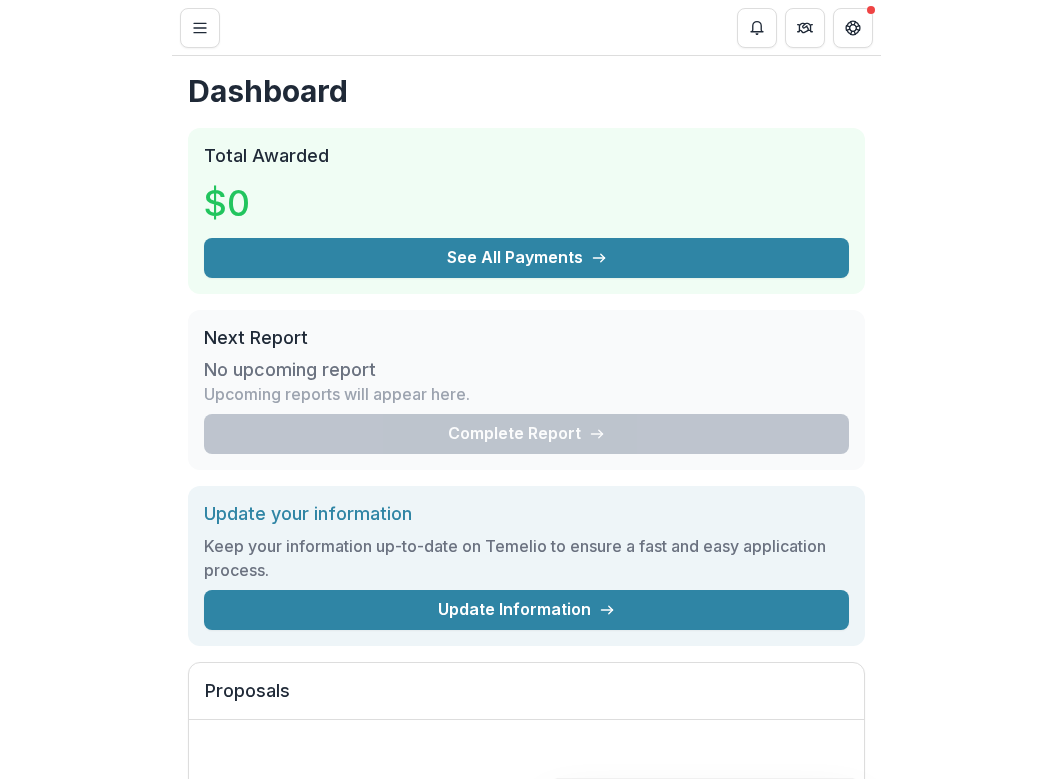 scroll, scrollTop: 0, scrollLeft: 0, axis: both 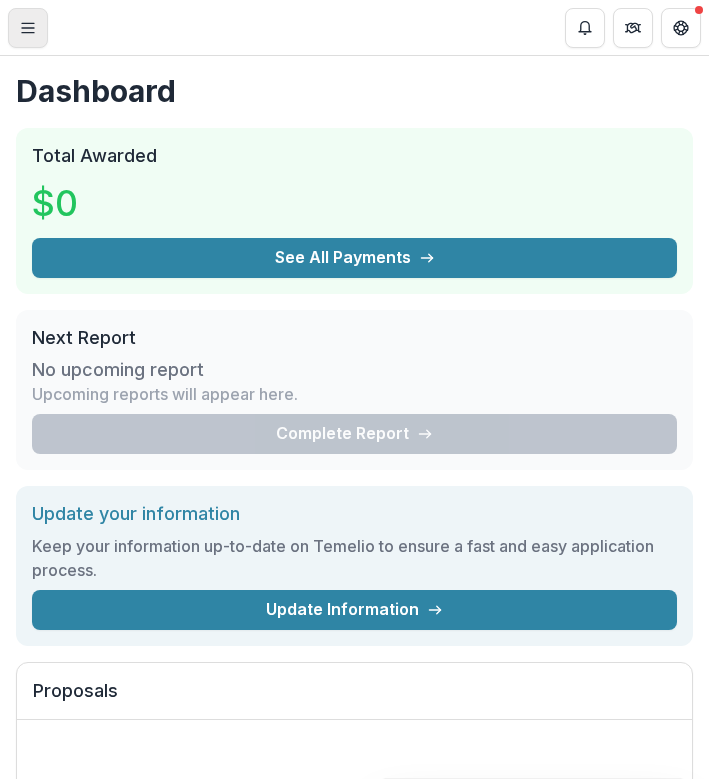 click 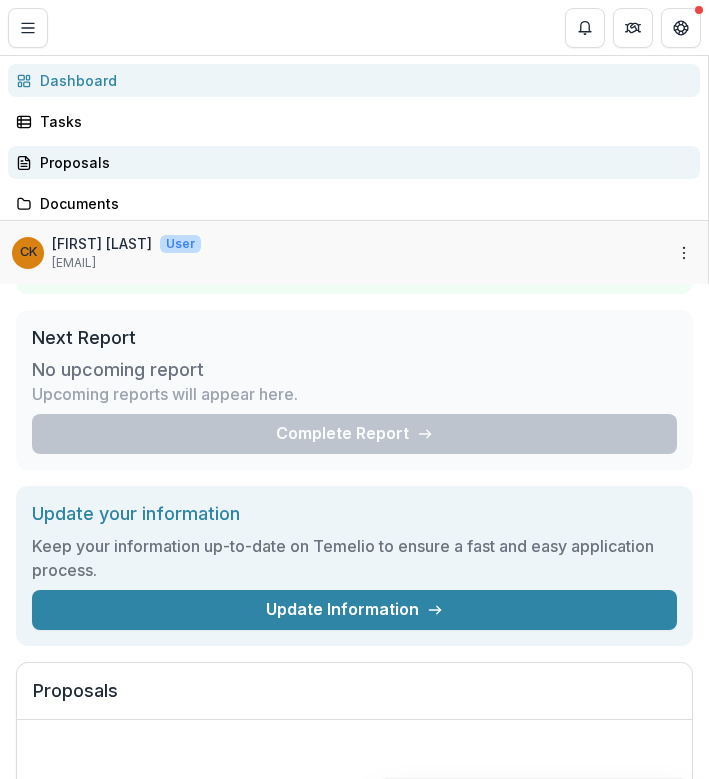 click on "Proposals" at bounding box center [362, 162] 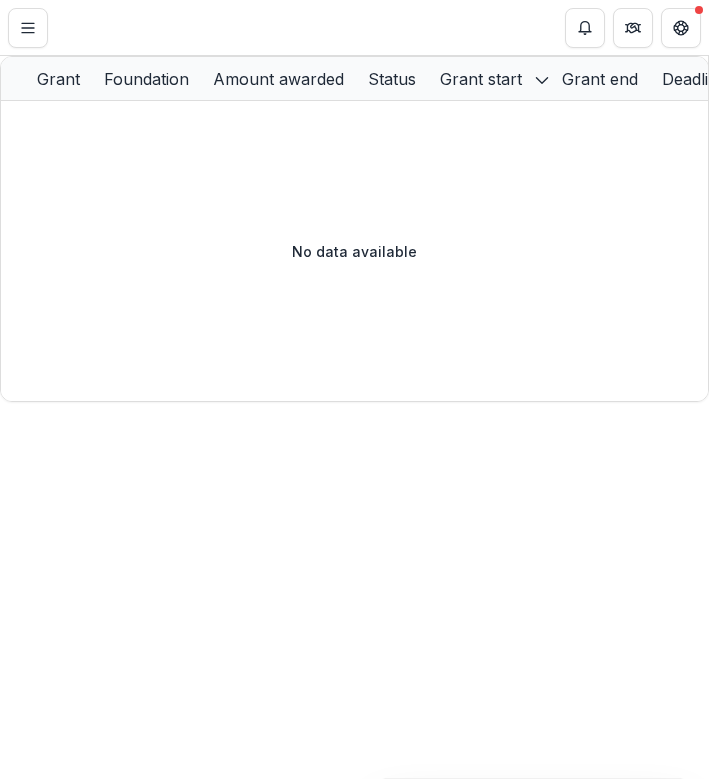 click on "Community Bridge Nonprofit Nonprofits Community Bridge Community Bridge Community Bridge Community Bridge Community Bridge Team Settings Settings Dashboard Tasks Proposals Documents CK [FIRST] [LAST] User [EMAIL]" at bounding box center (354, 779) 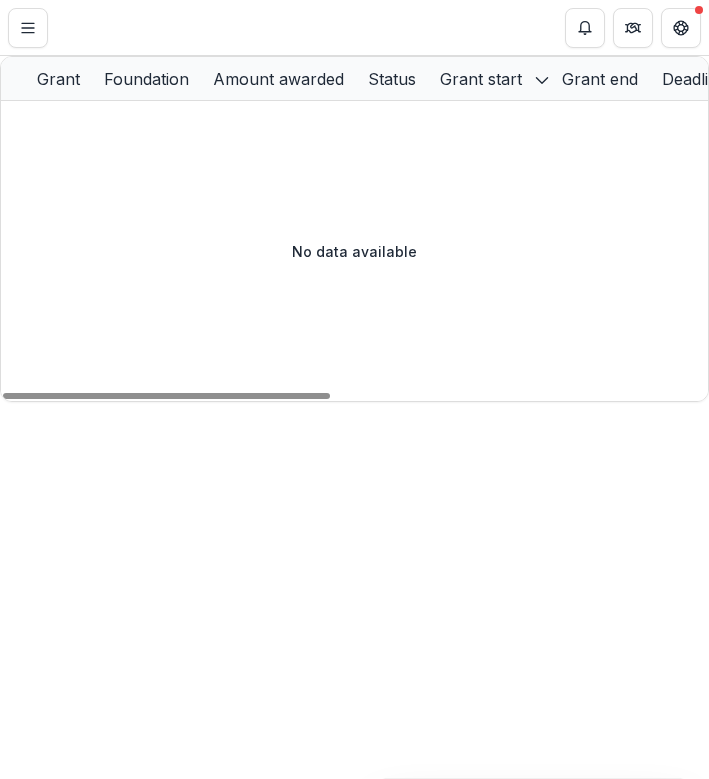 click on "No data available" at bounding box center (354, 251) 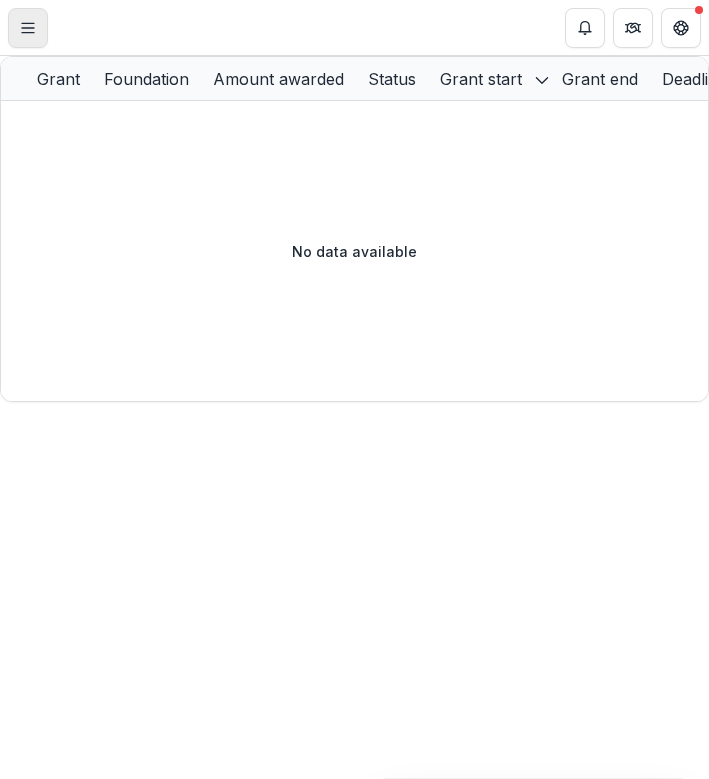 click at bounding box center [28, 28] 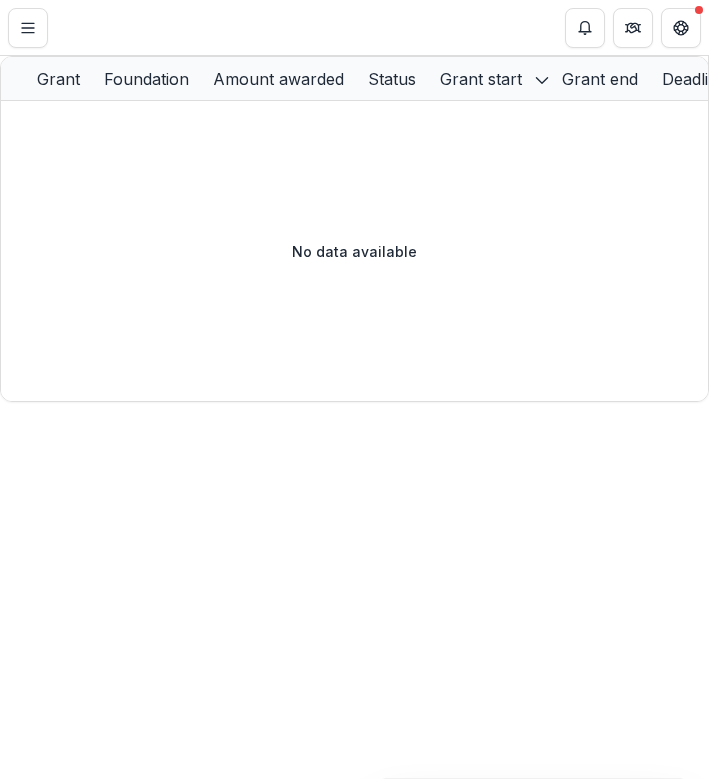 click on "Nonprofit" at bounding box center (84, 39) 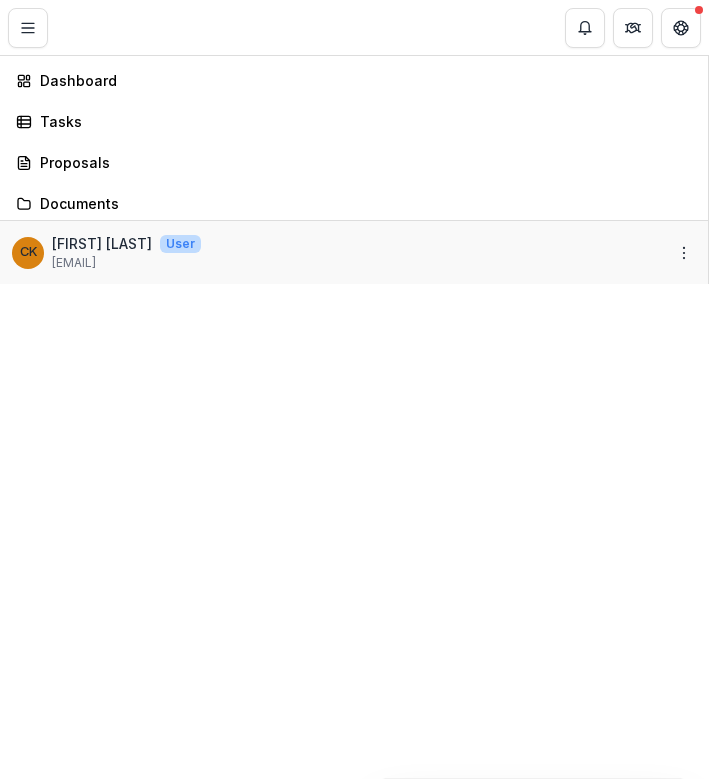click on "Community Bridge Nonprofit Nonprofits Community Bridge Community Bridge Community Bridge Community Bridge Community Bridge Team Settings Settings Dashboard Tasks Proposals Documents CK [FIRST] [LAST] User [EMAIL]" at bounding box center (354, 779) 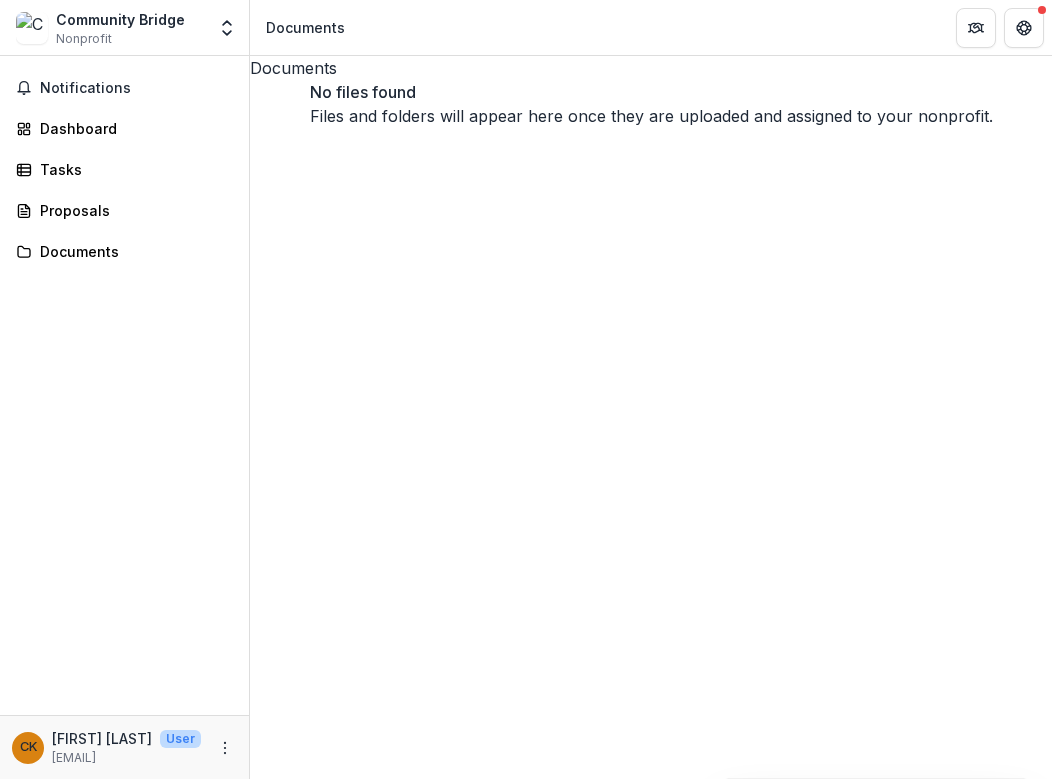 click on "[FIRST] [LAST]" at bounding box center (102, 738) 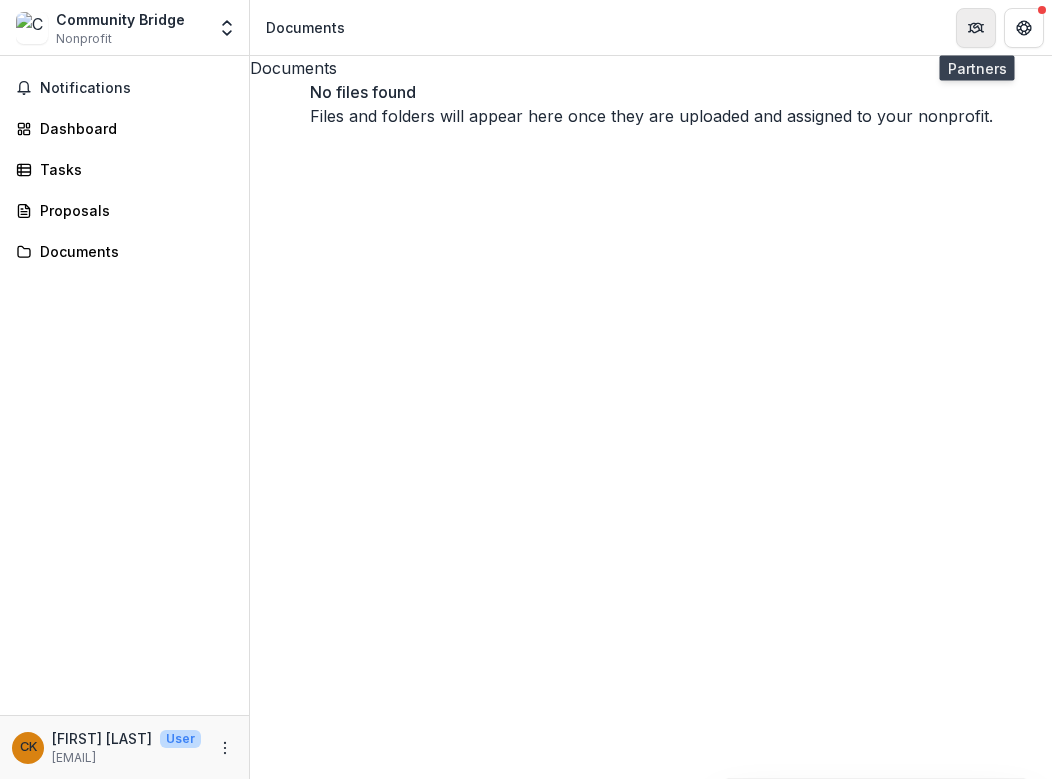 click at bounding box center (976, 28) 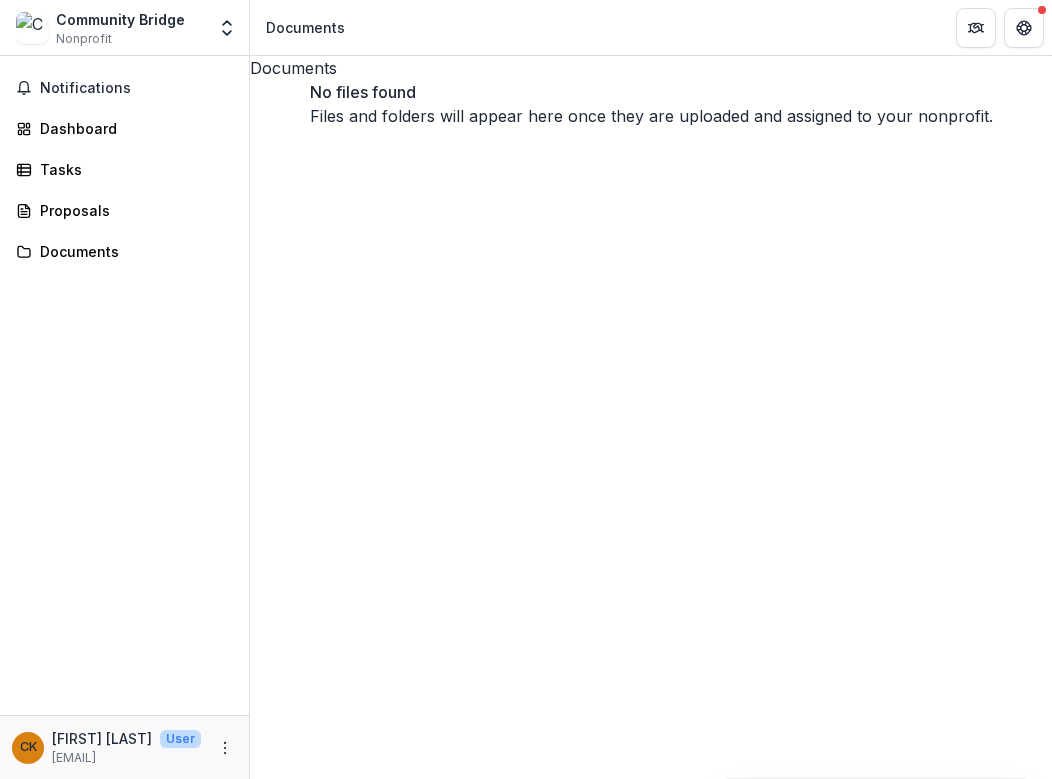 click 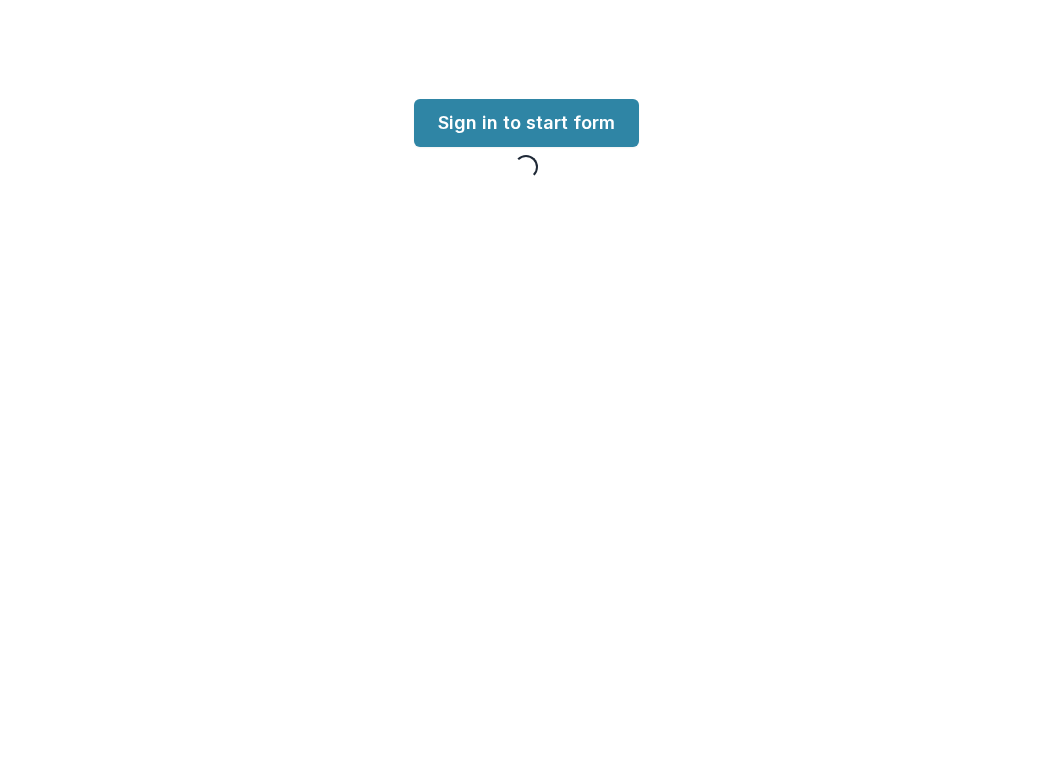 scroll, scrollTop: 0, scrollLeft: 0, axis: both 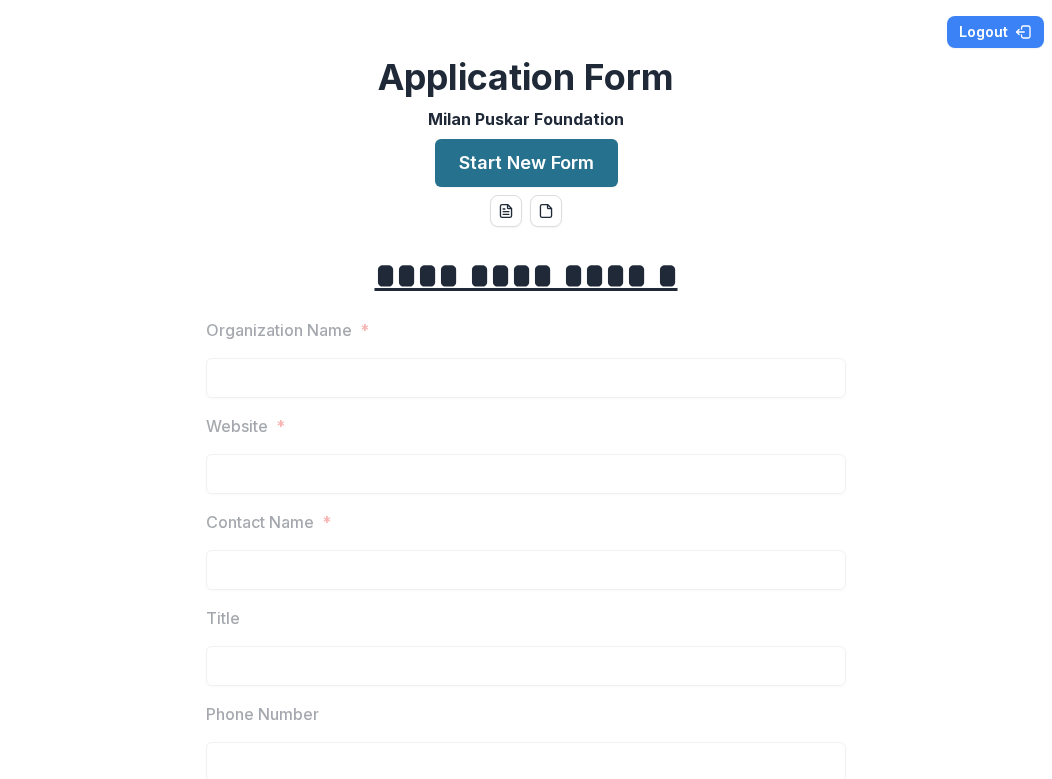 click on "Start New Form" at bounding box center [526, 163] 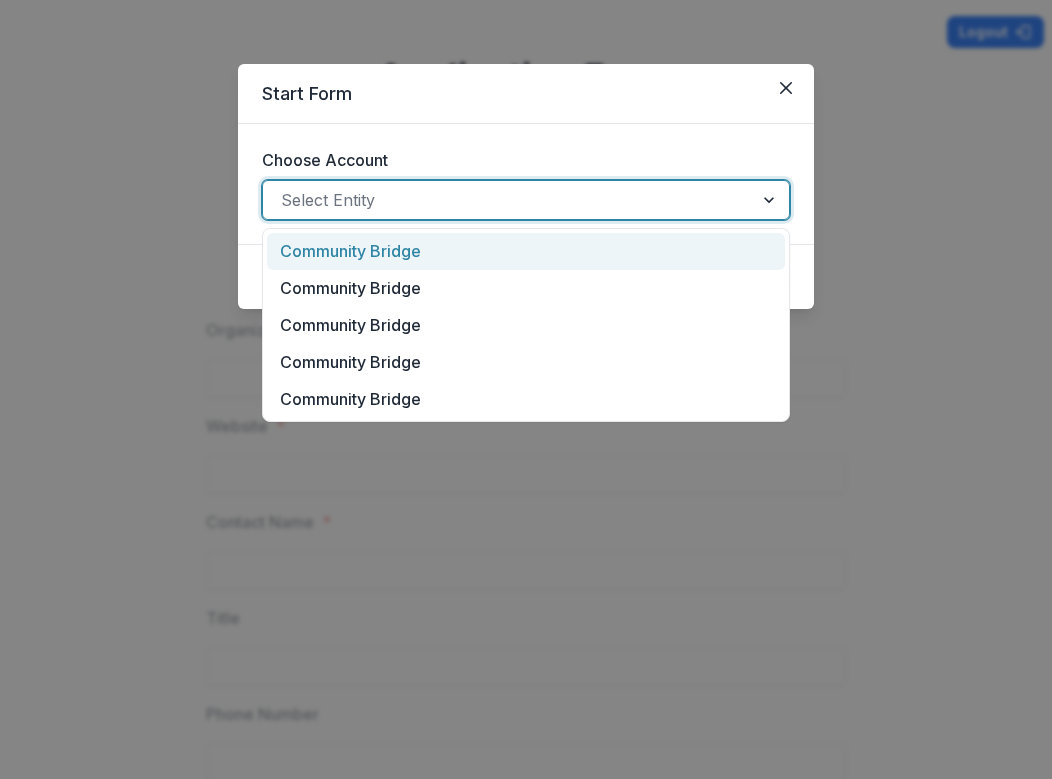 click at bounding box center (508, 200) 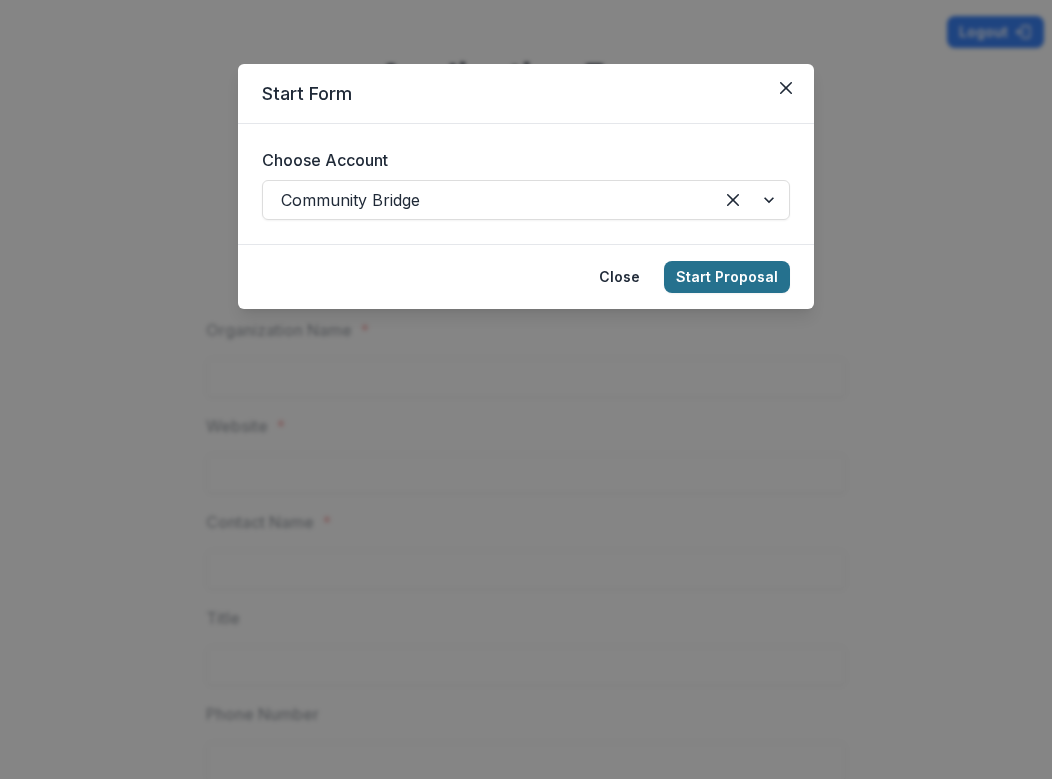 click on "Start Proposal" at bounding box center [727, 277] 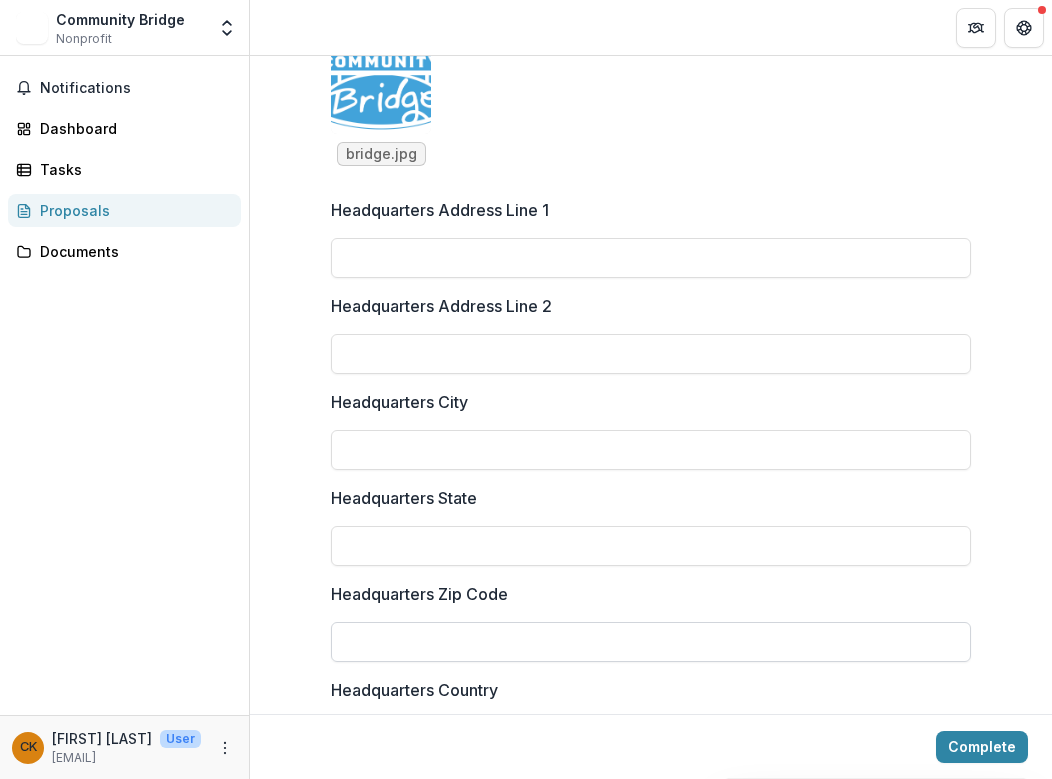 scroll, scrollTop: 1750, scrollLeft: 0, axis: vertical 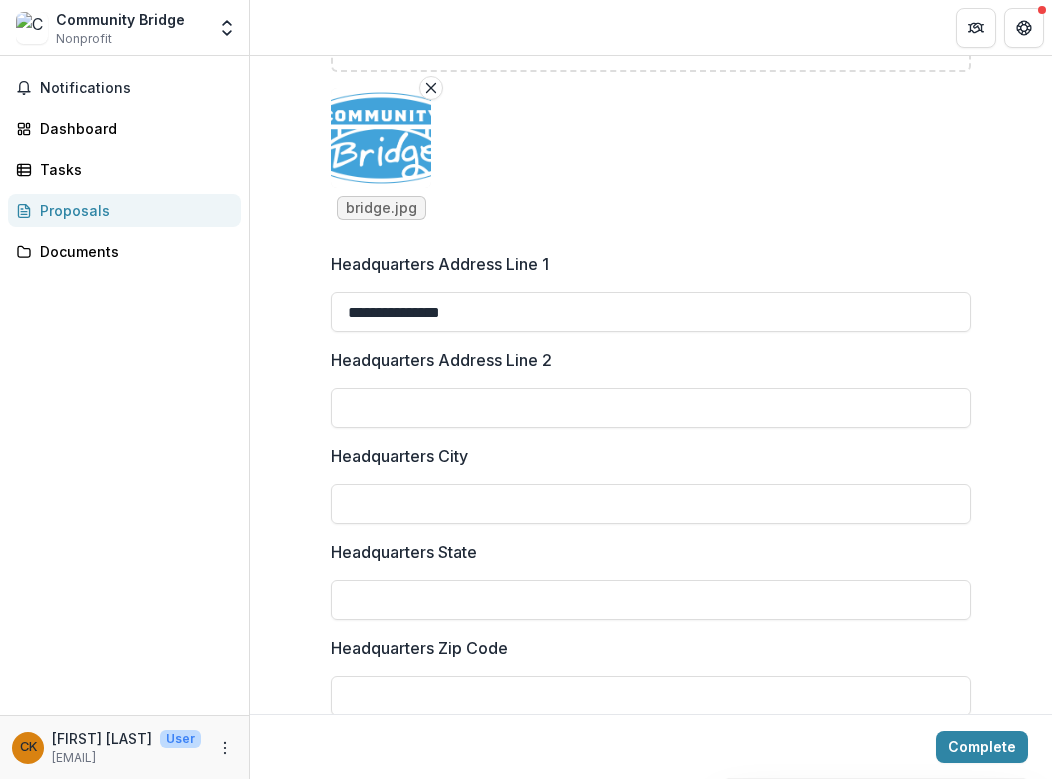 type on "**********" 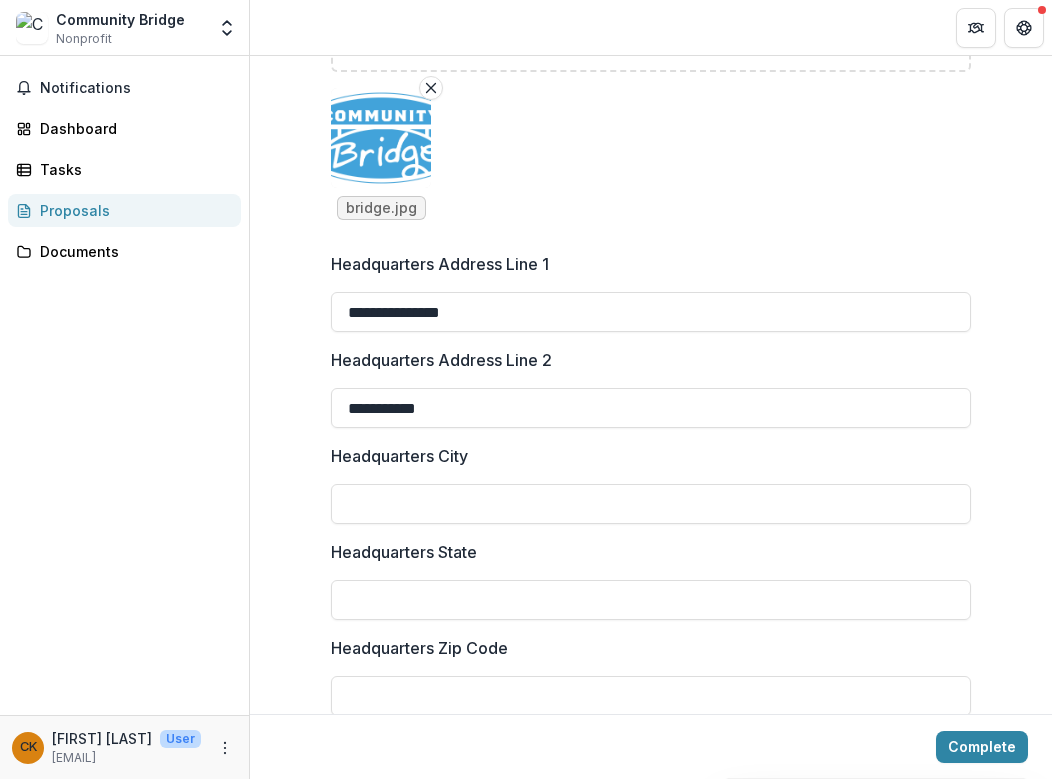 drag, startPoint x: 516, startPoint y: 300, endPoint x: 224, endPoint y: 309, distance: 292.13867 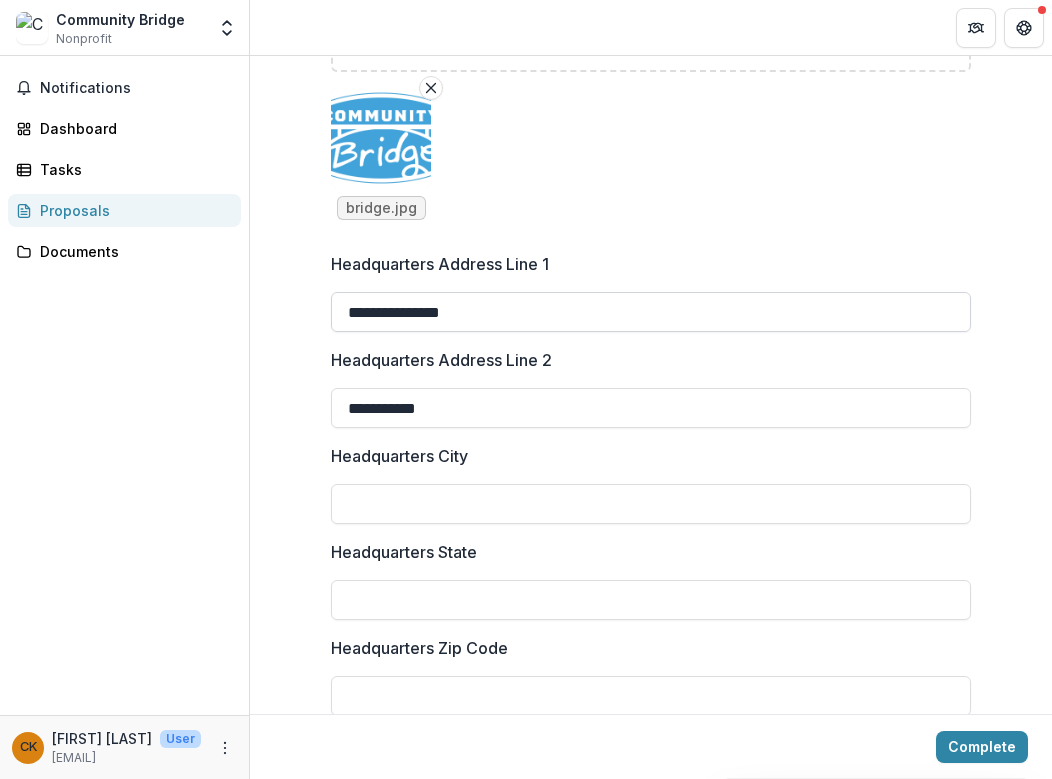 scroll, scrollTop: 1701, scrollLeft: 0, axis: vertical 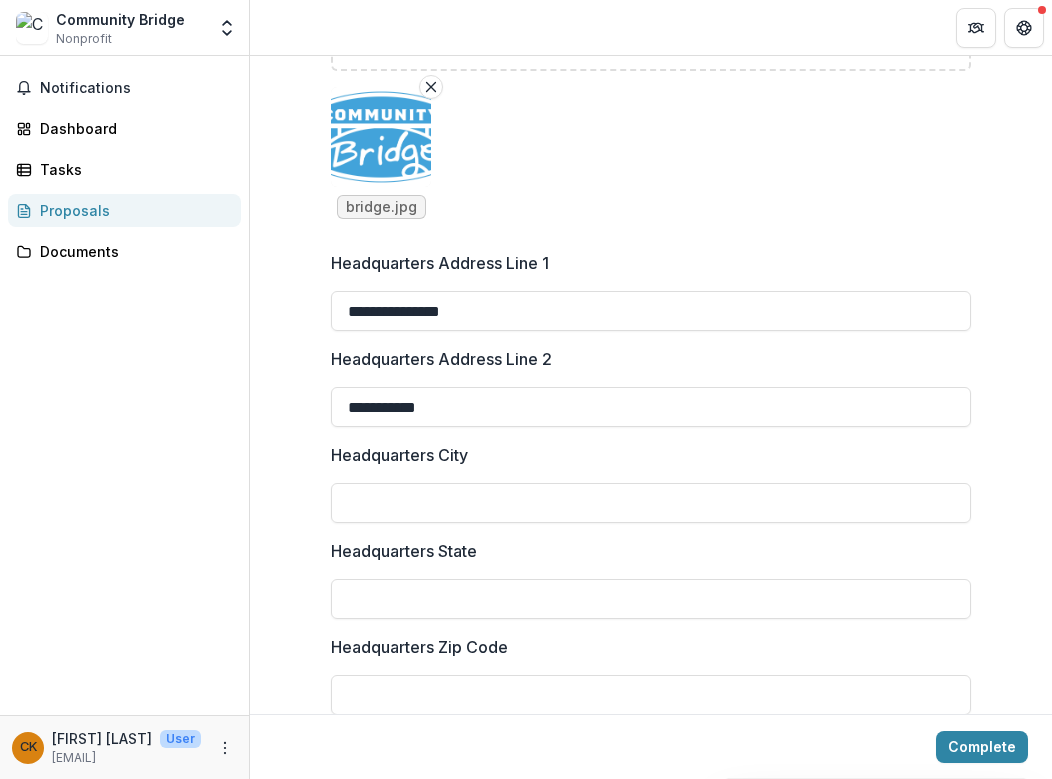 drag, startPoint x: 521, startPoint y: 308, endPoint x: 240, endPoint y: 288, distance: 281.71085 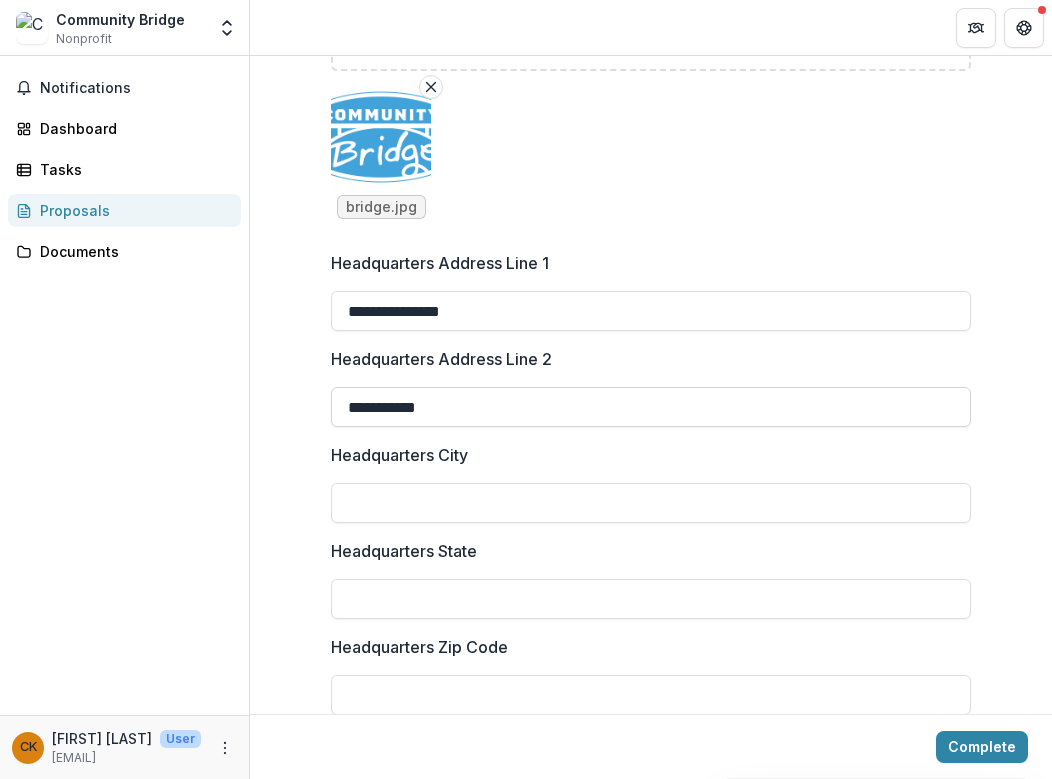 click on "**********" at bounding box center (651, 407) 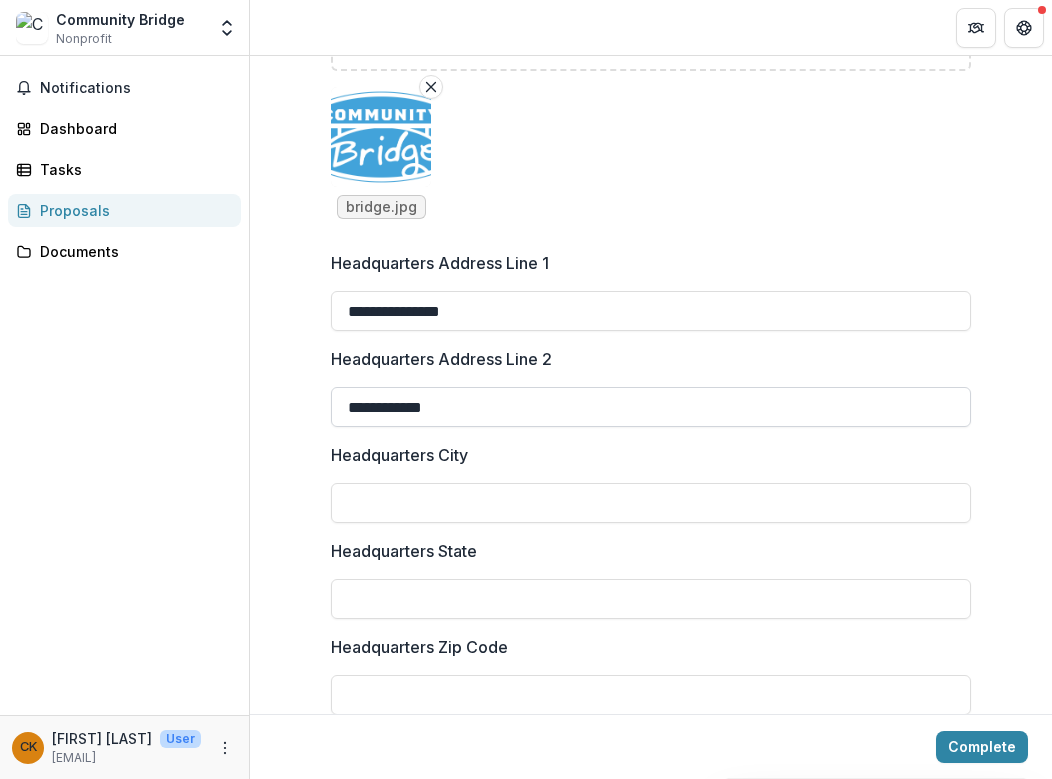 type on "**********" 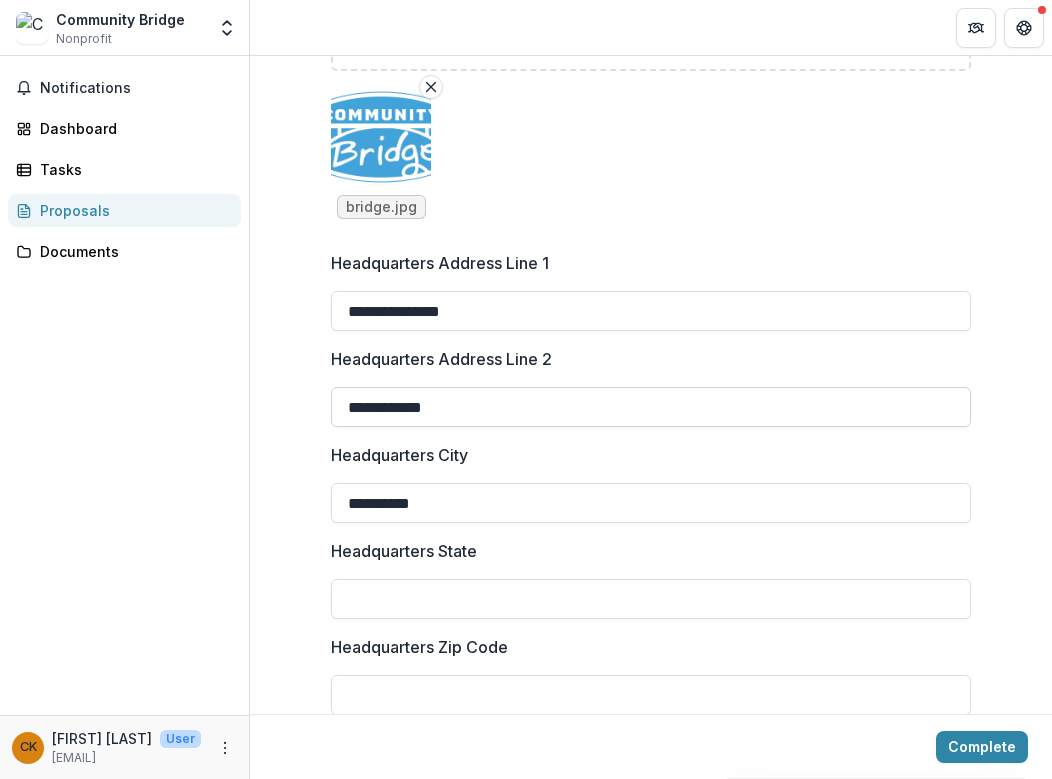 type on "**********" 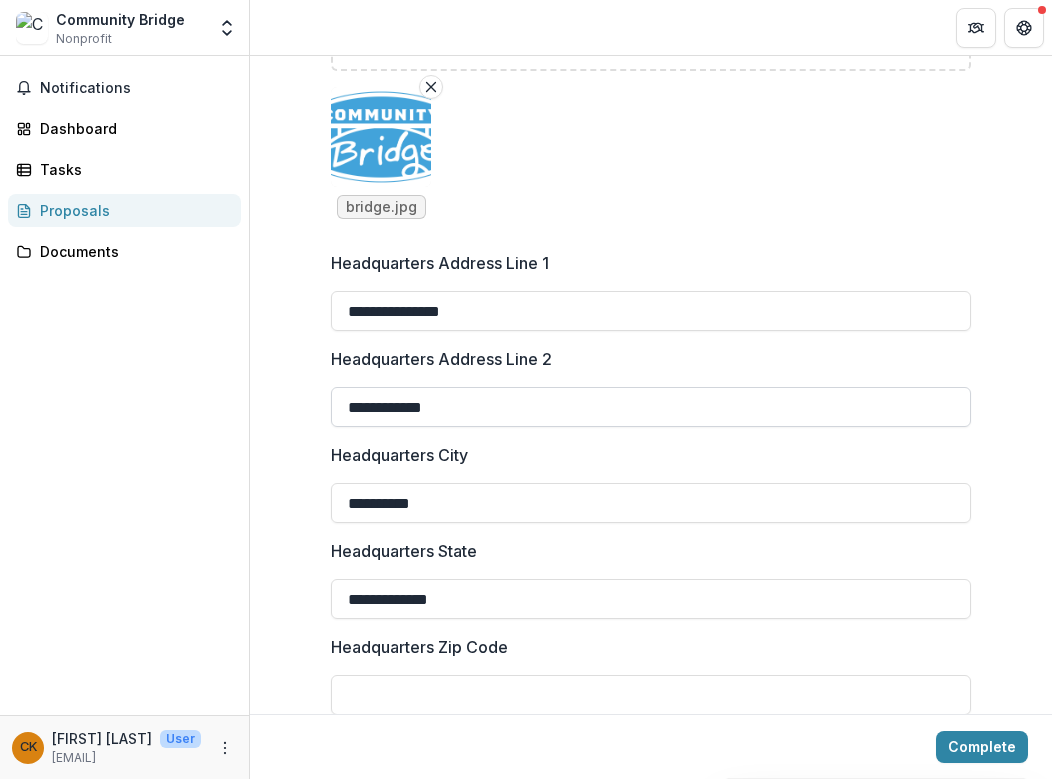scroll, scrollTop: 1826, scrollLeft: 0, axis: vertical 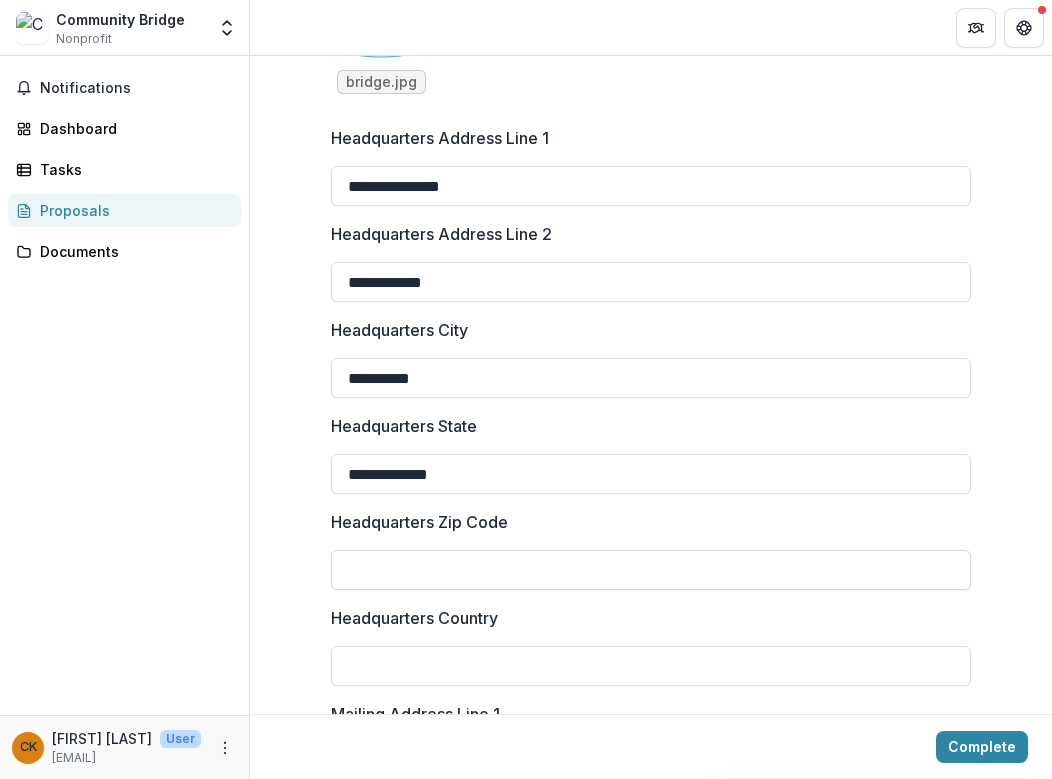 type on "**********" 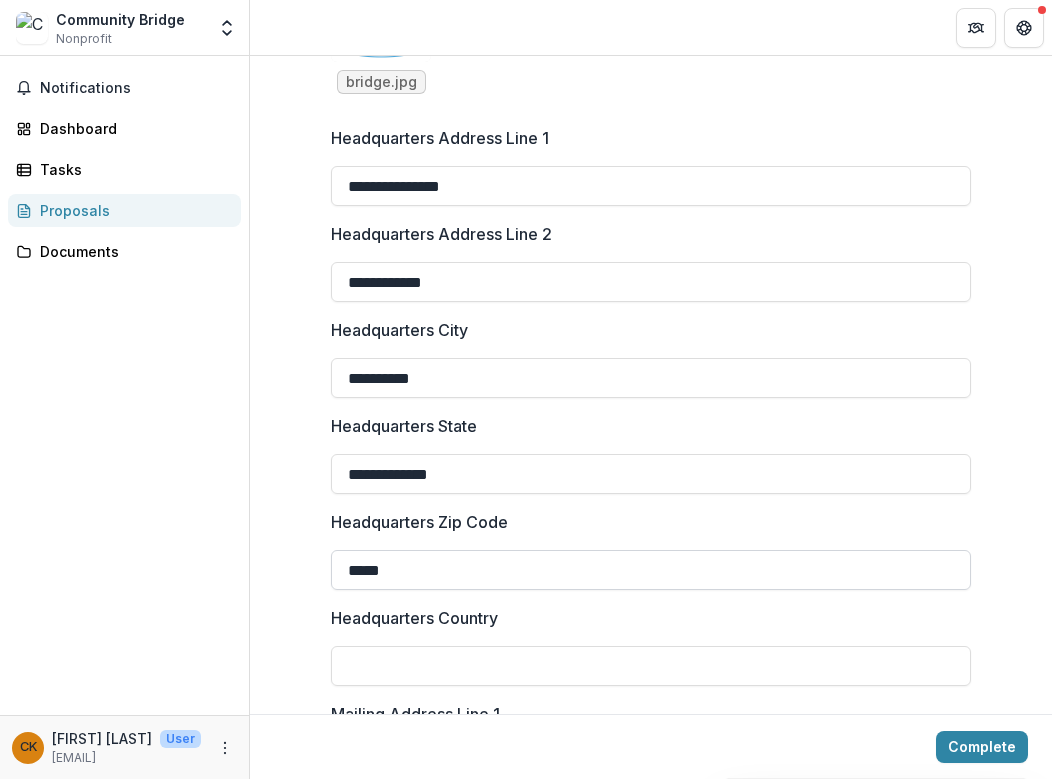 type on "*****" 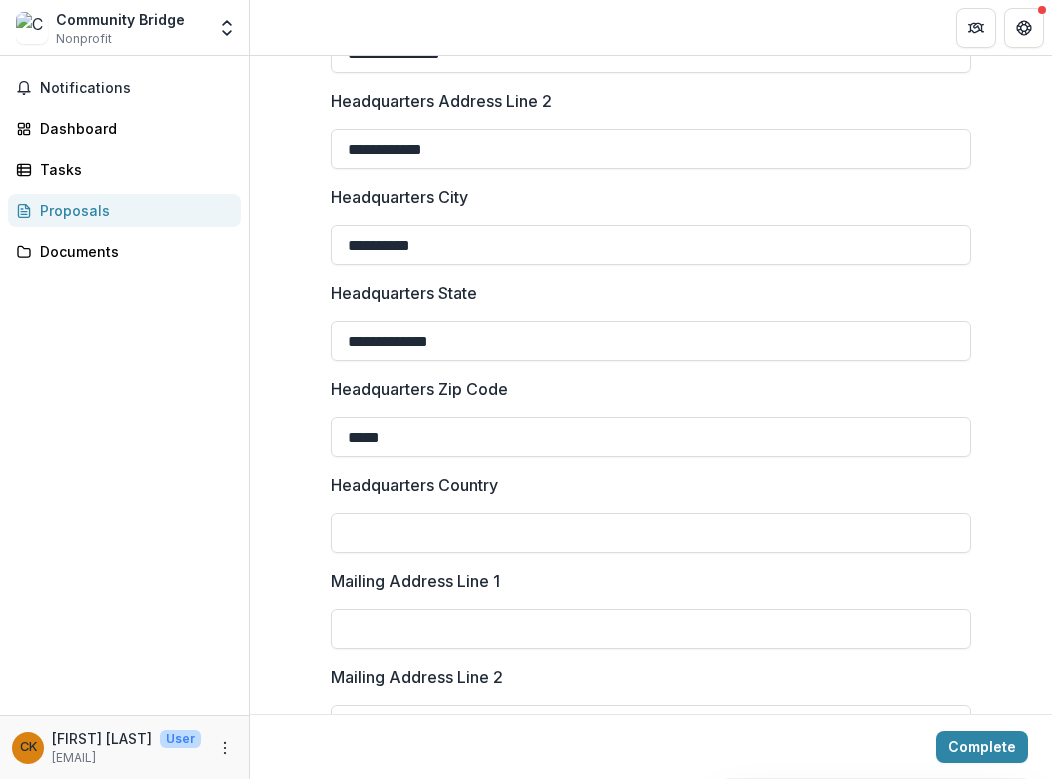 scroll, scrollTop: 1960, scrollLeft: 0, axis: vertical 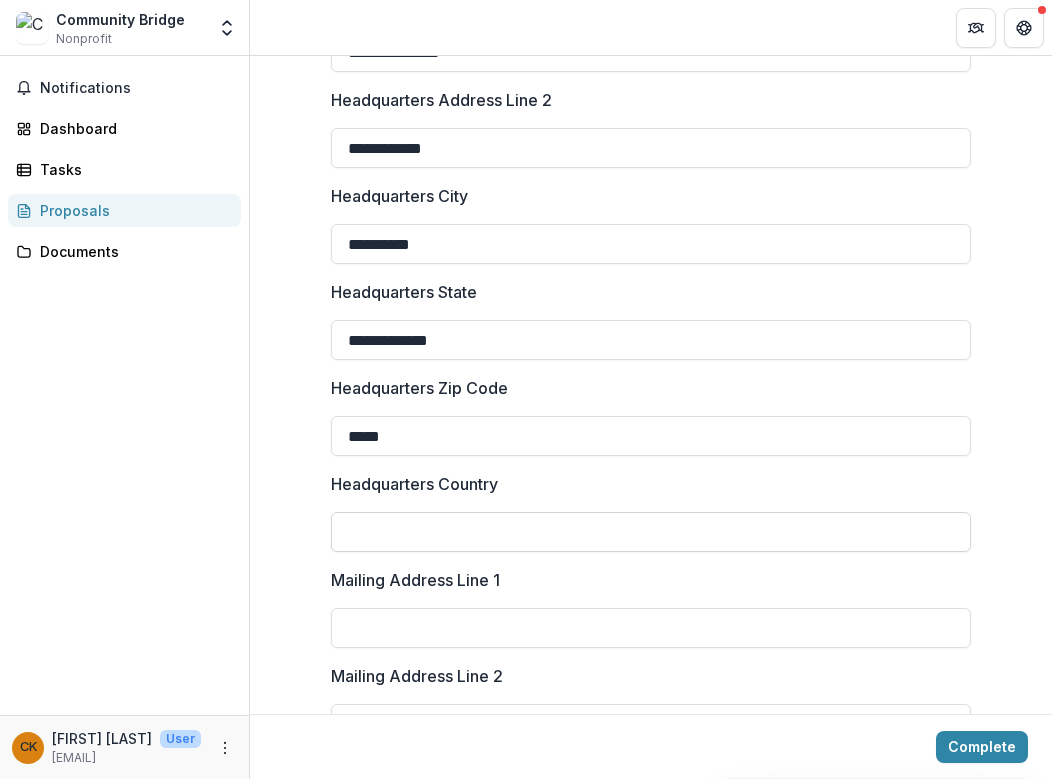 click on "Headquarters Country" at bounding box center [651, 532] 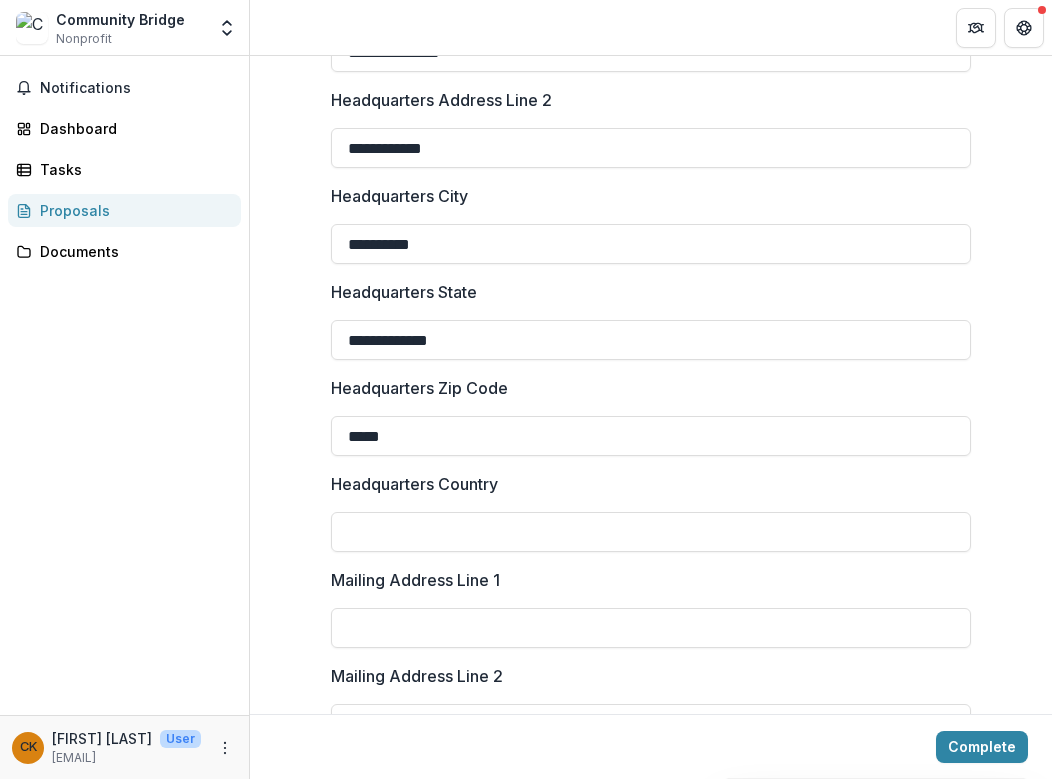 type on "**********" 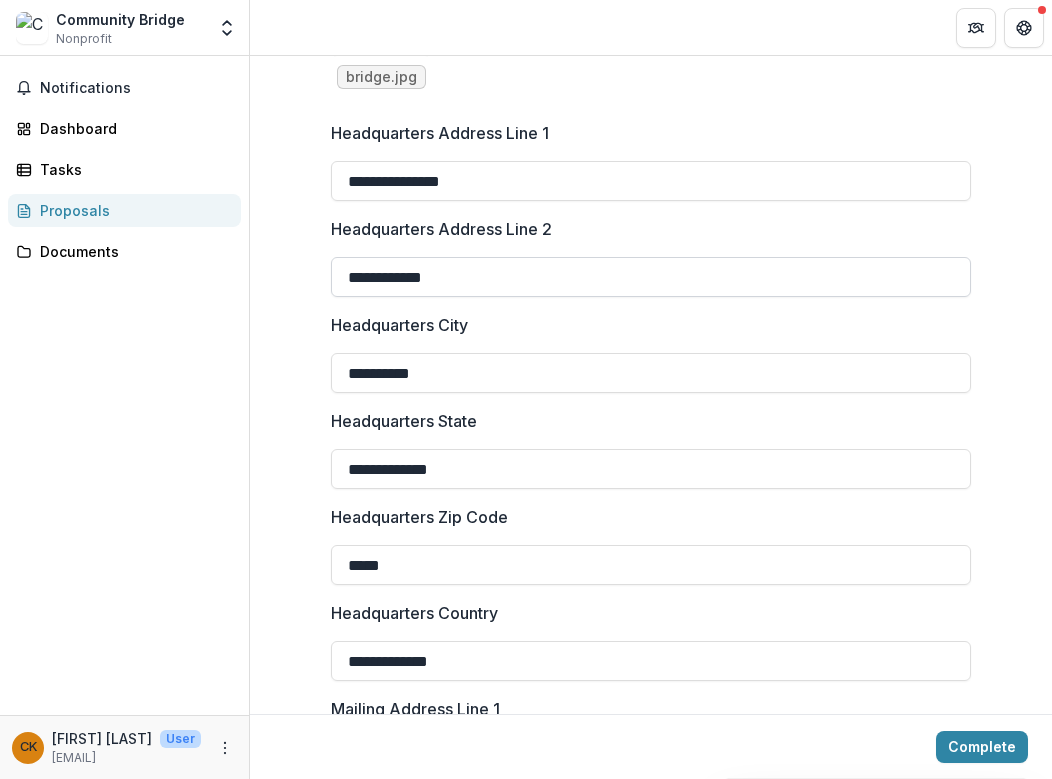 scroll, scrollTop: 1828, scrollLeft: 0, axis: vertical 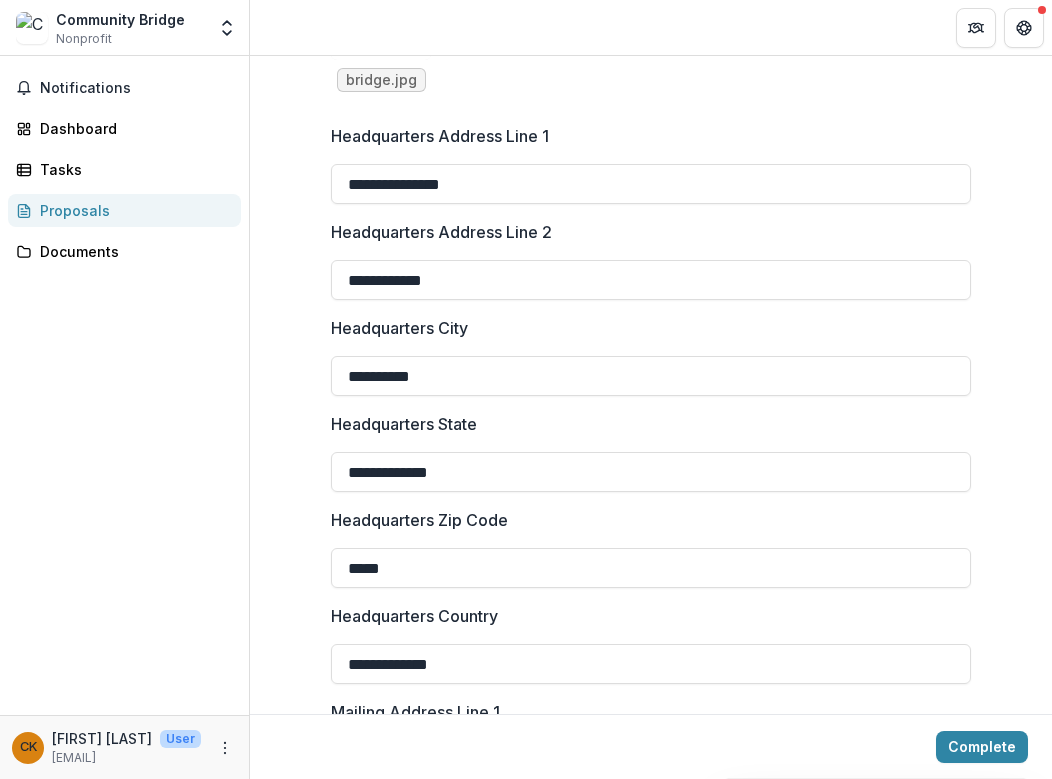 drag, startPoint x: 458, startPoint y: 287, endPoint x: 258, endPoint y: 287, distance: 200 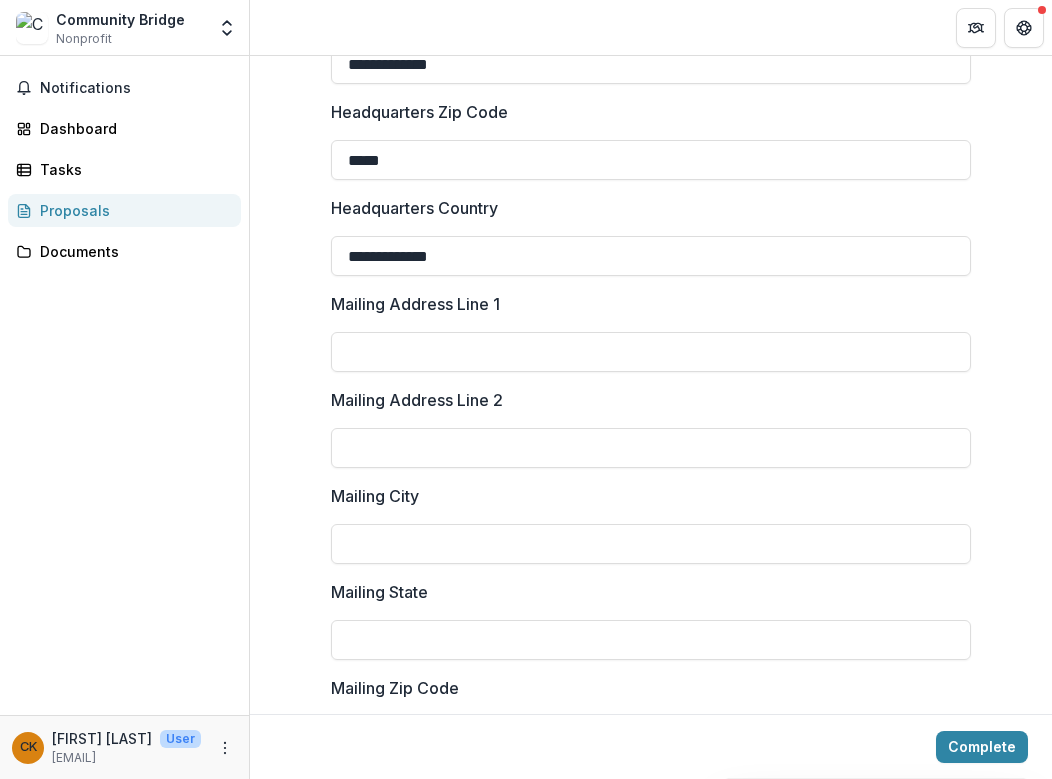 scroll, scrollTop: 2240, scrollLeft: 0, axis: vertical 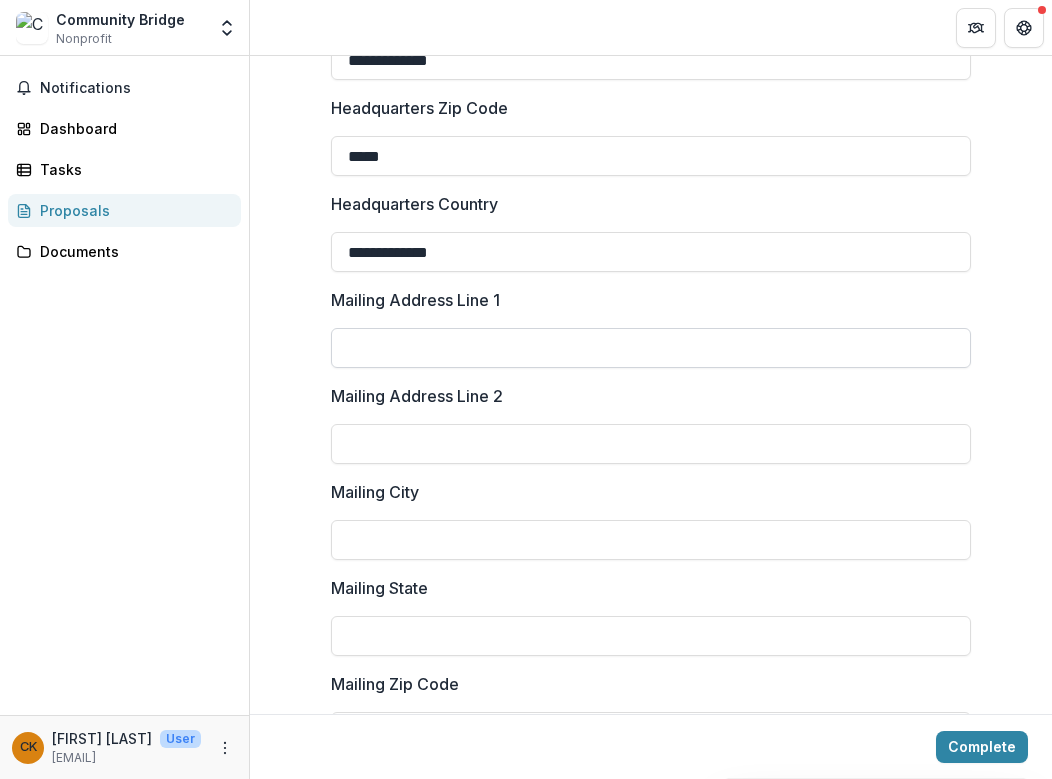 type 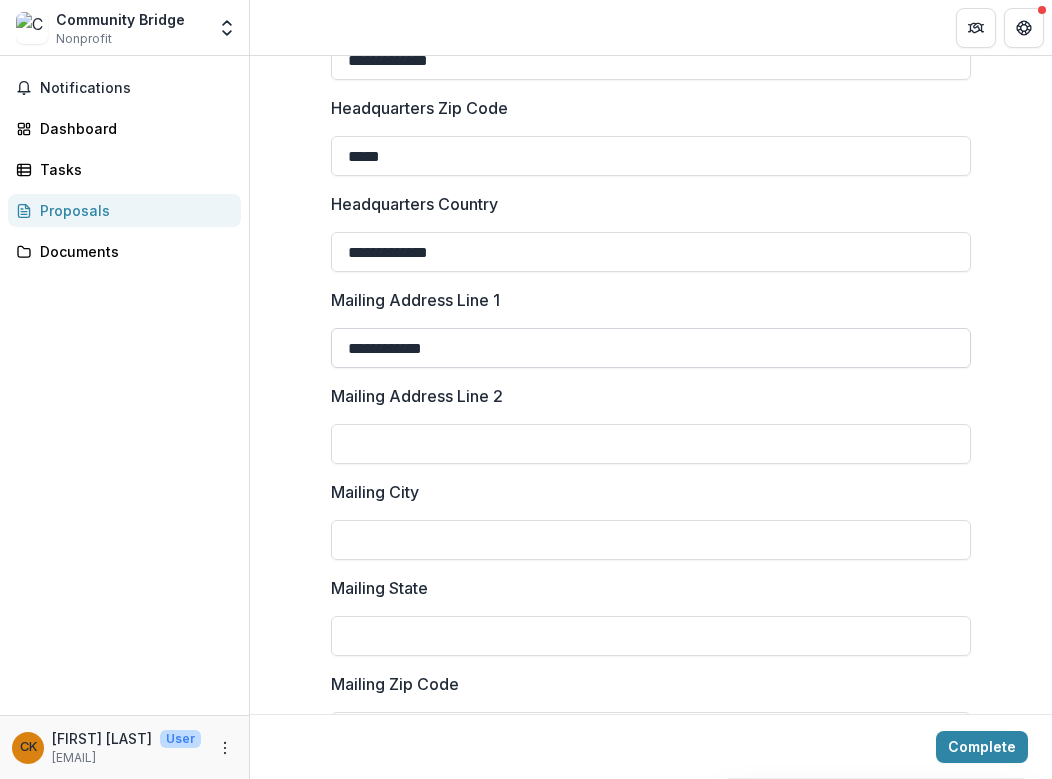 type on "**********" 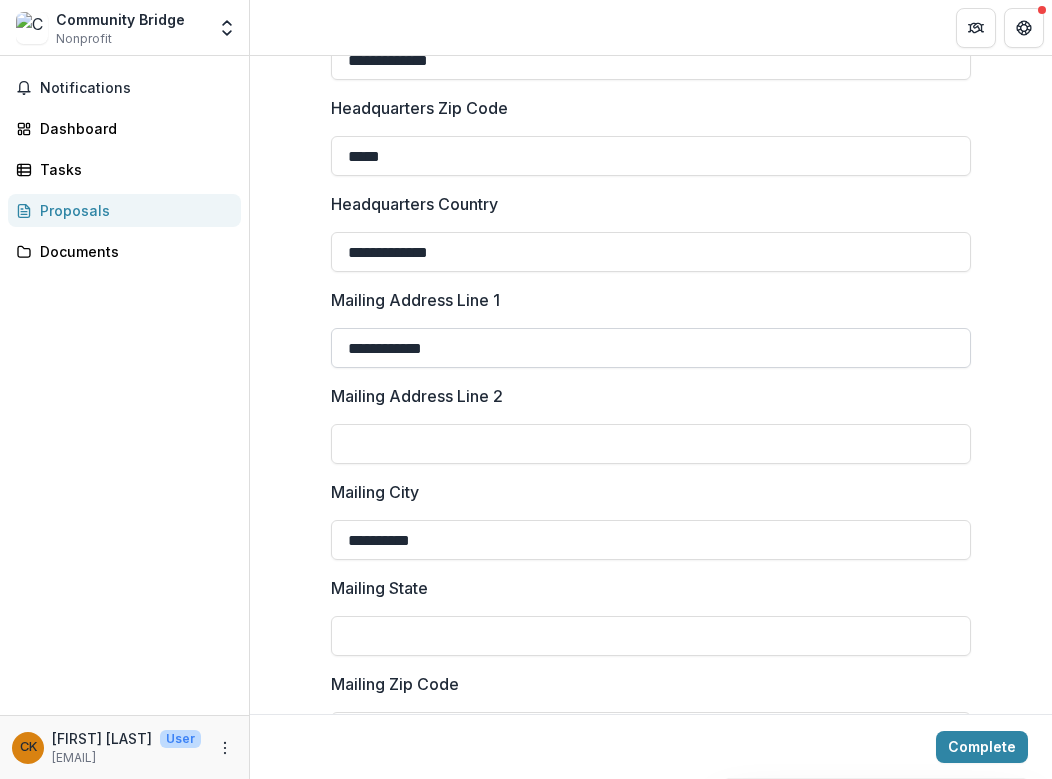 type on "**********" 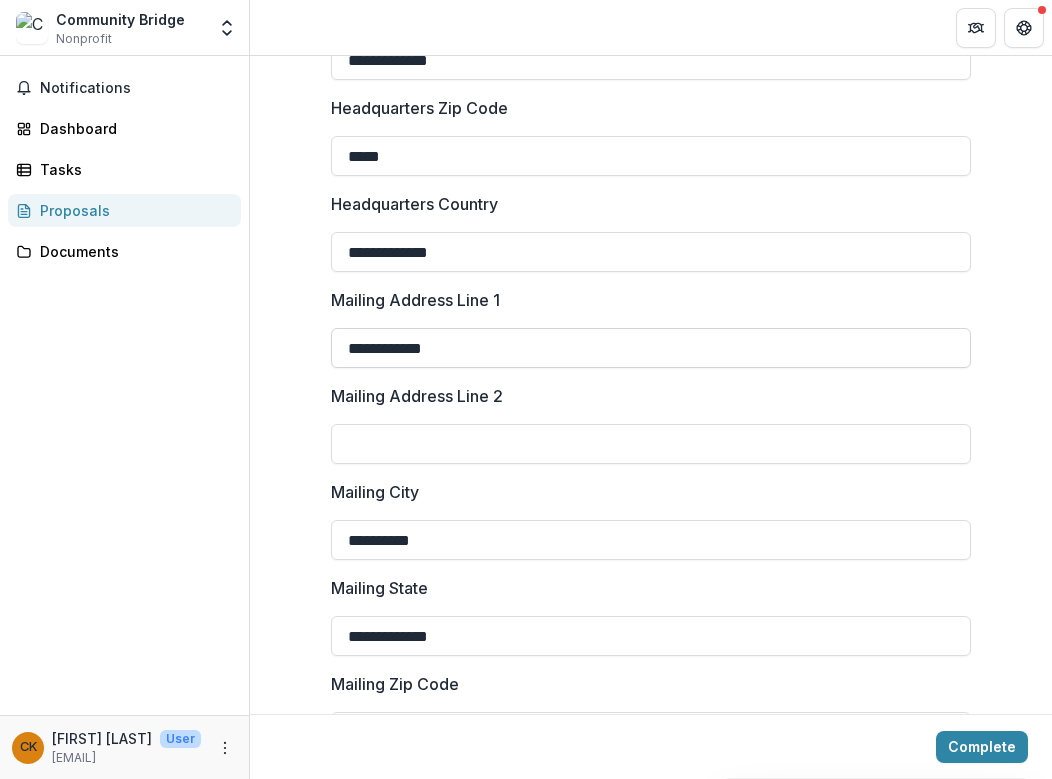 type on "**********" 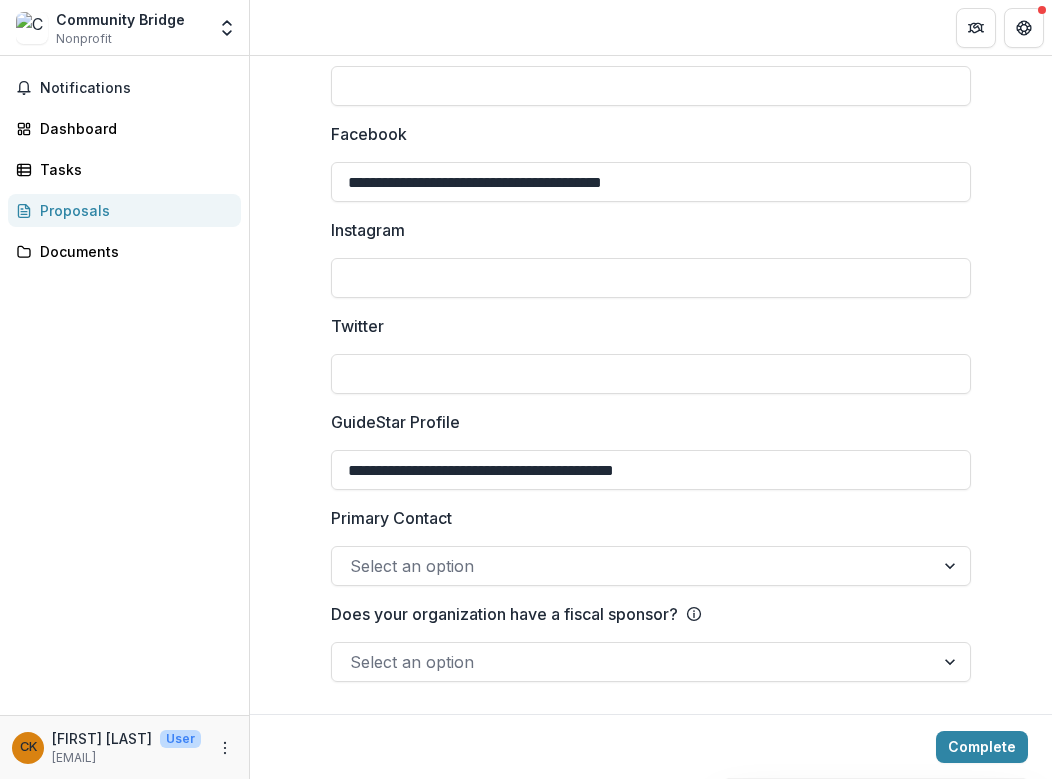 scroll, scrollTop: 3078, scrollLeft: 0, axis: vertical 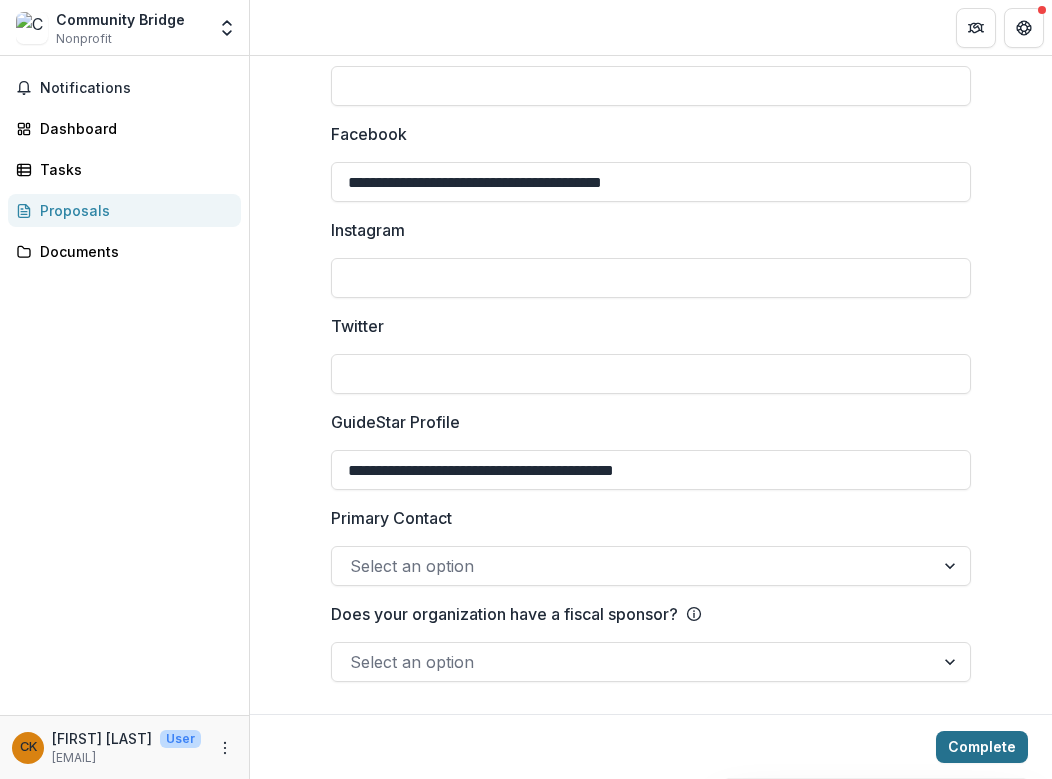 type on "*****" 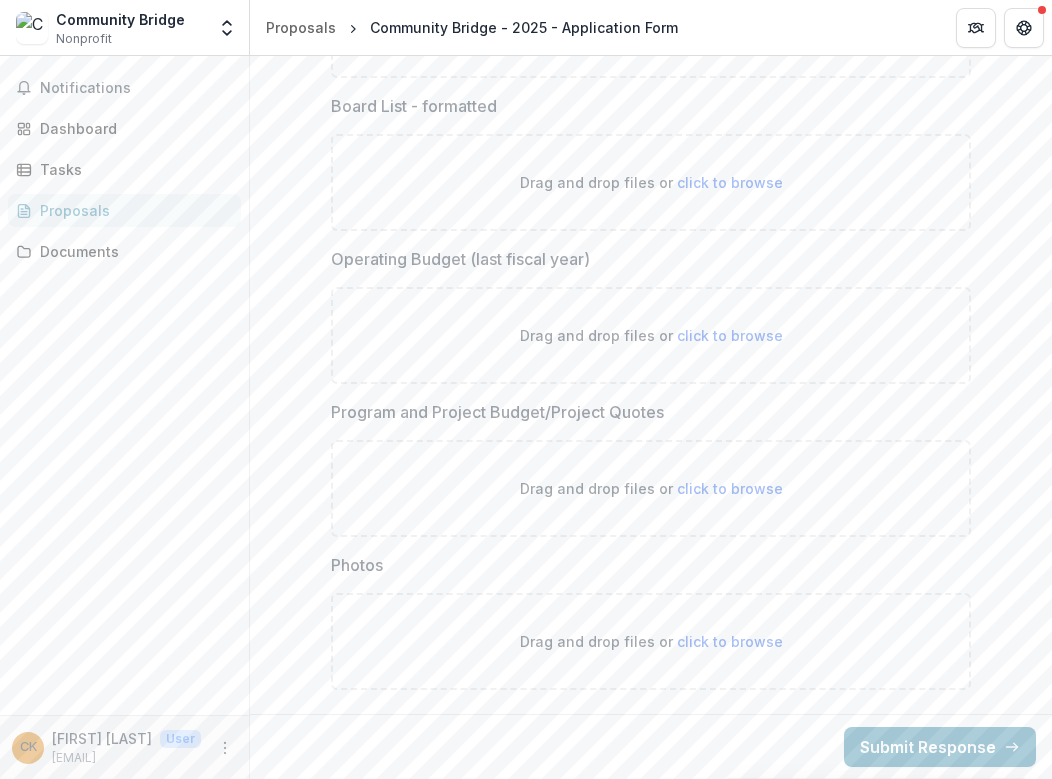 scroll, scrollTop: 5695, scrollLeft: 0, axis: vertical 